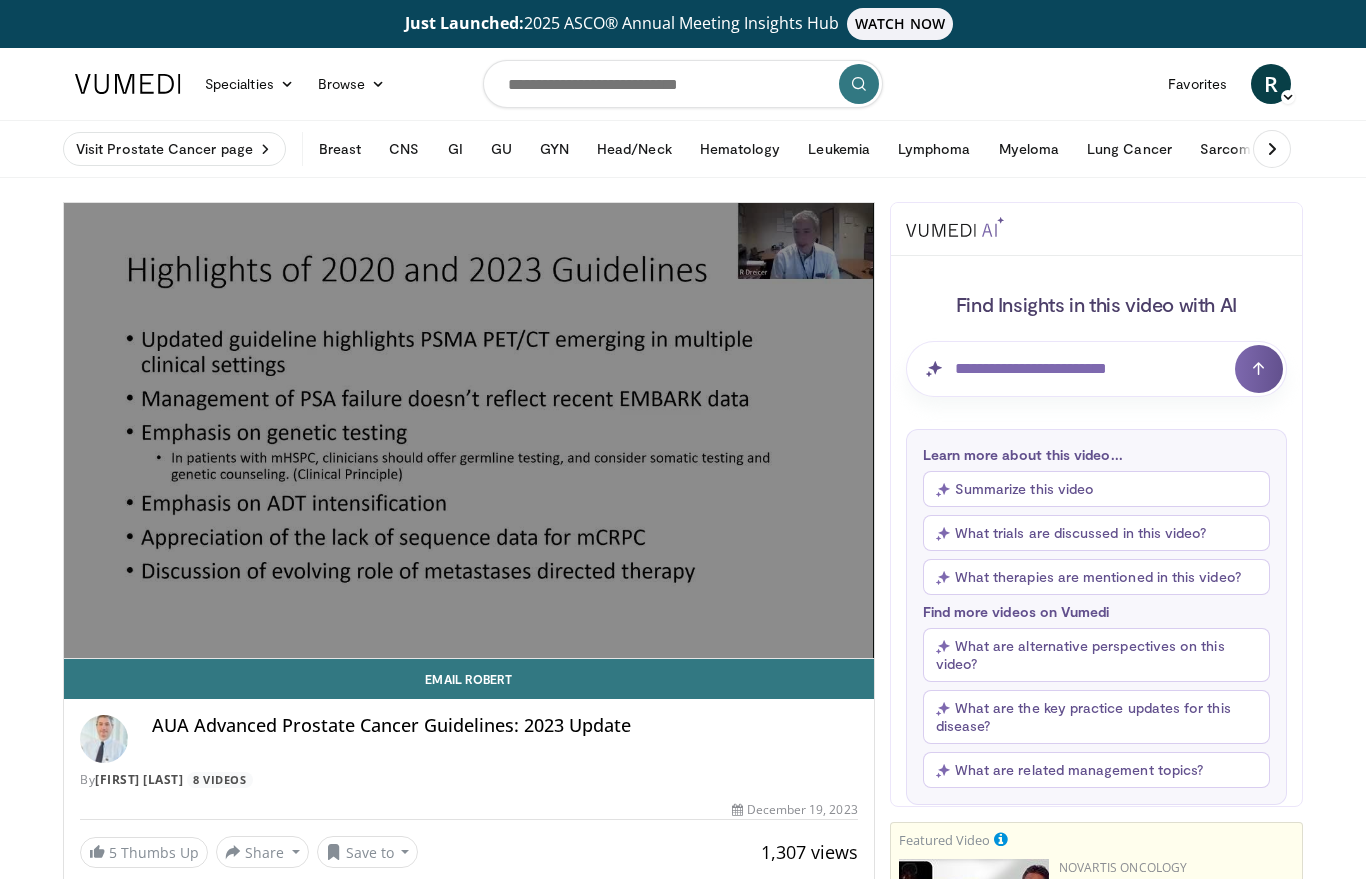 scroll, scrollTop: 0, scrollLeft: 0, axis: both 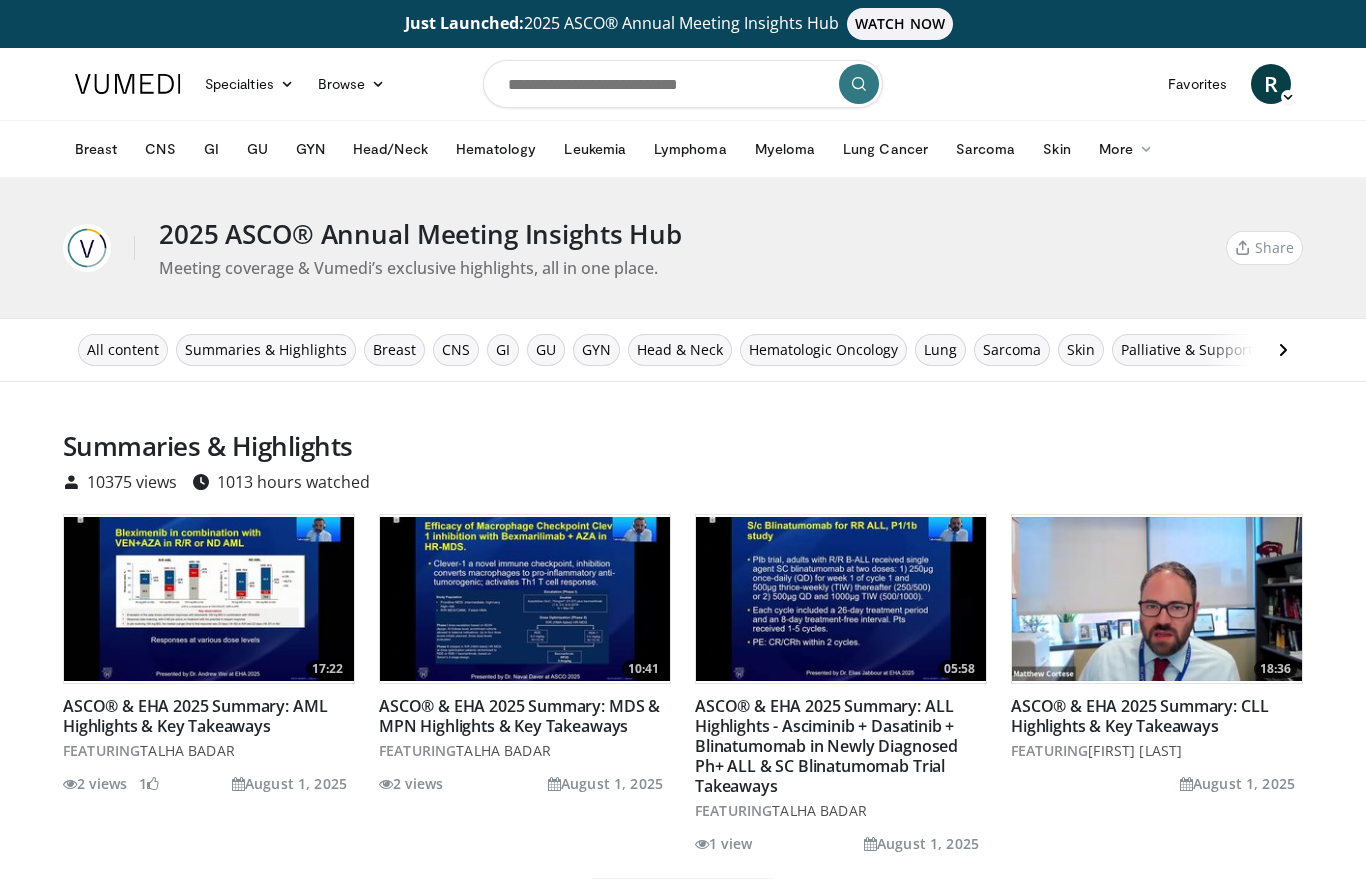 click at bounding box center (209, 599) 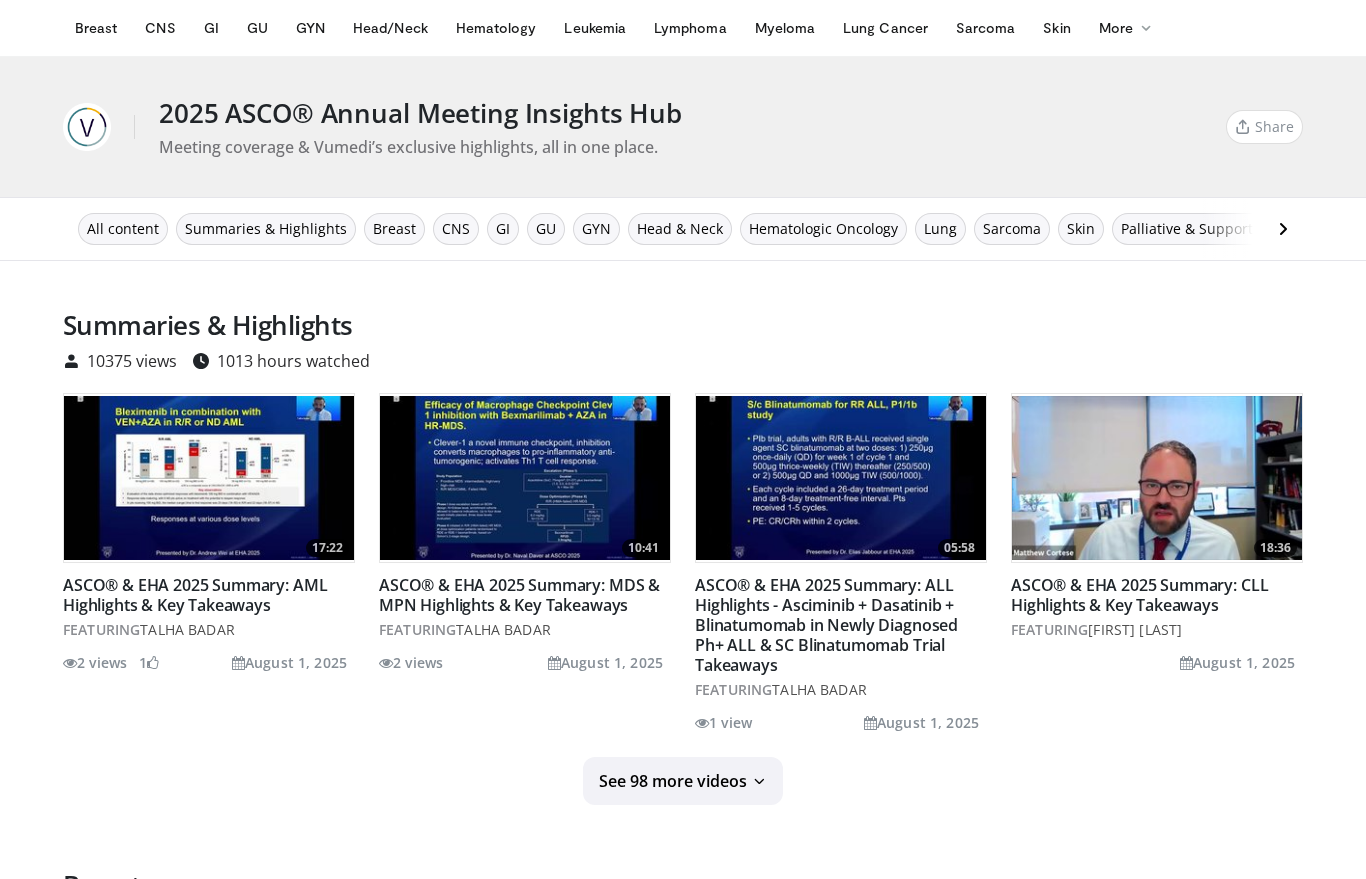 scroll, scrollTop: 17, scrollLeft: 0, axis: vertical 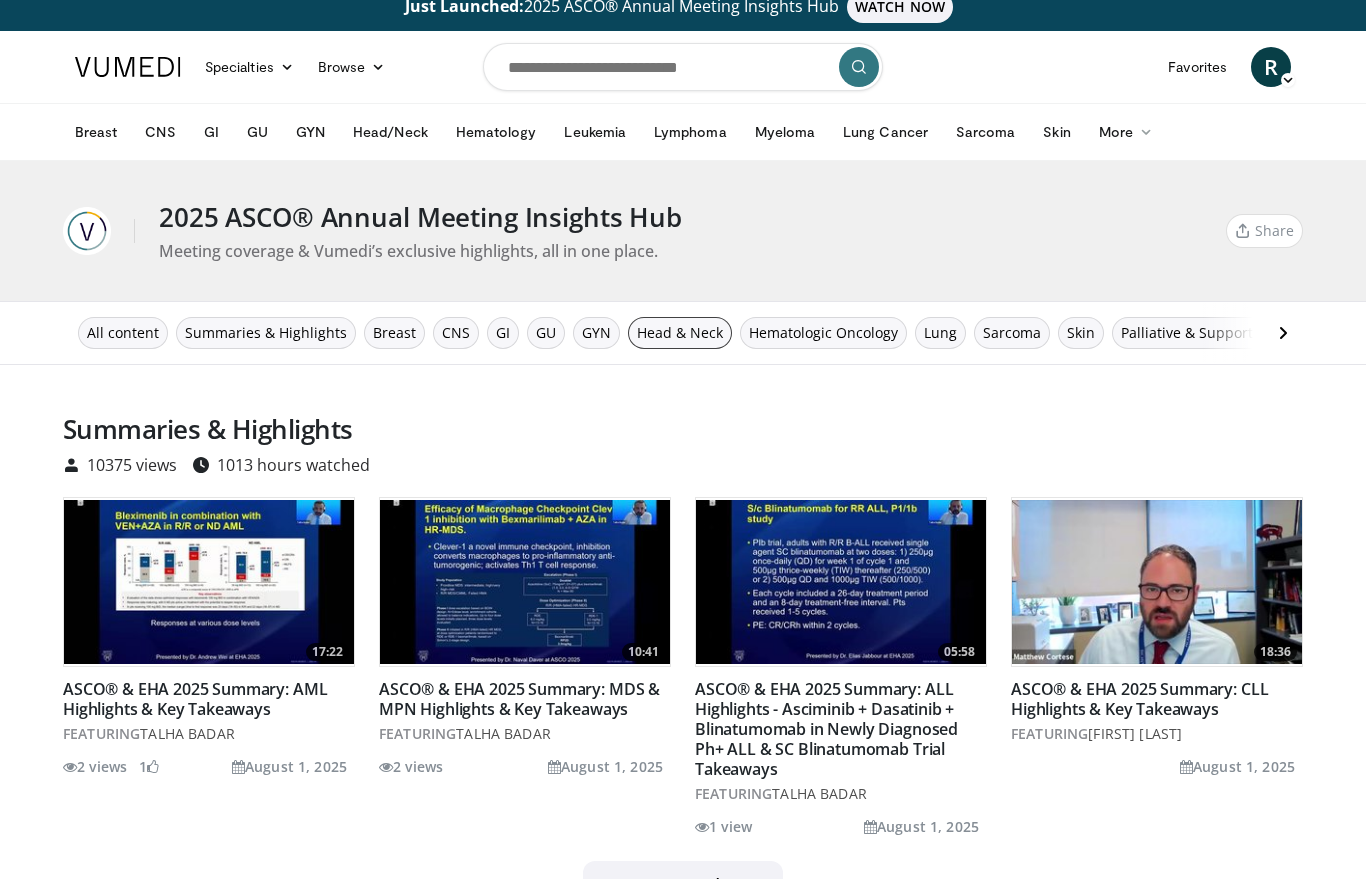 click on "Head & Neck" at bounding box center [680, 333] 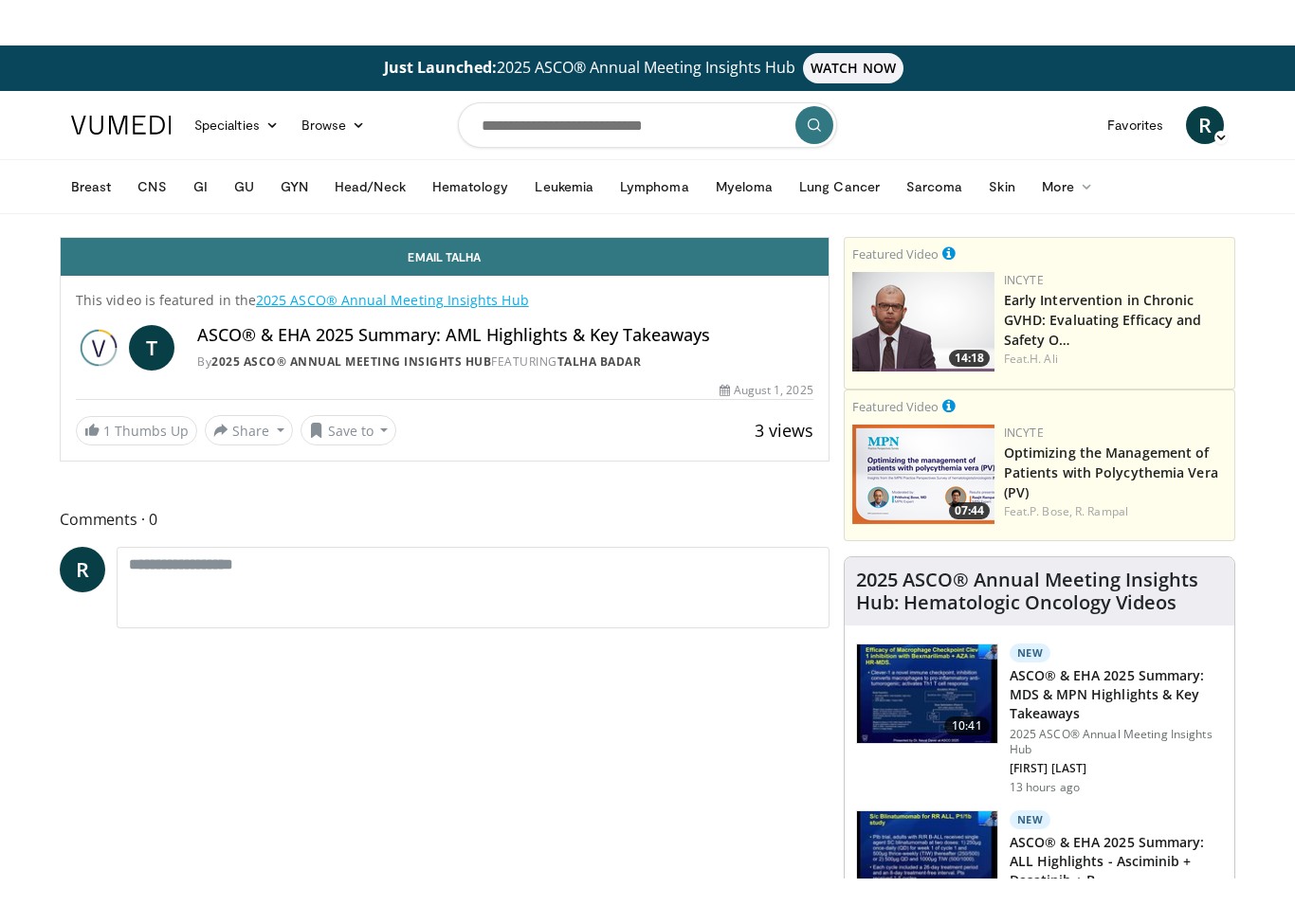 scroll, scrollTop: 0, scrollLeft: 0, axis: both 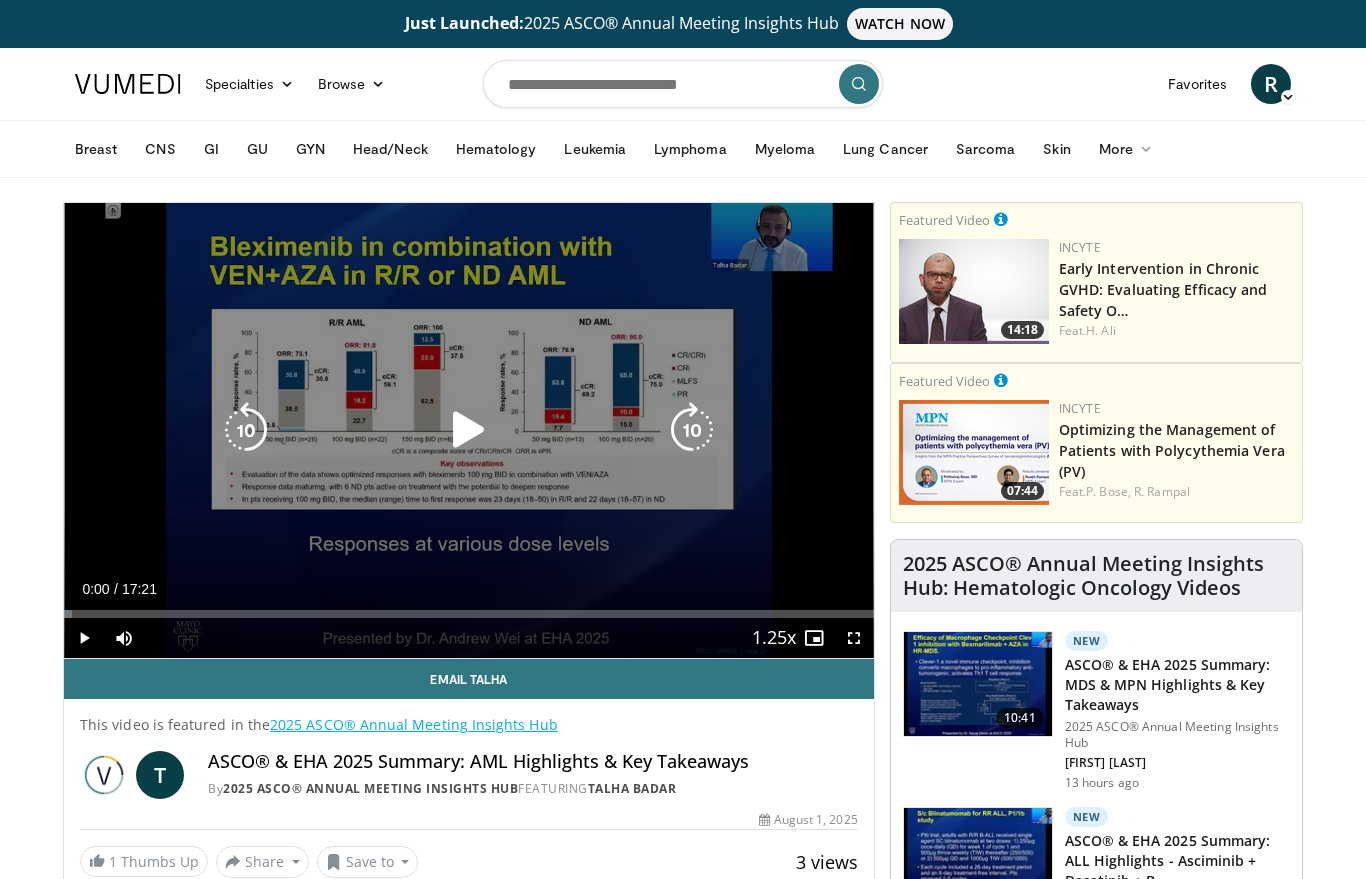 click at bounding box center [469, 430] 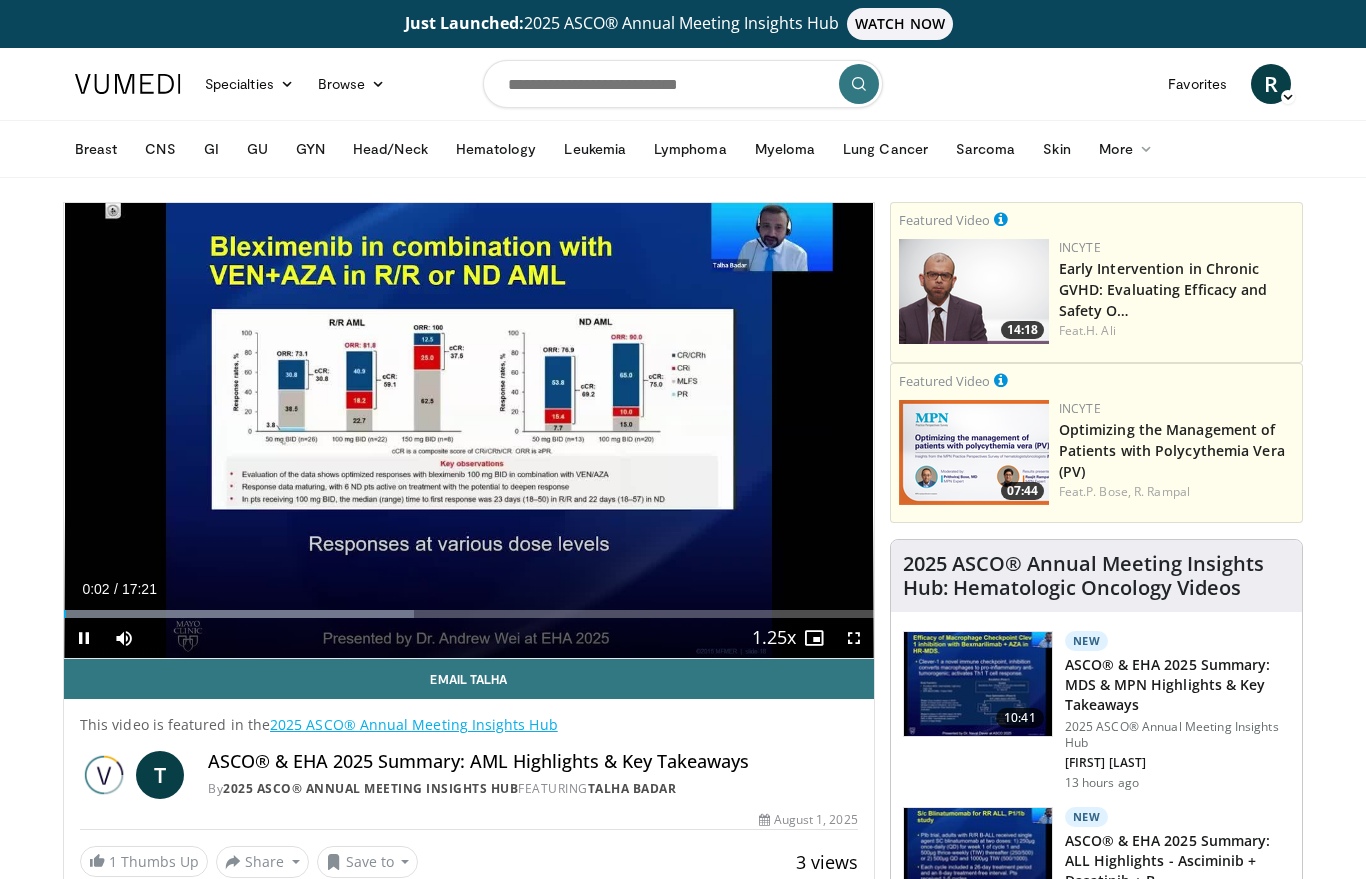 click at bounding box center [854, 638] 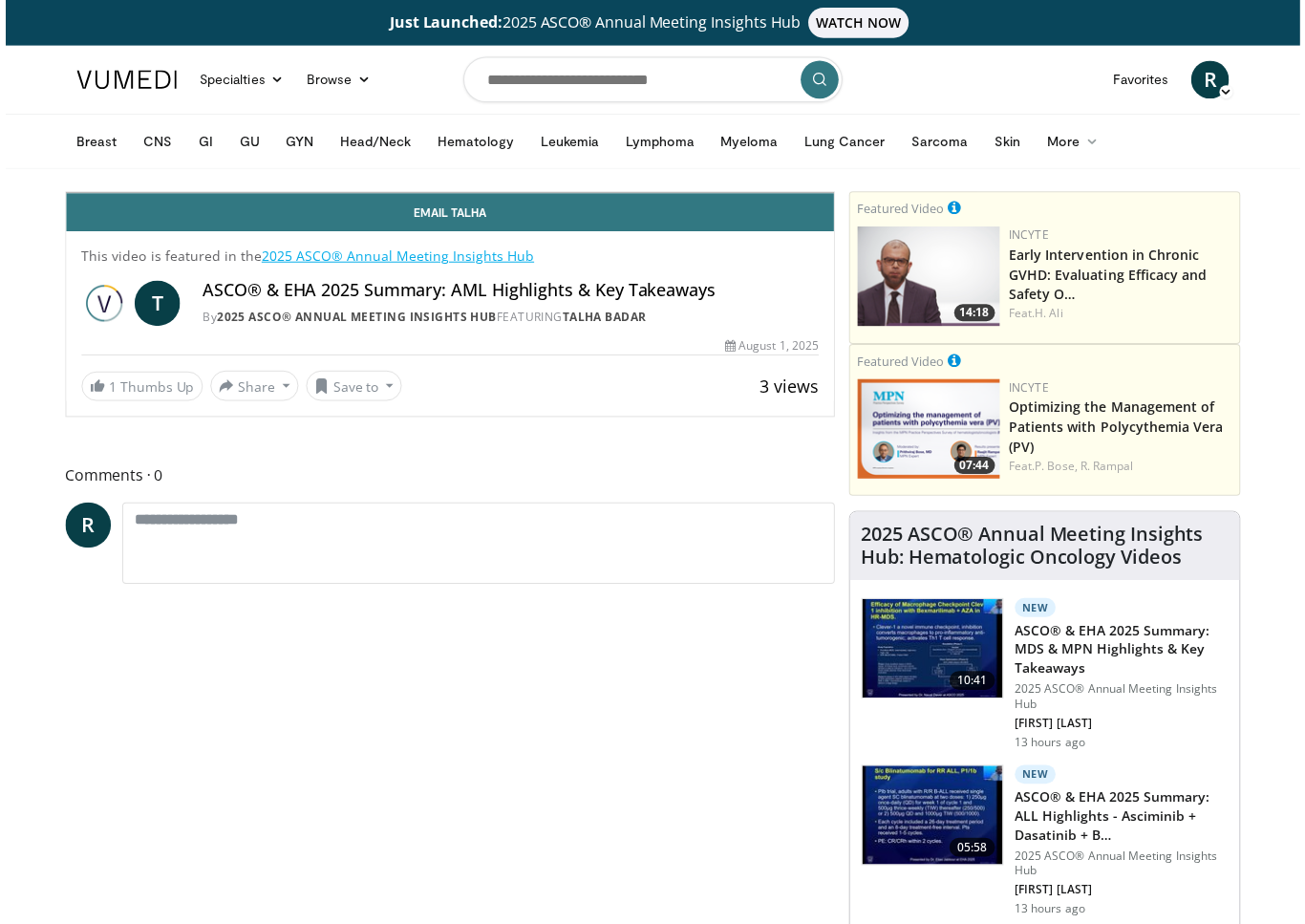 scroll, scrollTop: 23, scrollLeft: 0, axis: vertical 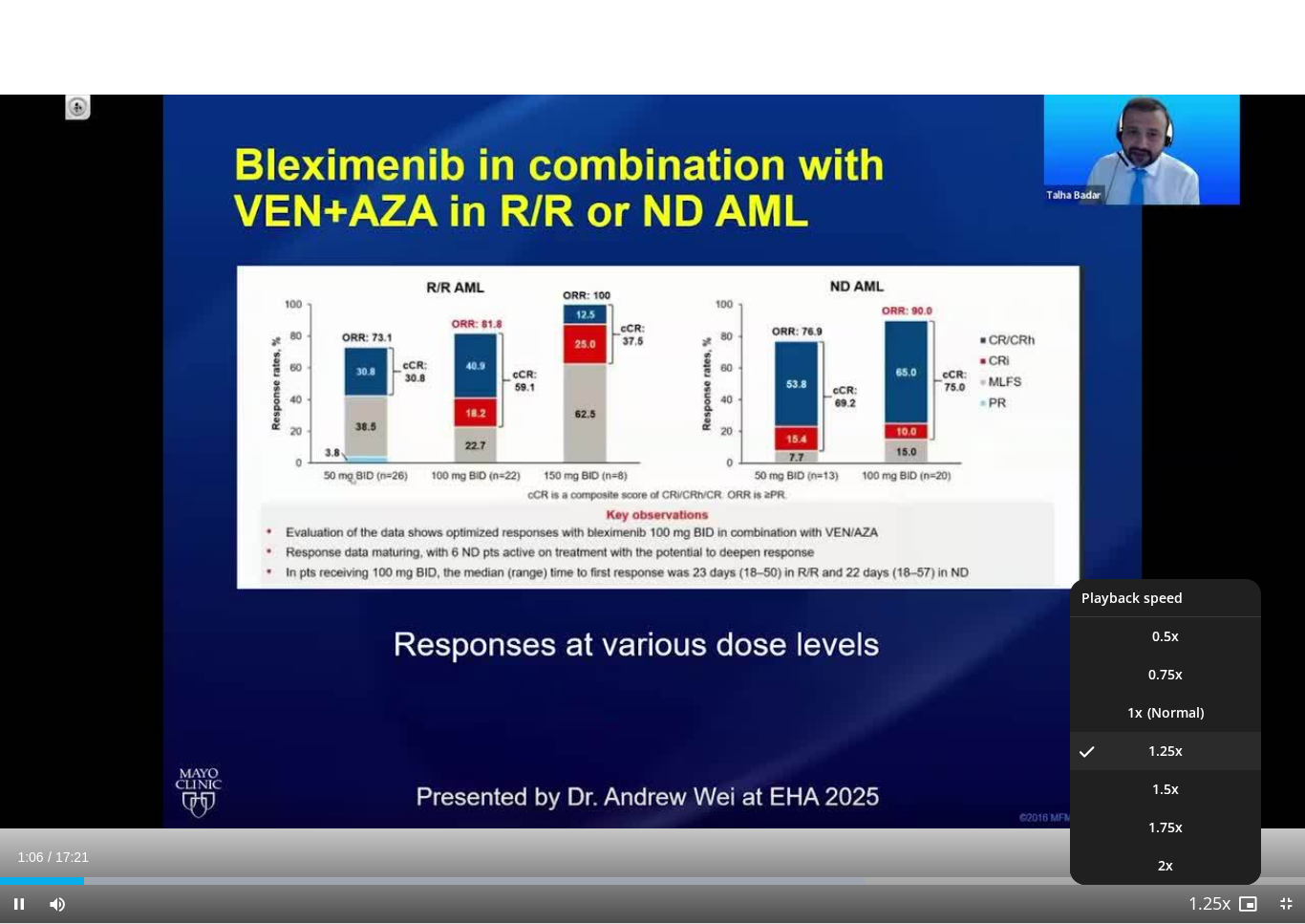 click at bounding box center (1209, 905) 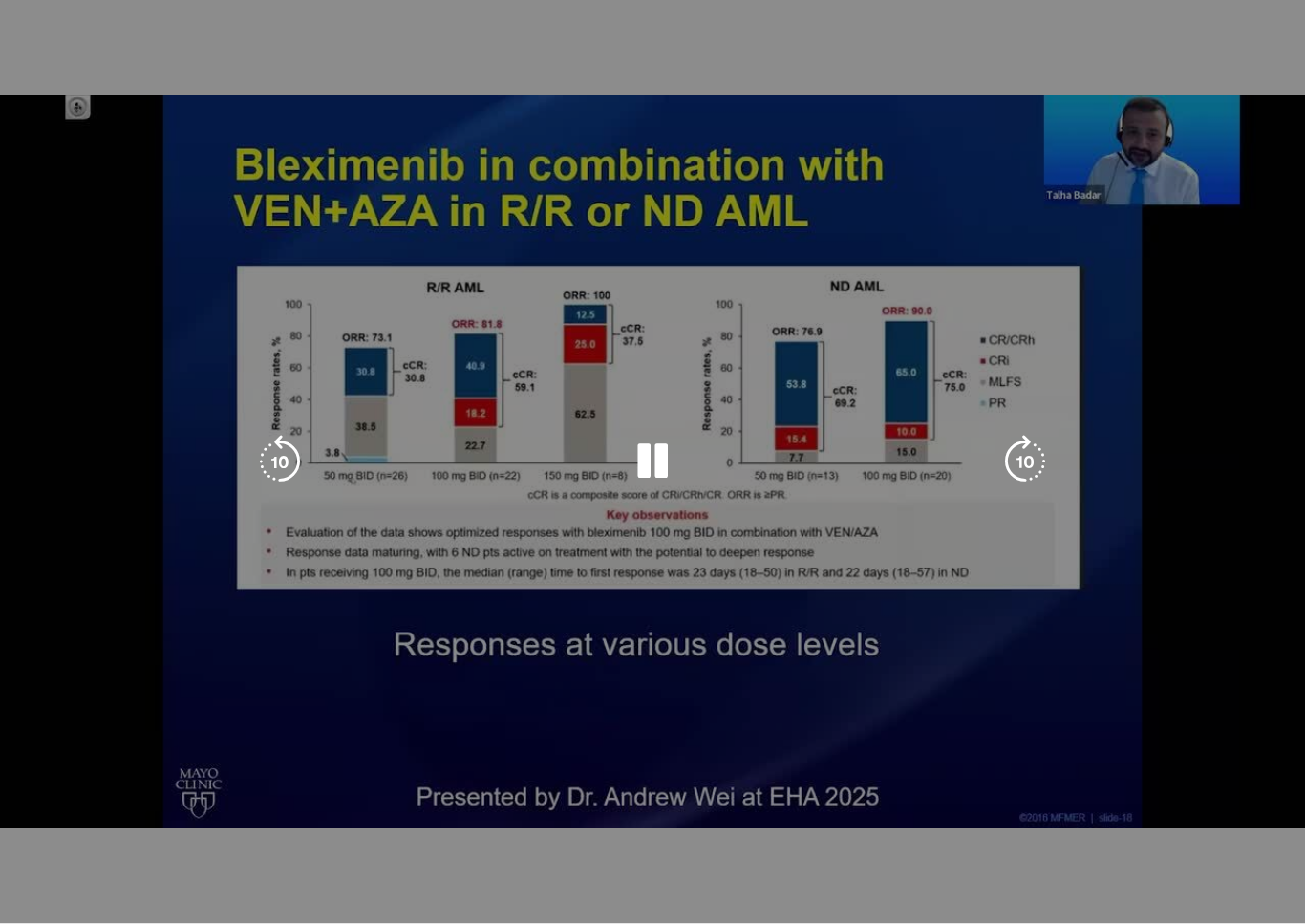 click on "10 seconds
Tap to unmute" at bounding box center (652, 462) 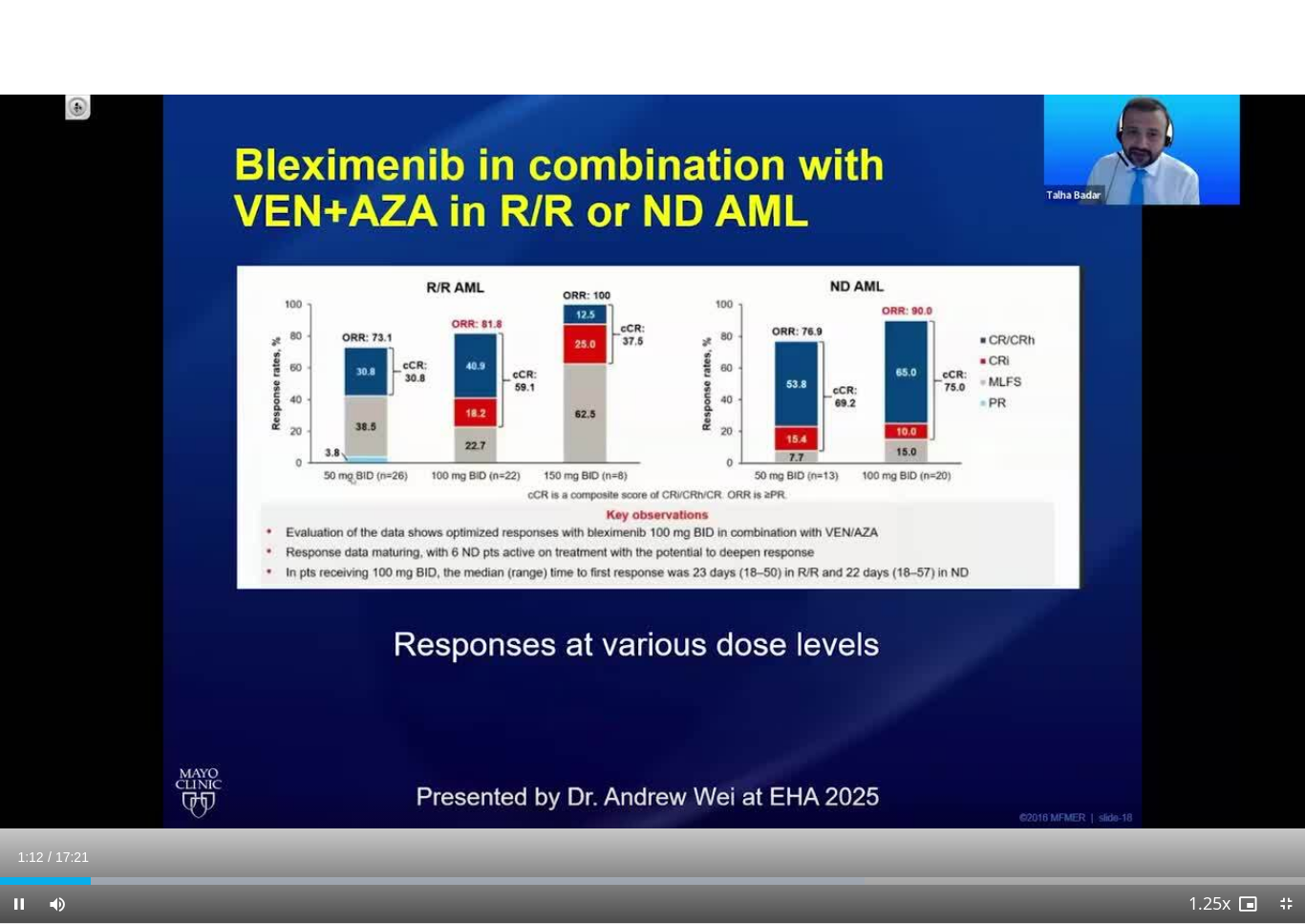 click at bounding box center (1286, 904) 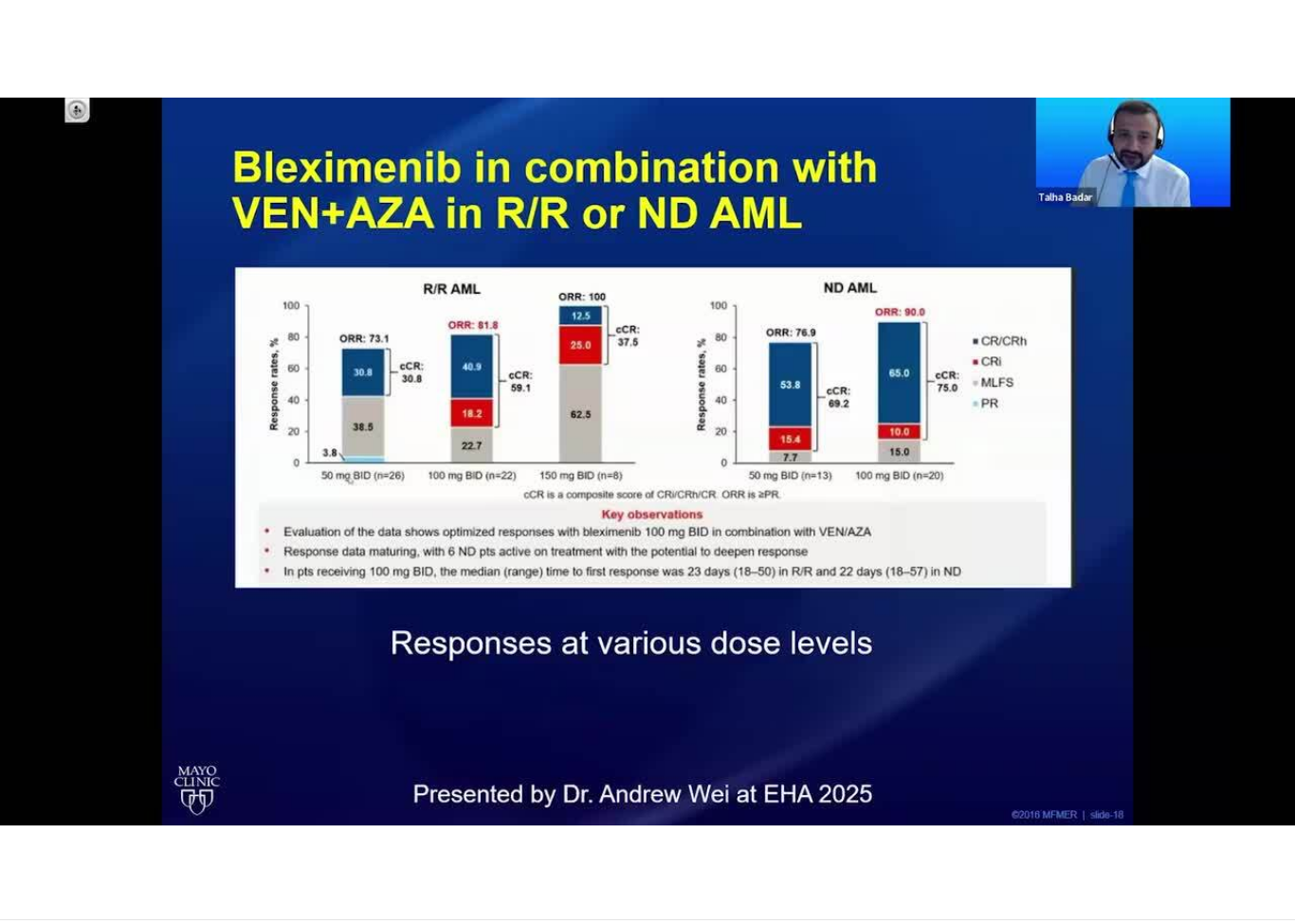scroll, scrollTop: 0, scrollLeft: 0, axis: both 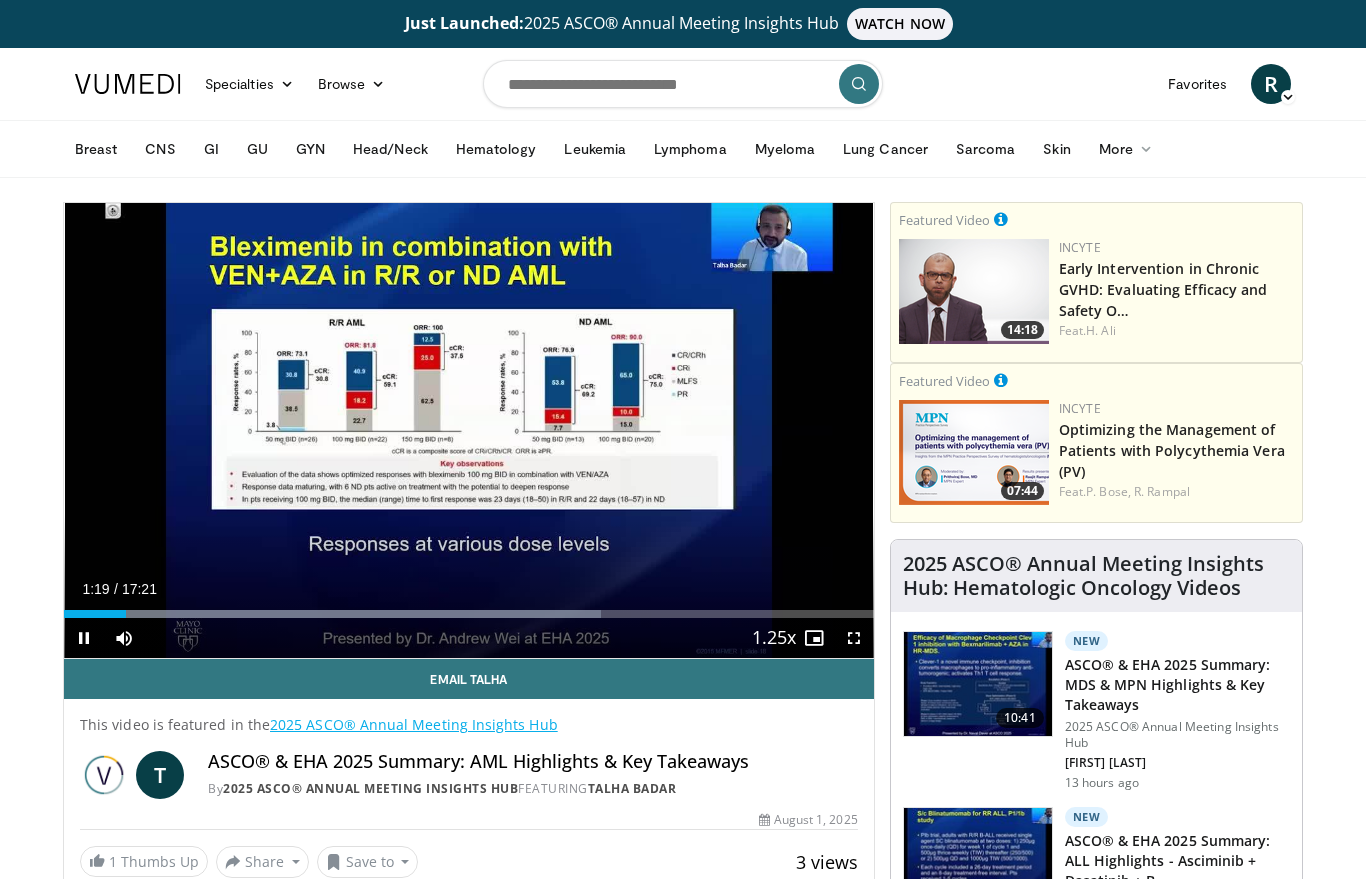 click at bounding box center [854, 638] 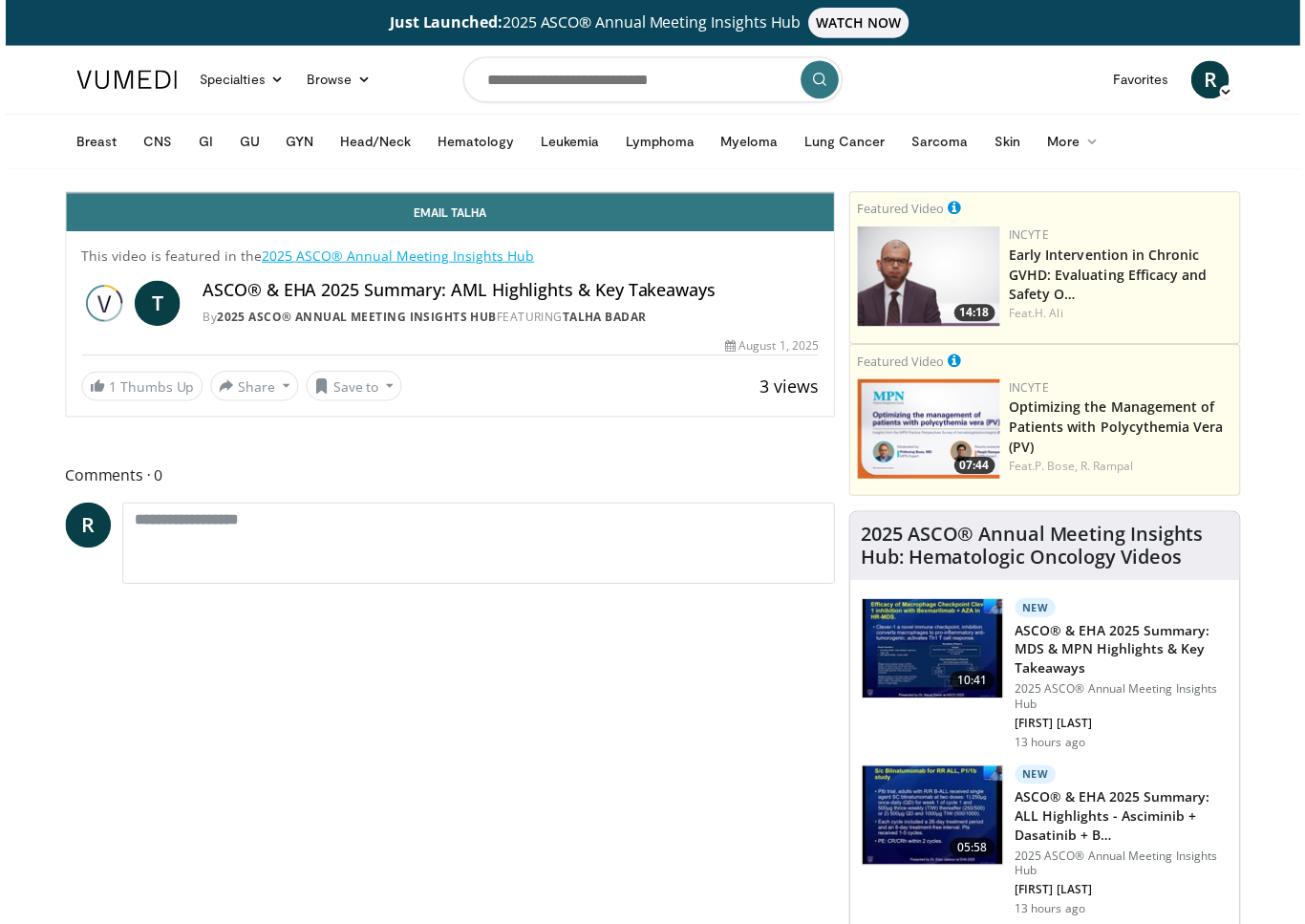 scroll, scrollTop: 23, scrollLeft: 0, axis: vertical 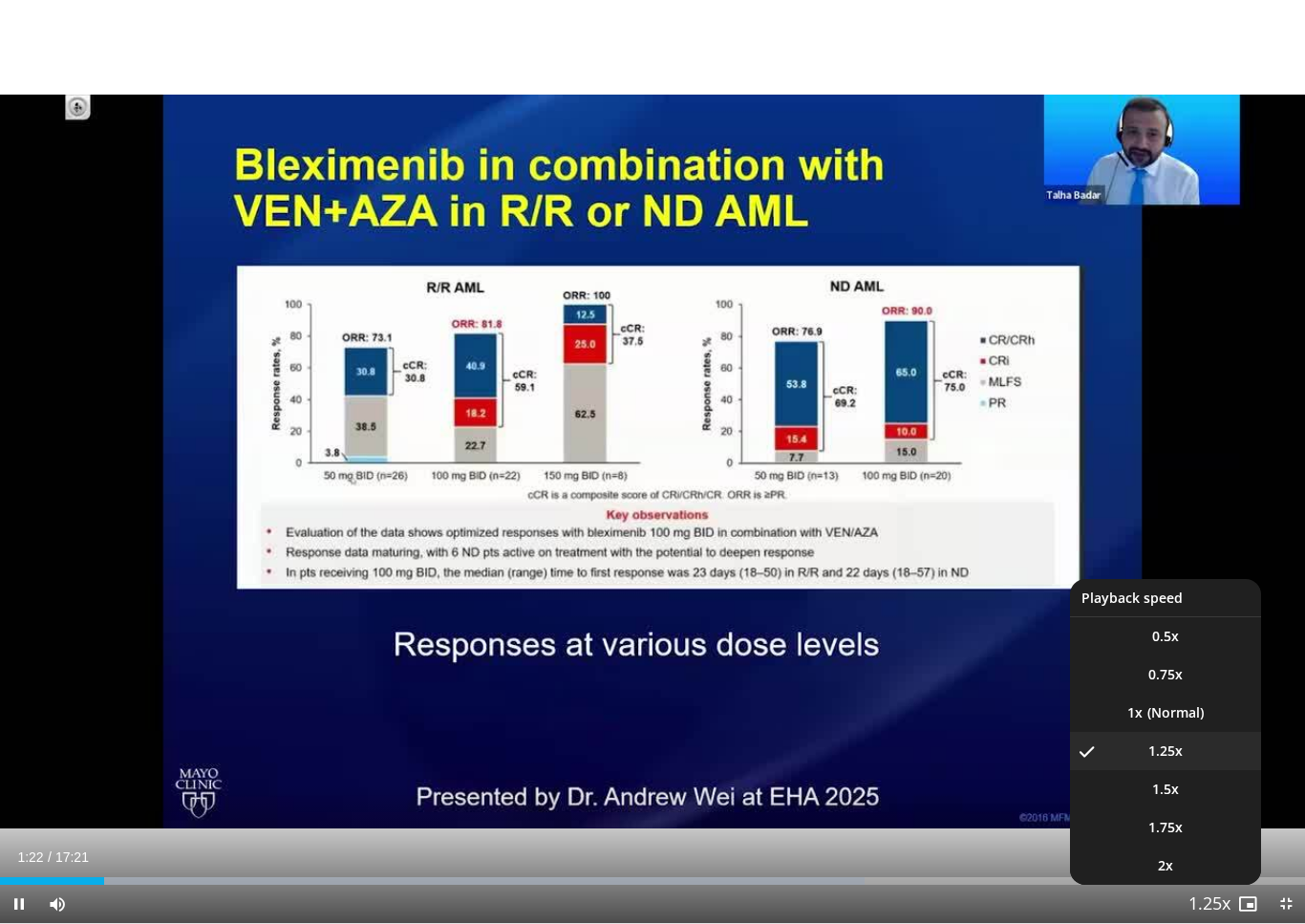 click at bounding box center [1209, 905] 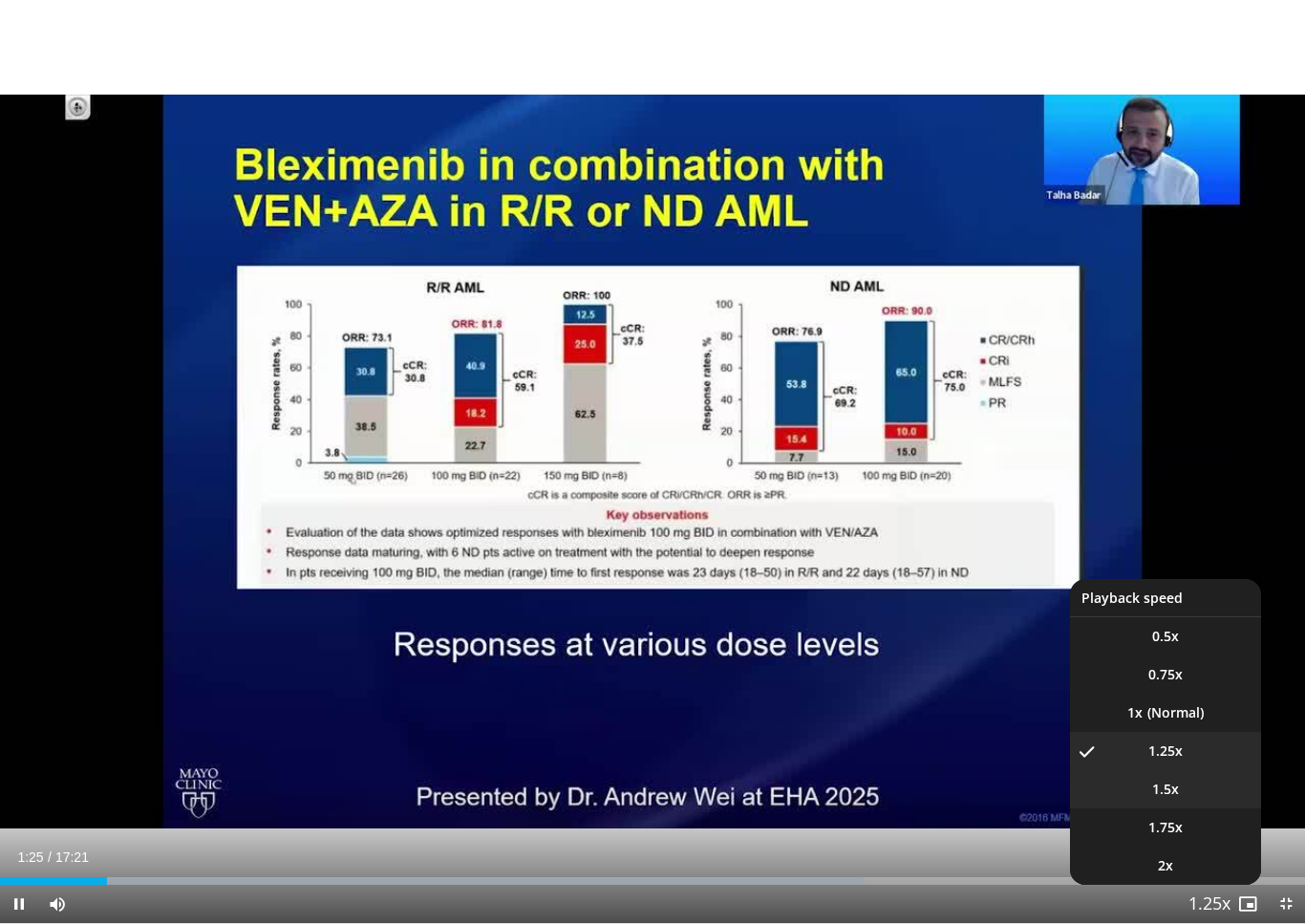 click on "1.5x" at bounding box center [1166, 789] 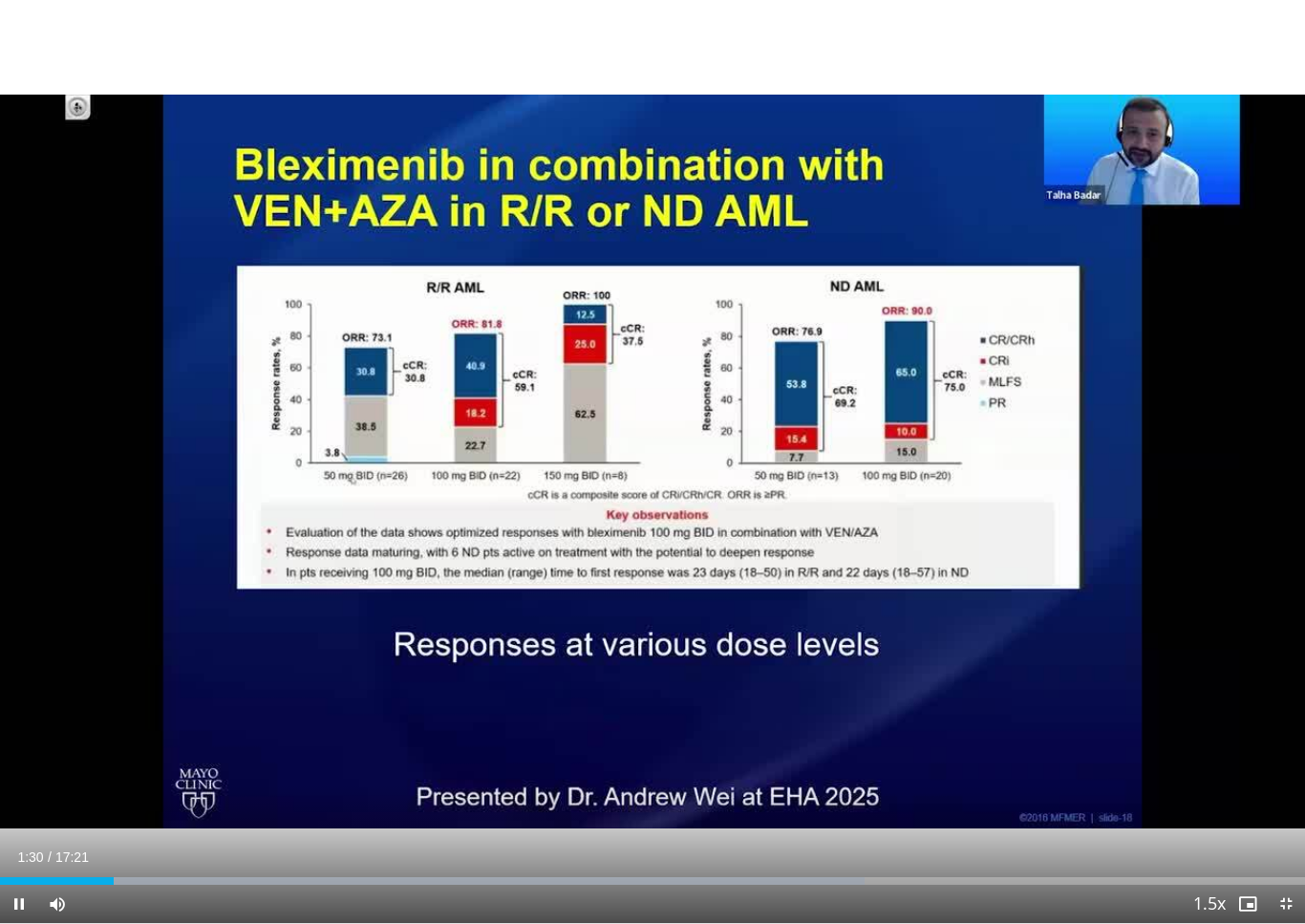 scroll, scrollTop: 0, scrollLeft: 0, axis: both 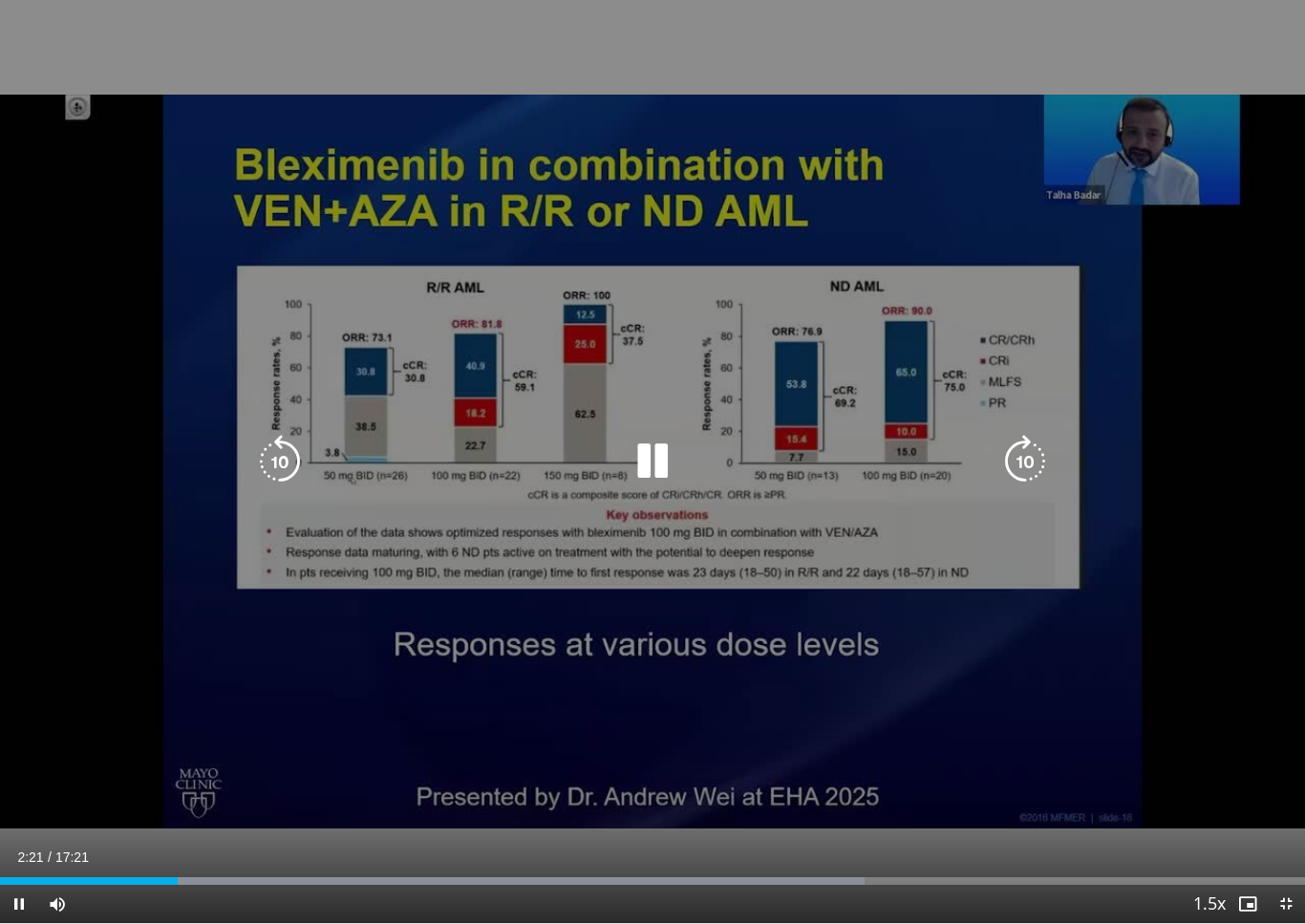 click at bounding box center (280, 462) 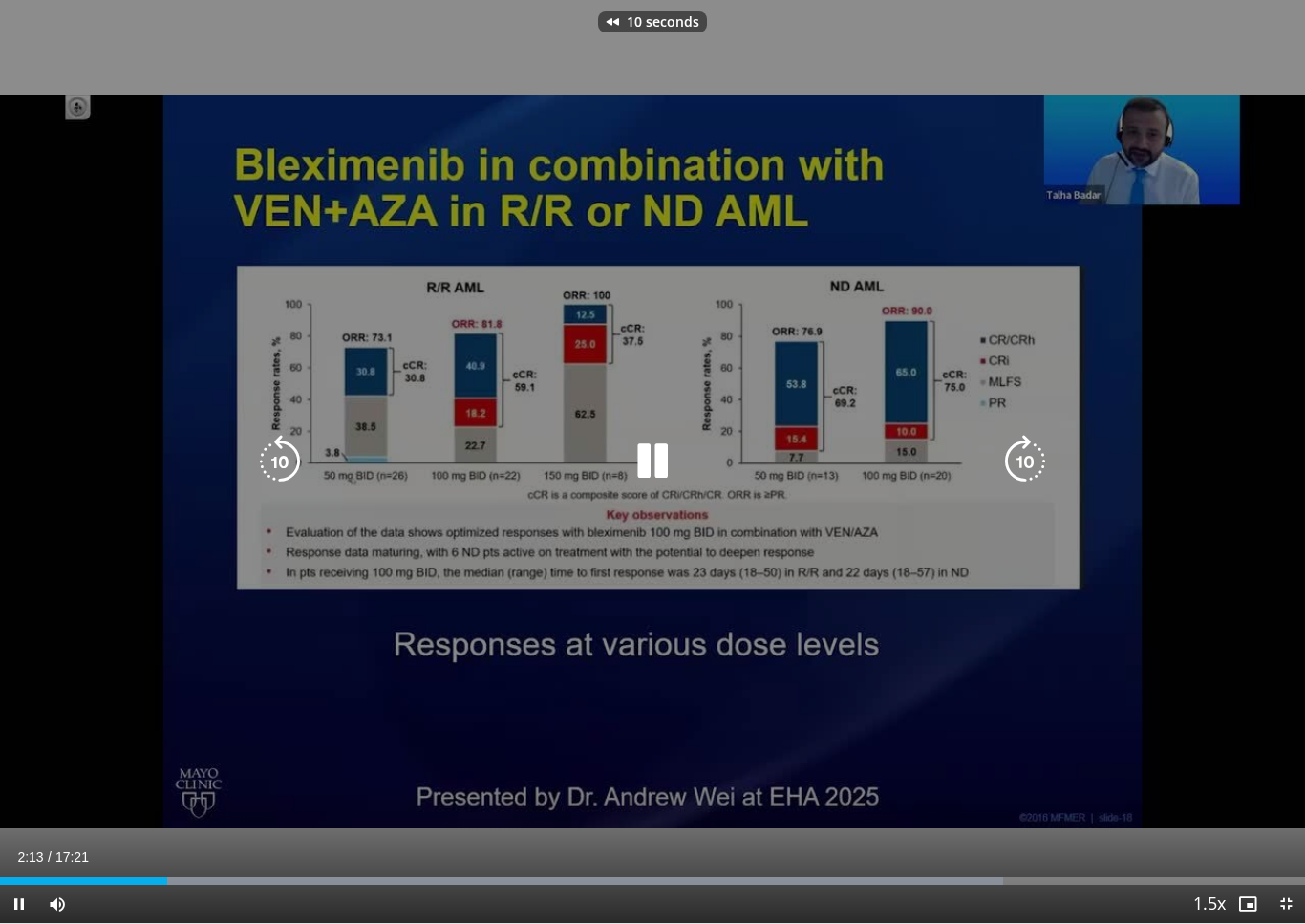 click at bounding box center (652, 462) 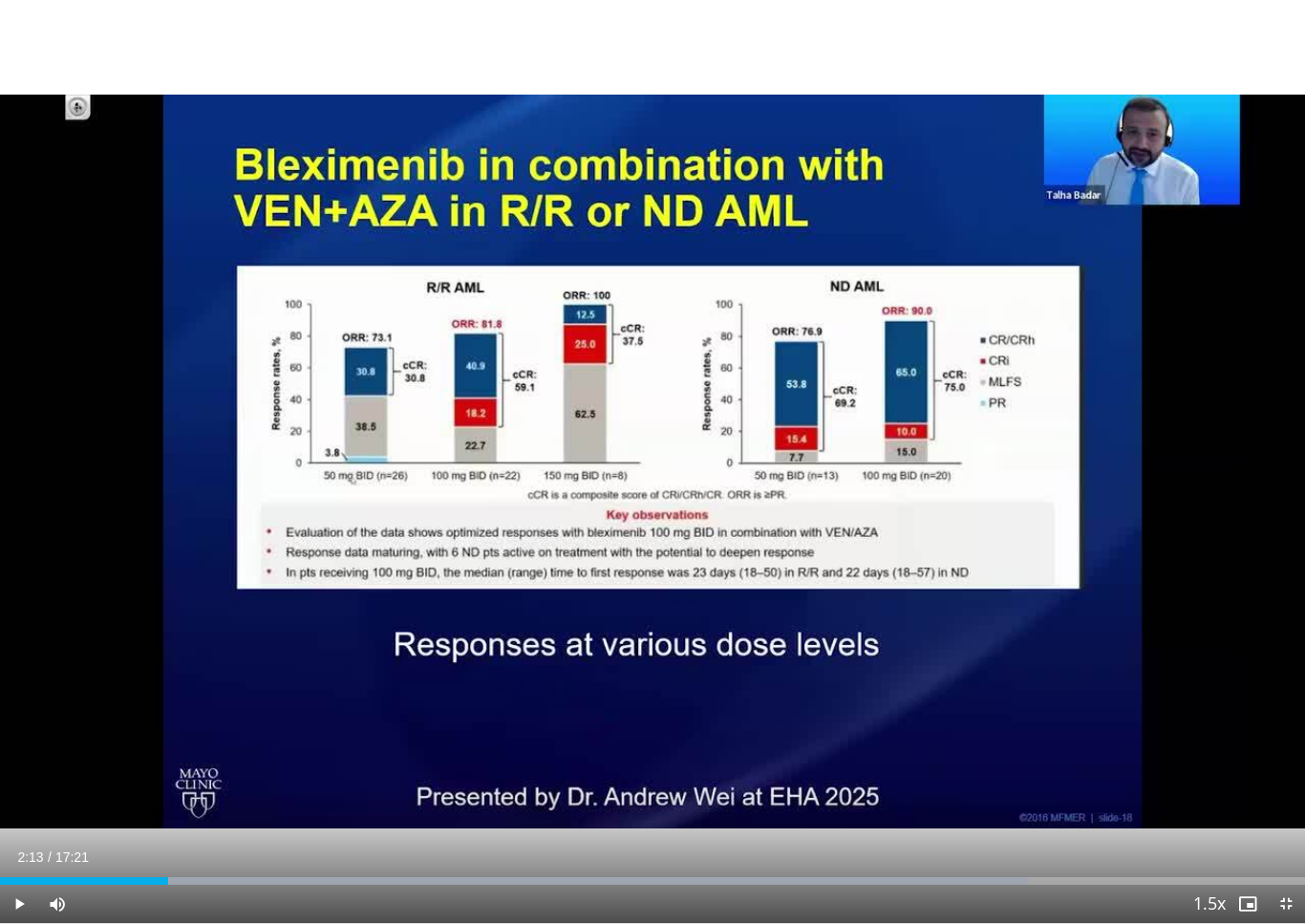 click on "10 seconds
Tap to unmute" at bounding box center [652, 462] 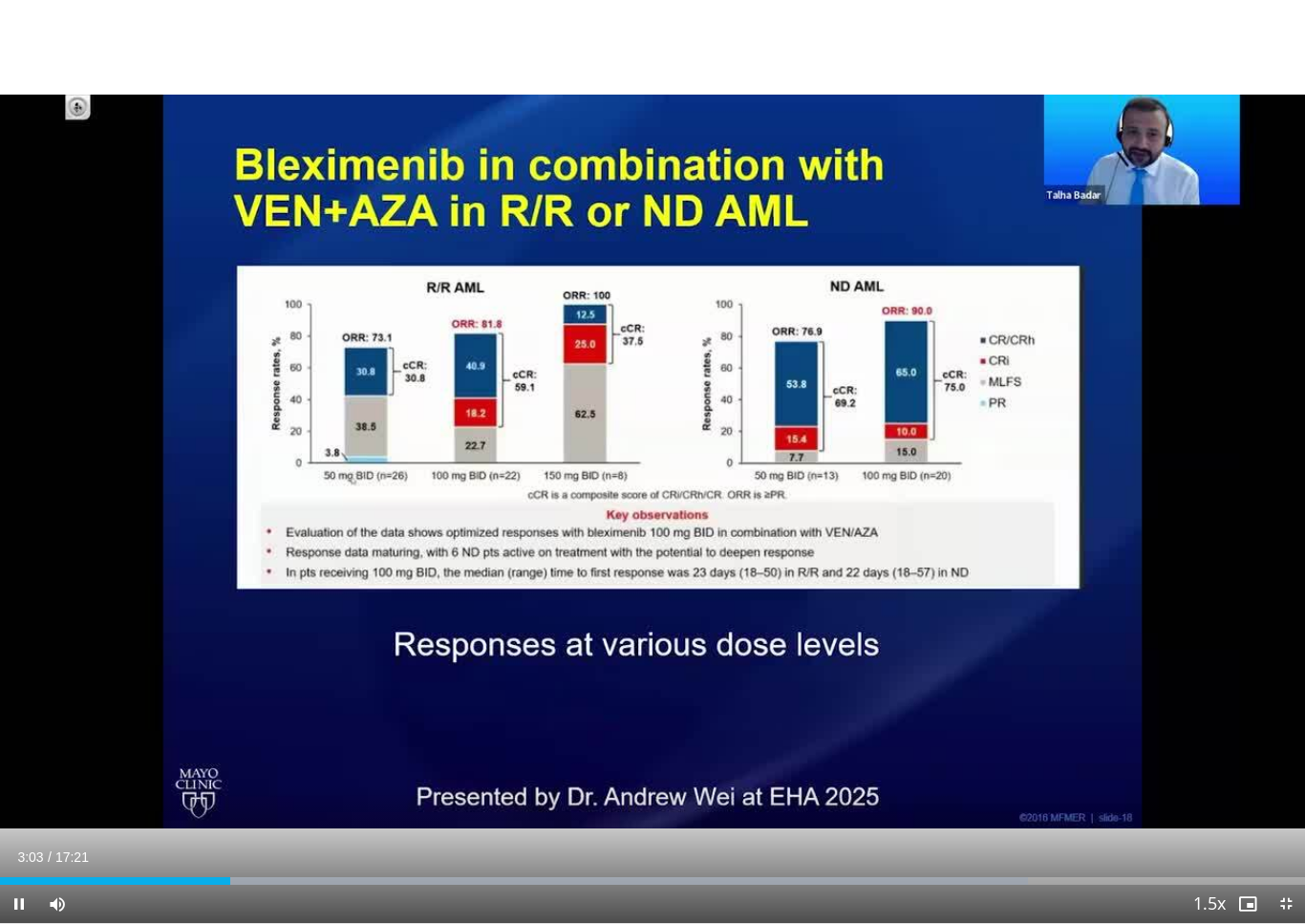 scroll, scrollTop: 0, scrollLeft: 0, axis: both 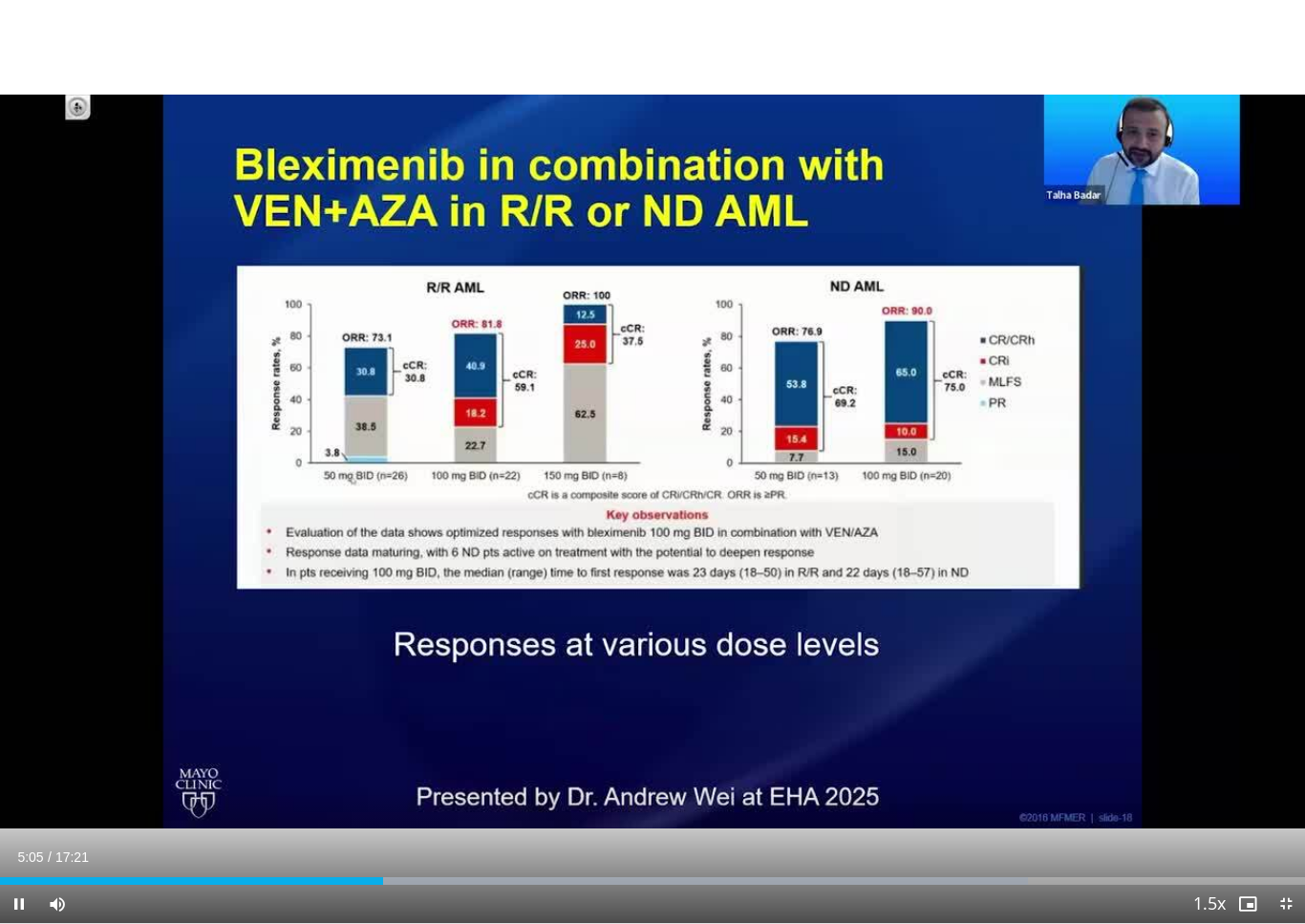 click on "10 seconds
Tap to unmute" at bounding box center [652, 462] 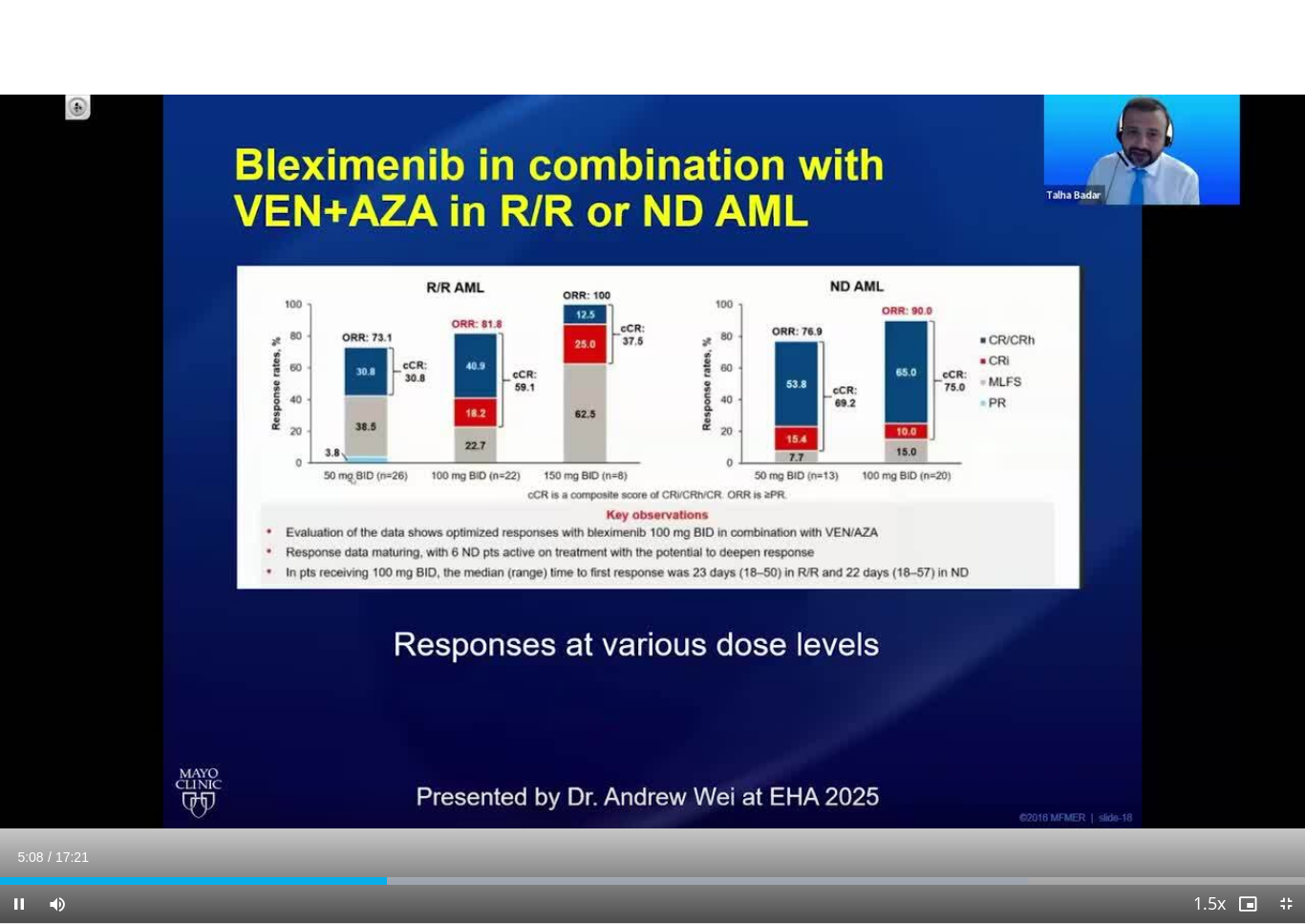 click at bounding box center [19, 904] 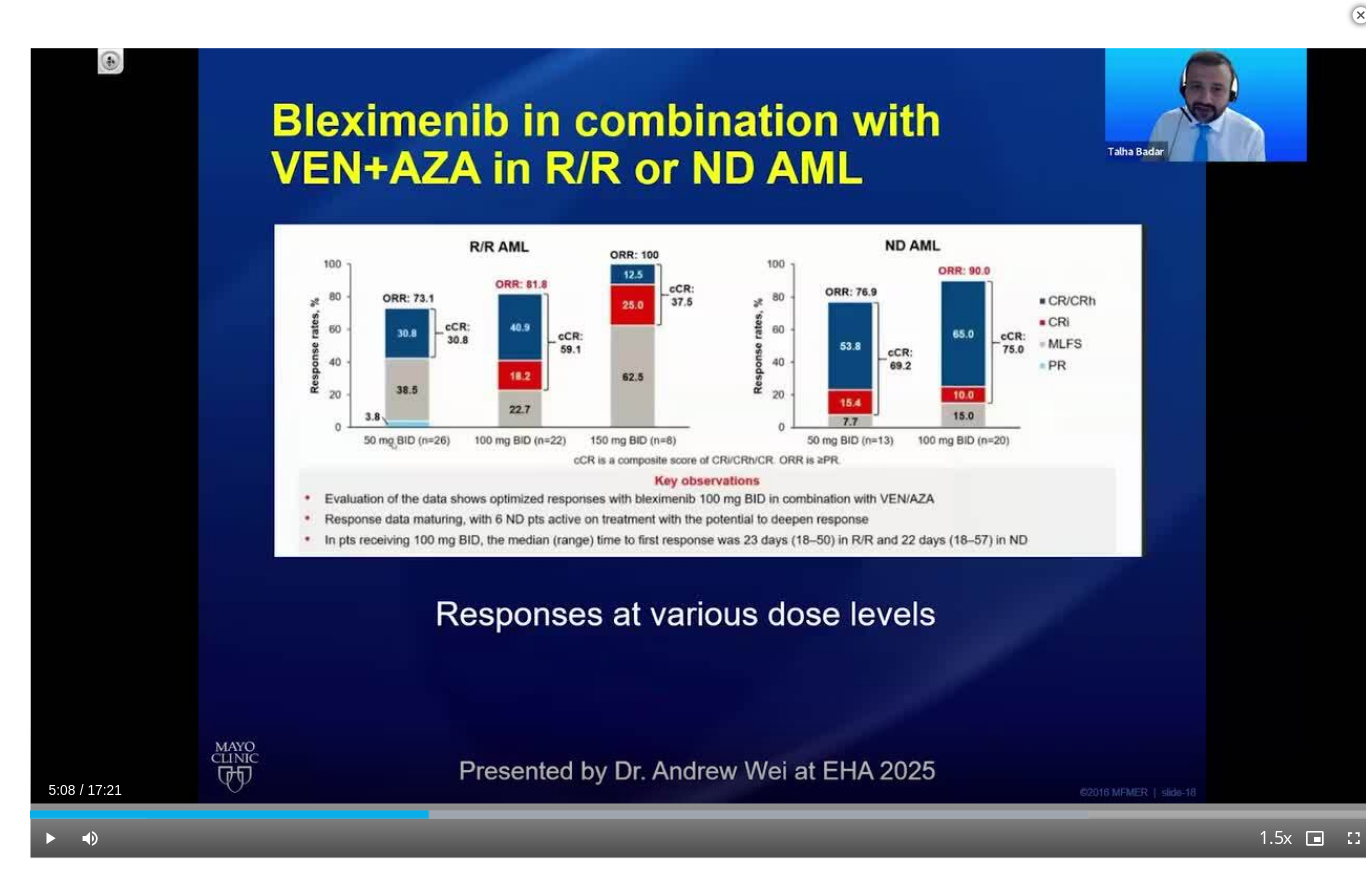 scroll, scrollTop: 815, scrollLeft: 0, axis: vertical 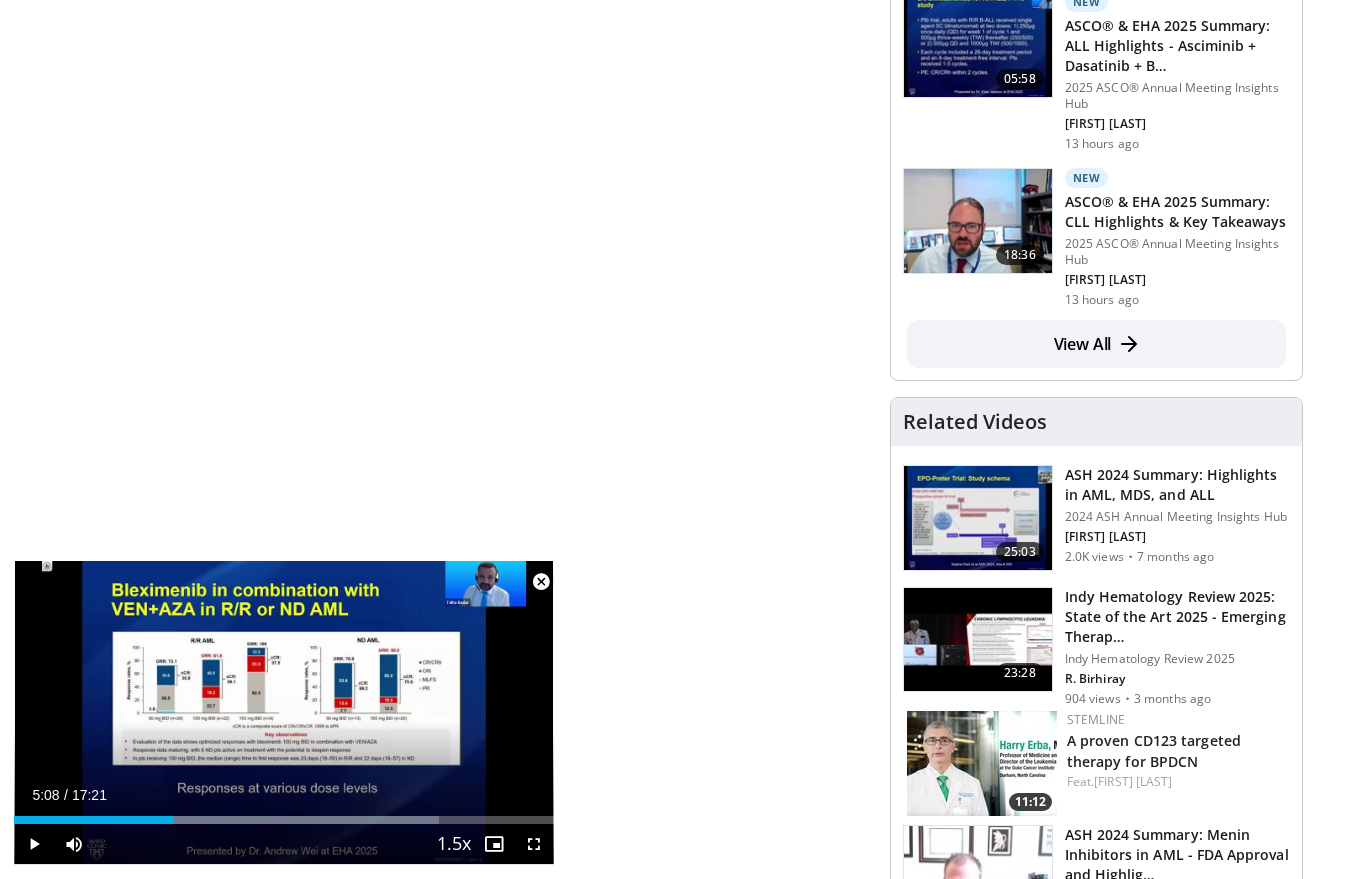 click on "10 seconds
Tap to unmute" at bounding box center [284, 712] 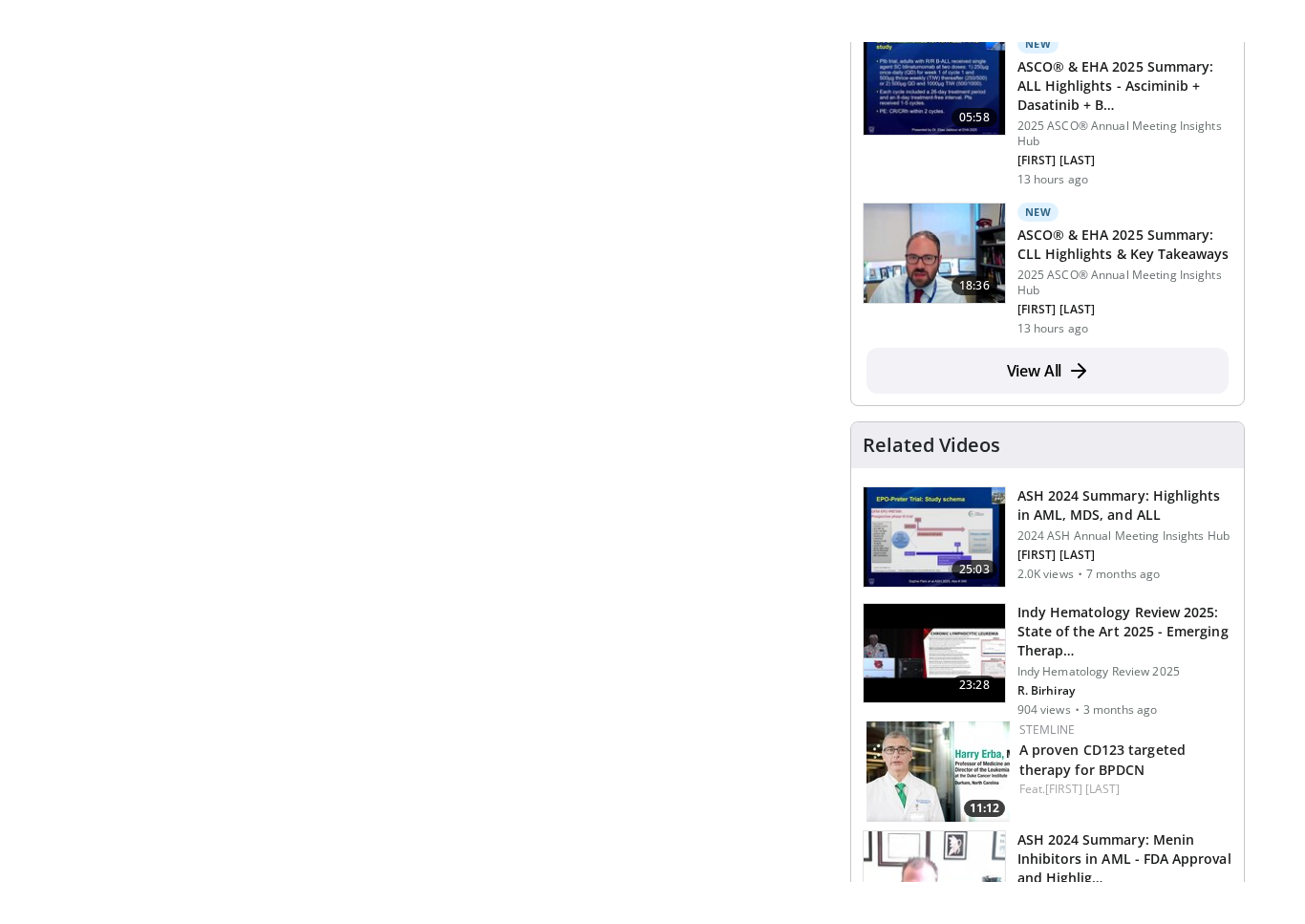 scroll, scrollTop: 23, scrollLeft: 0, axis: vertical 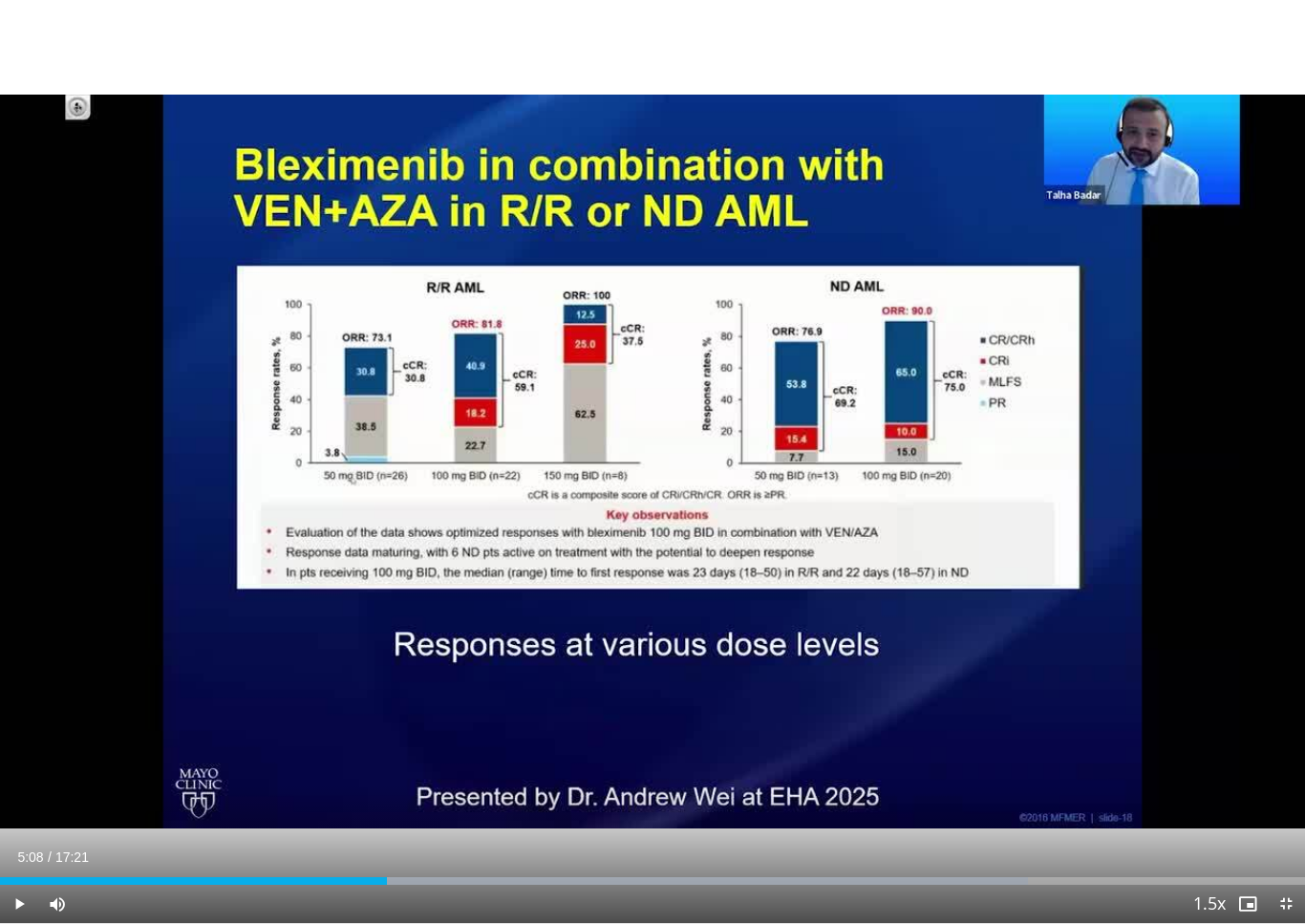 click on "10 seconds
Tap to unmute" at bounding box center [652, 462] 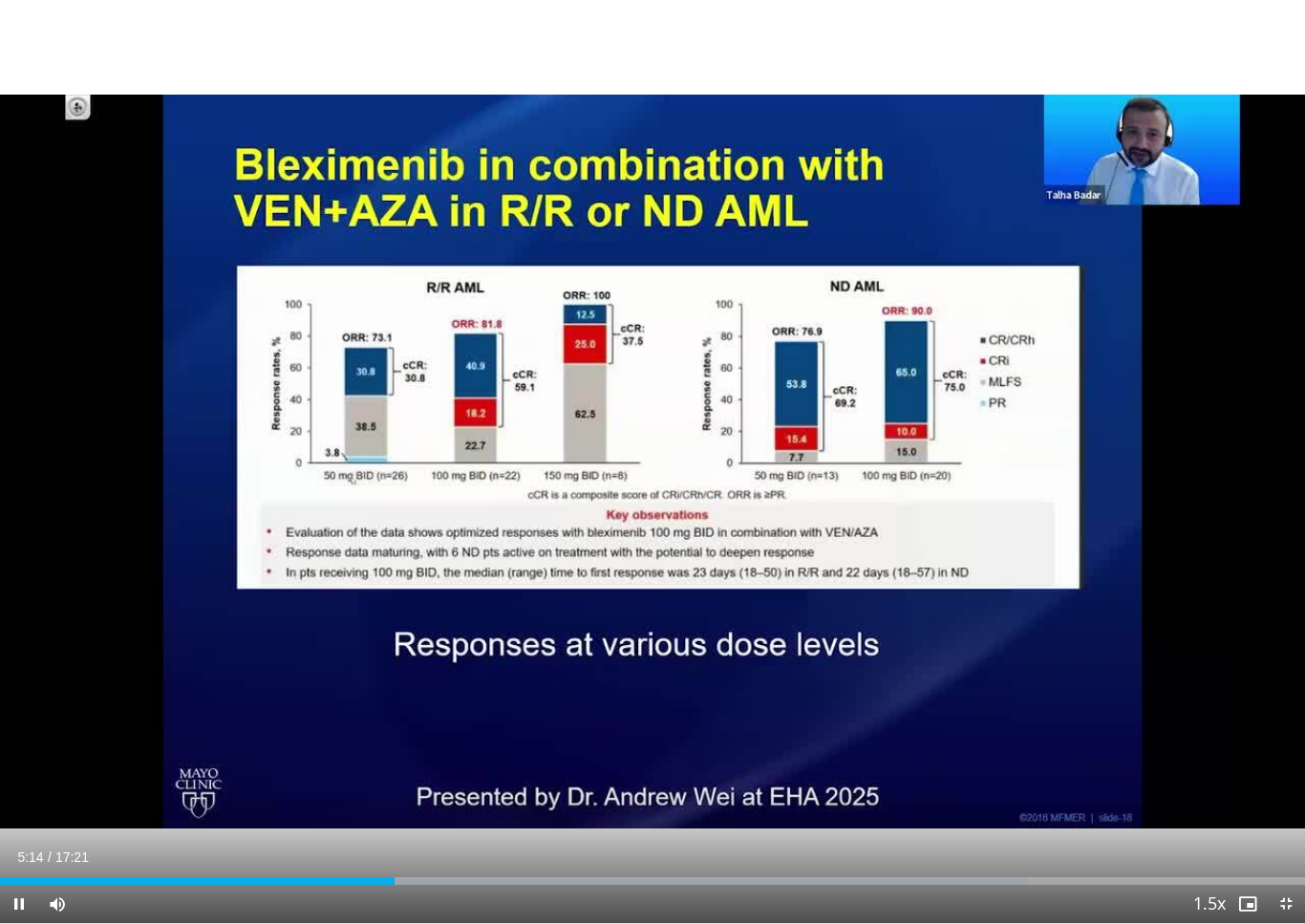 scroll, scrollTop: 0, scrollLeft: 0, axis: both 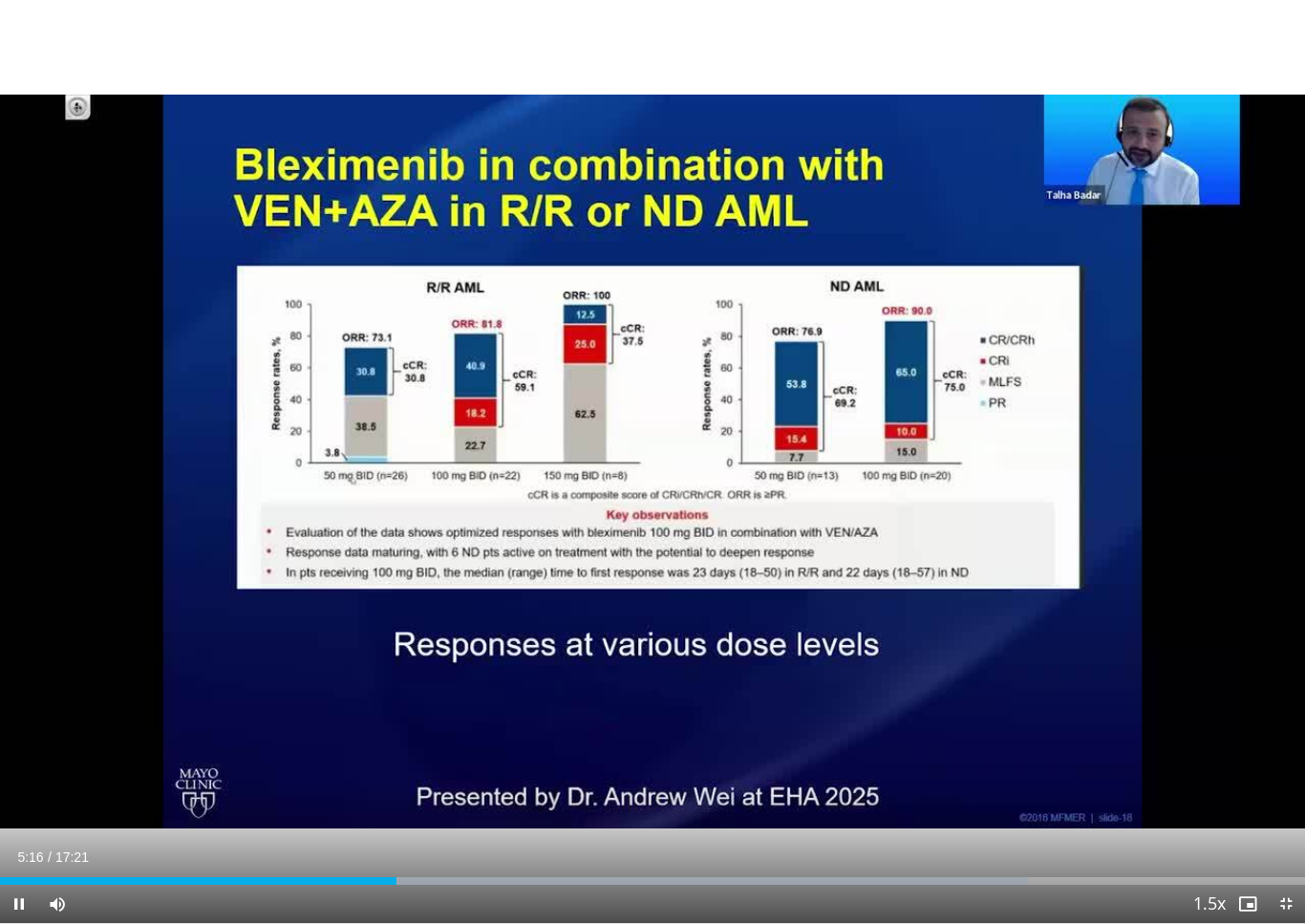 click on "10 seconds
Tap to unmute" at bounding box center (652, 462) 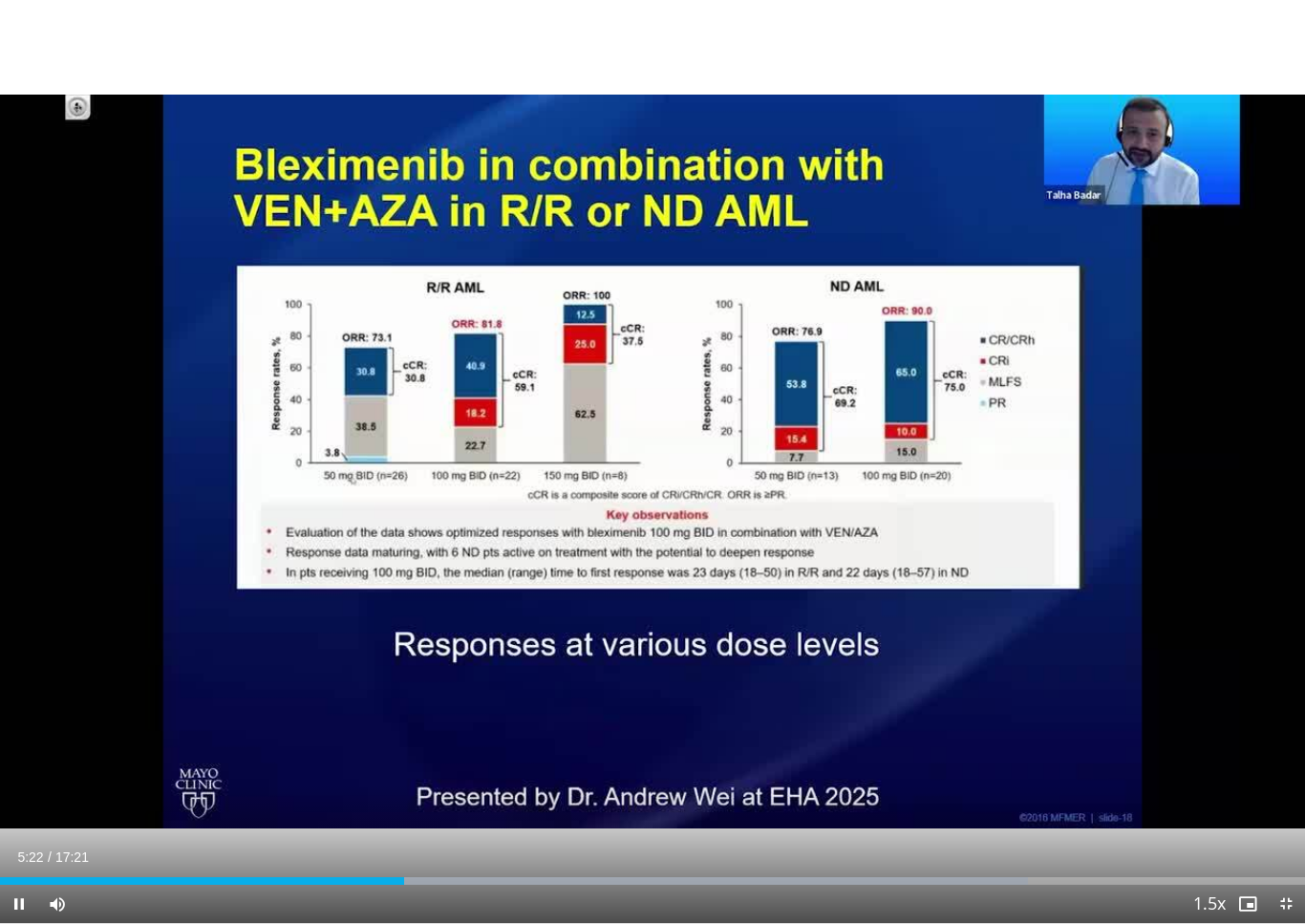 scroll, scrollTop: 0, scrollLeft: 0, axis: both 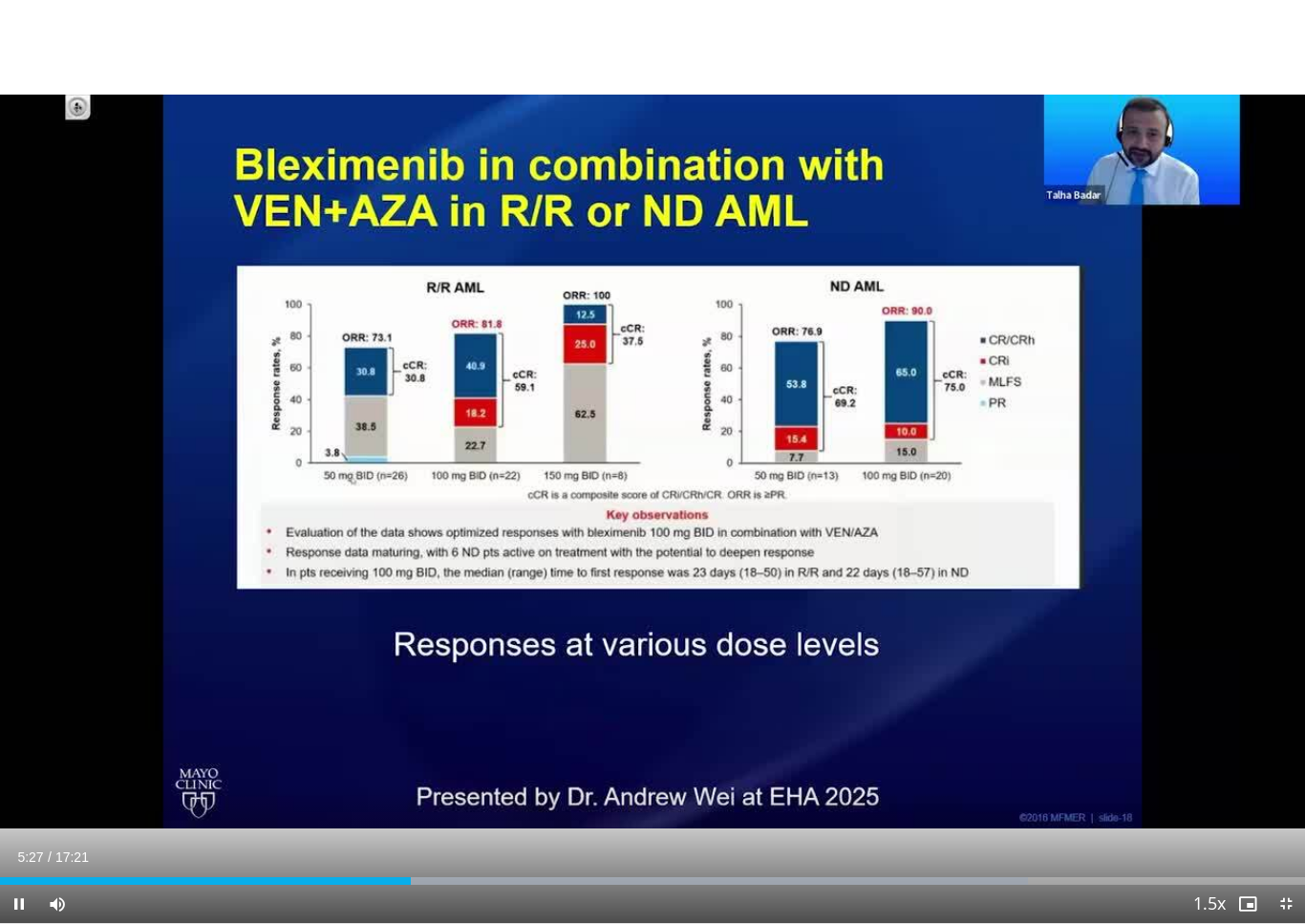 click on "Just Launched:  2025 ASCO® Annual Meeting Insights Hub WATCH NOW
Specialties
Adult & Family Medicine
Allergy, Asthma, Immunology
Anesthesiology
Cardiology
Dental
Dermatology
Endocrinology
Gastroenterology & Hepatology
General Surgery
Hematology & Oncology
Infectious Disease
Nephrology
Neurology
Neurosurgery
Obstetrics & Gynecology
Ophthalmology
Oral Maxillofacial
Orthopaedics
Otolaryngology
Pediatrics
Plastic Surgery Podiatry" at bounding box center (652, 439) 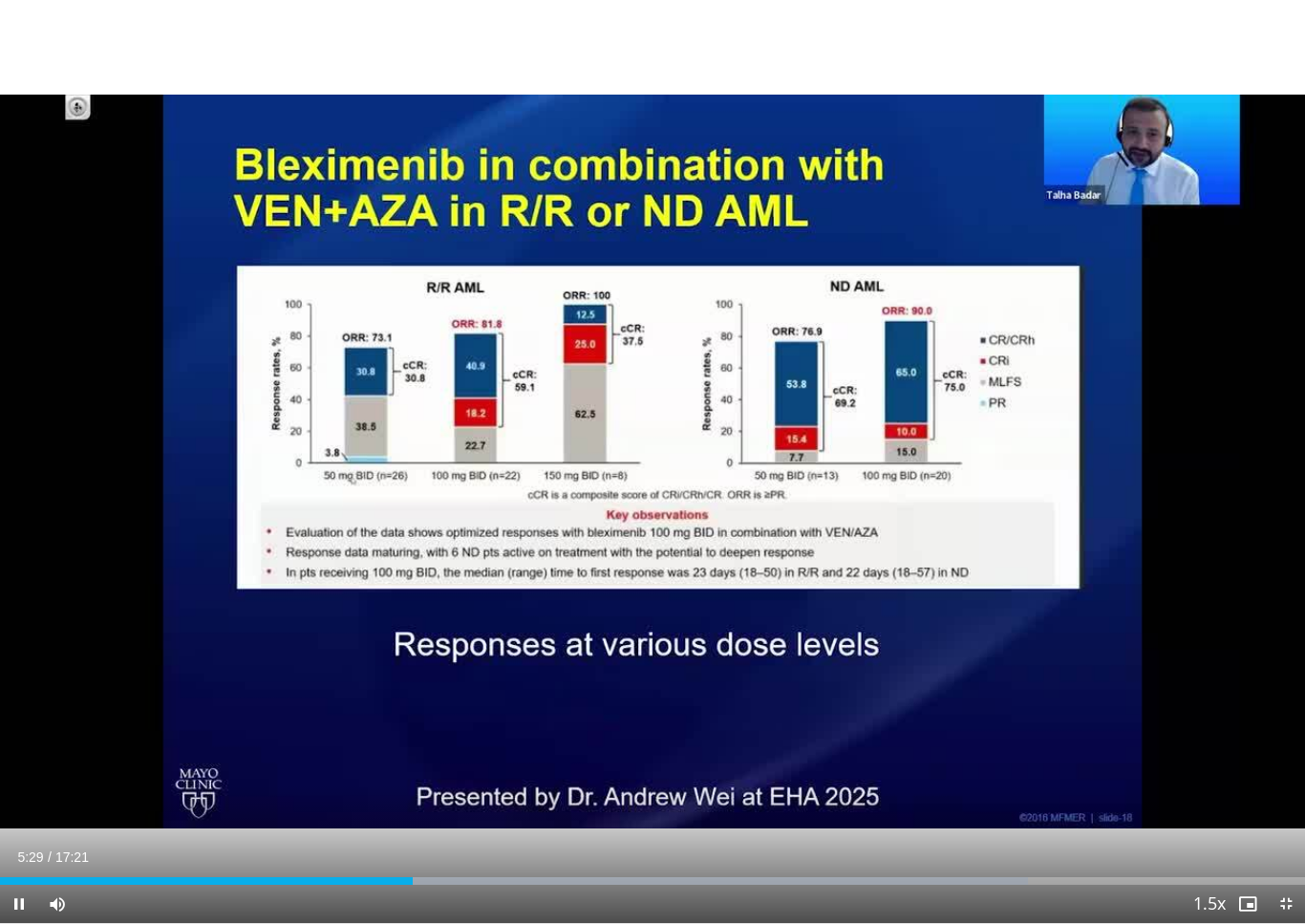 click at bounding box center (1286, 904) 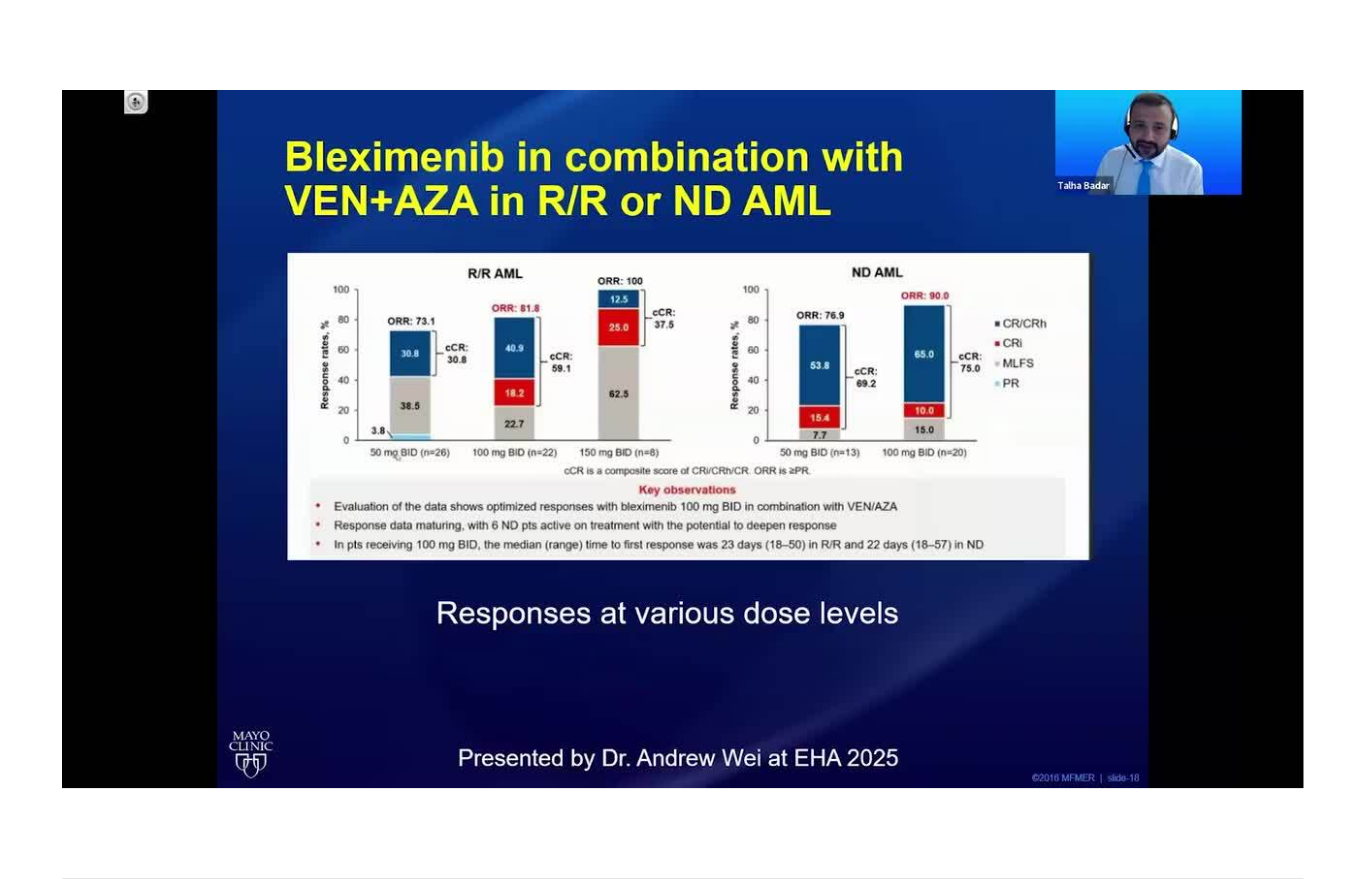 scroll, scrollTop: 0, scrollLeft: 0, axis: both 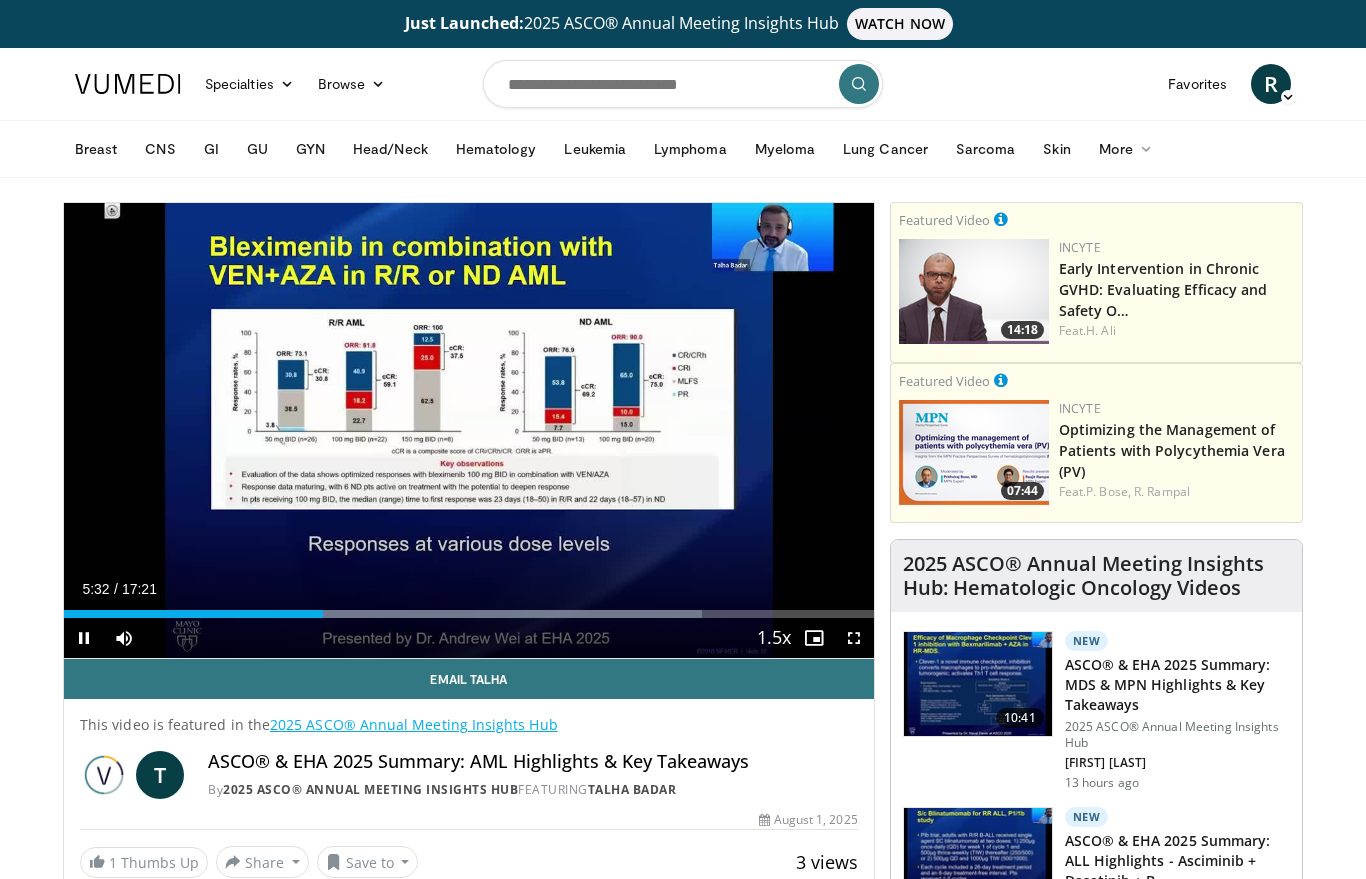 click at bounding box center [854, 638] 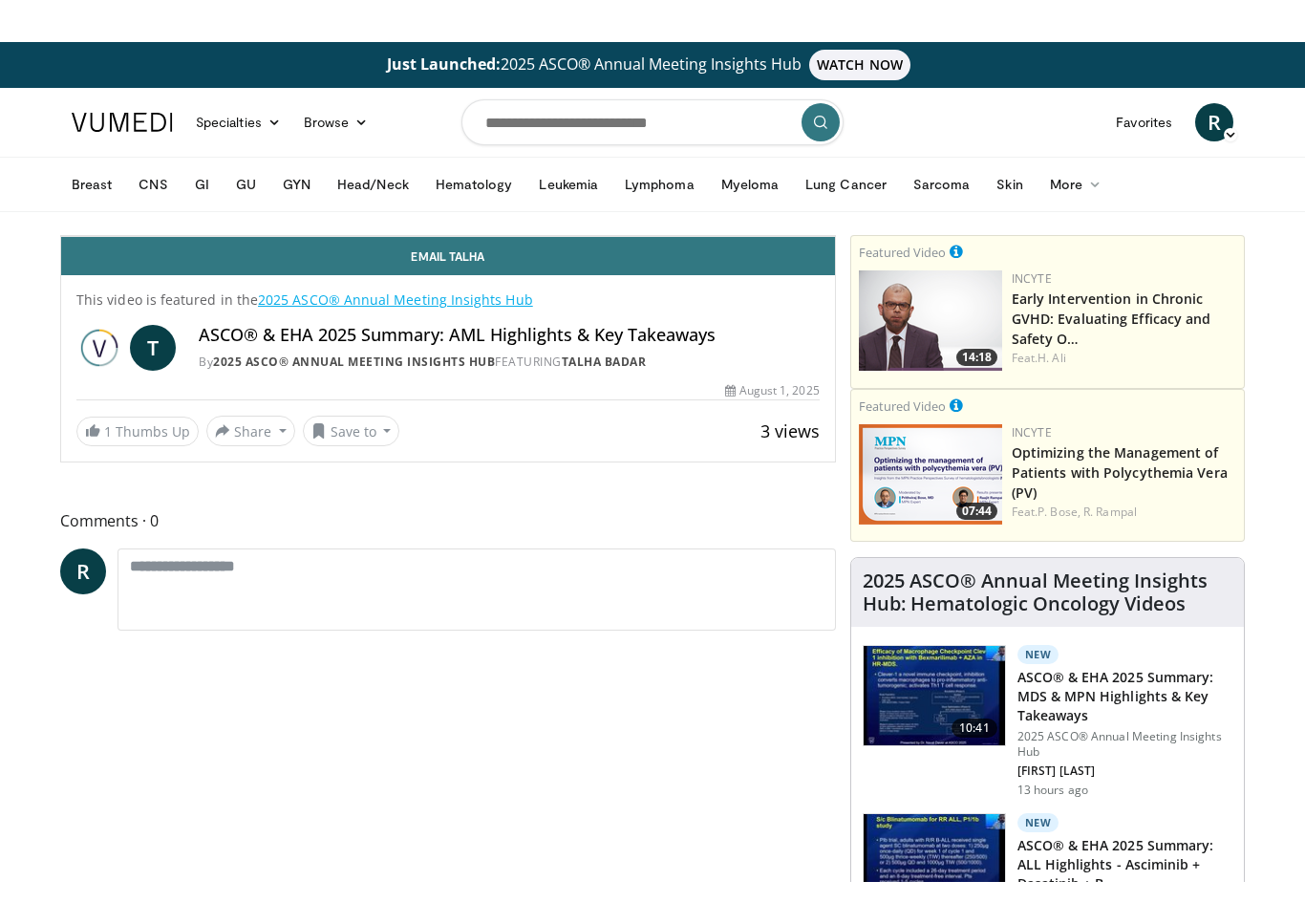 scroll, scrollTop: 23, scrollLeft: 0, axis: vertical 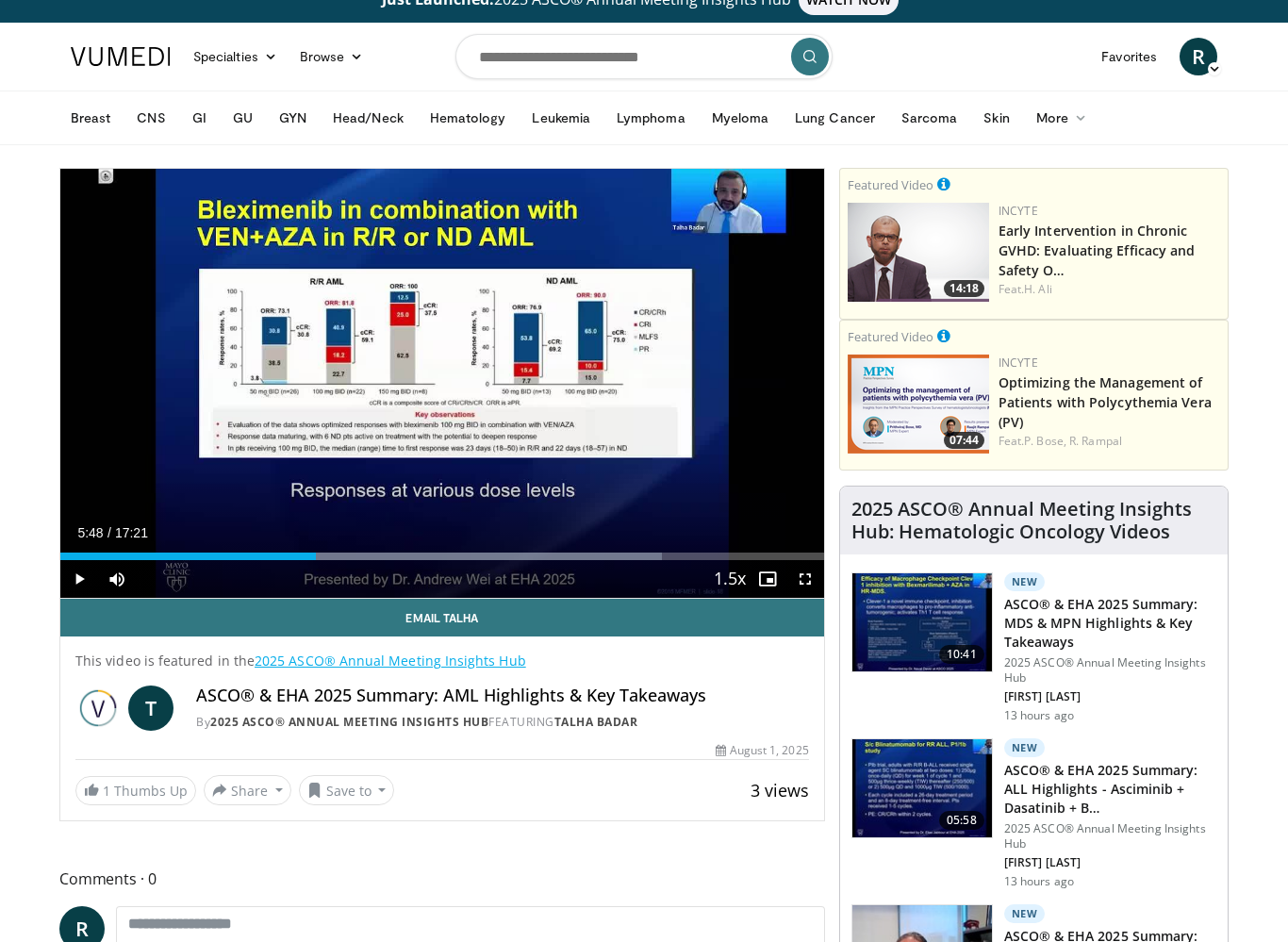 click at bounding box center (79, 579) 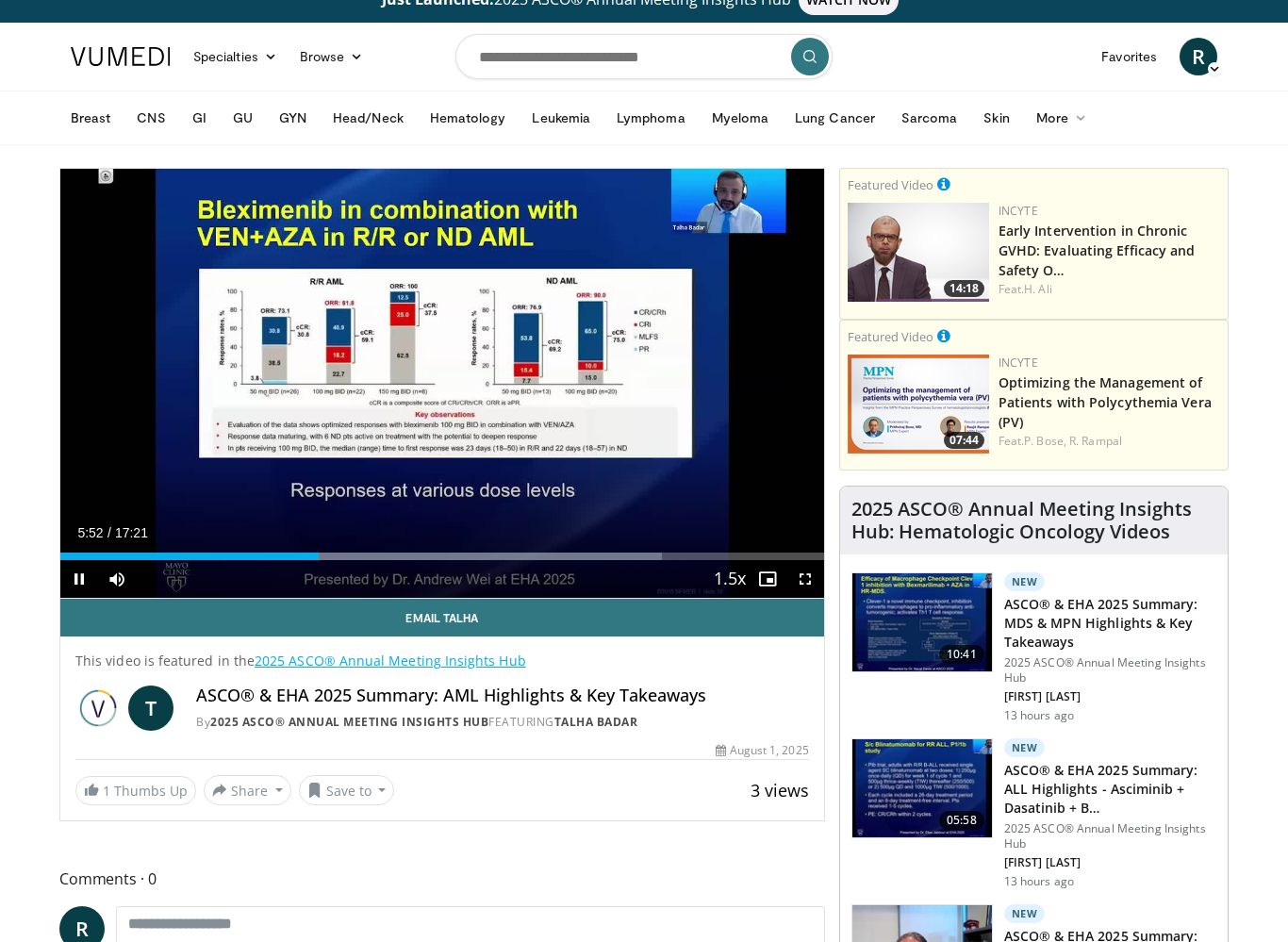 click at bounding box center (805, 579) 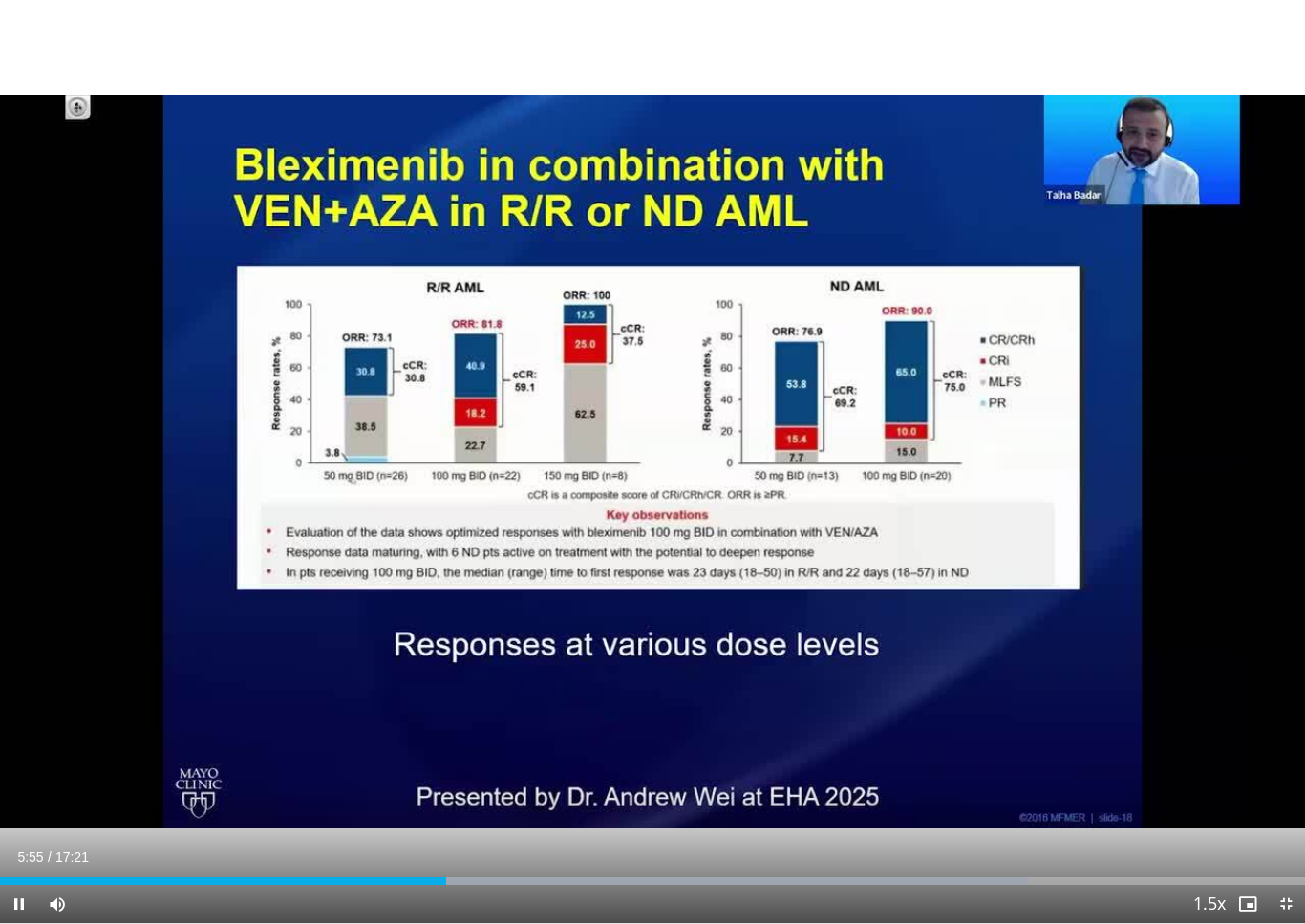 click at bounding box center [19, 904] 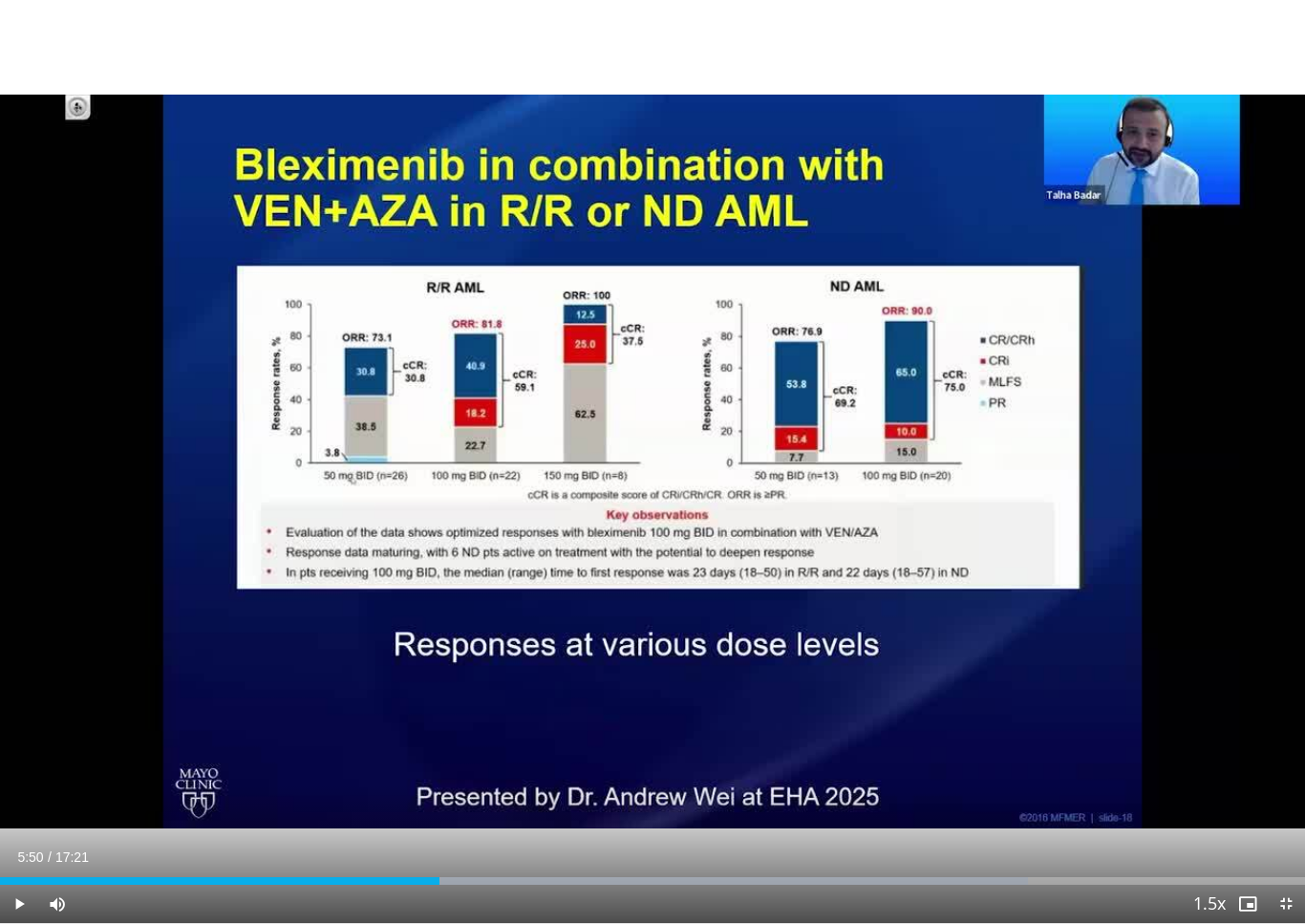click on "Loaded :  78.76%" at bounding box center (652, 881) 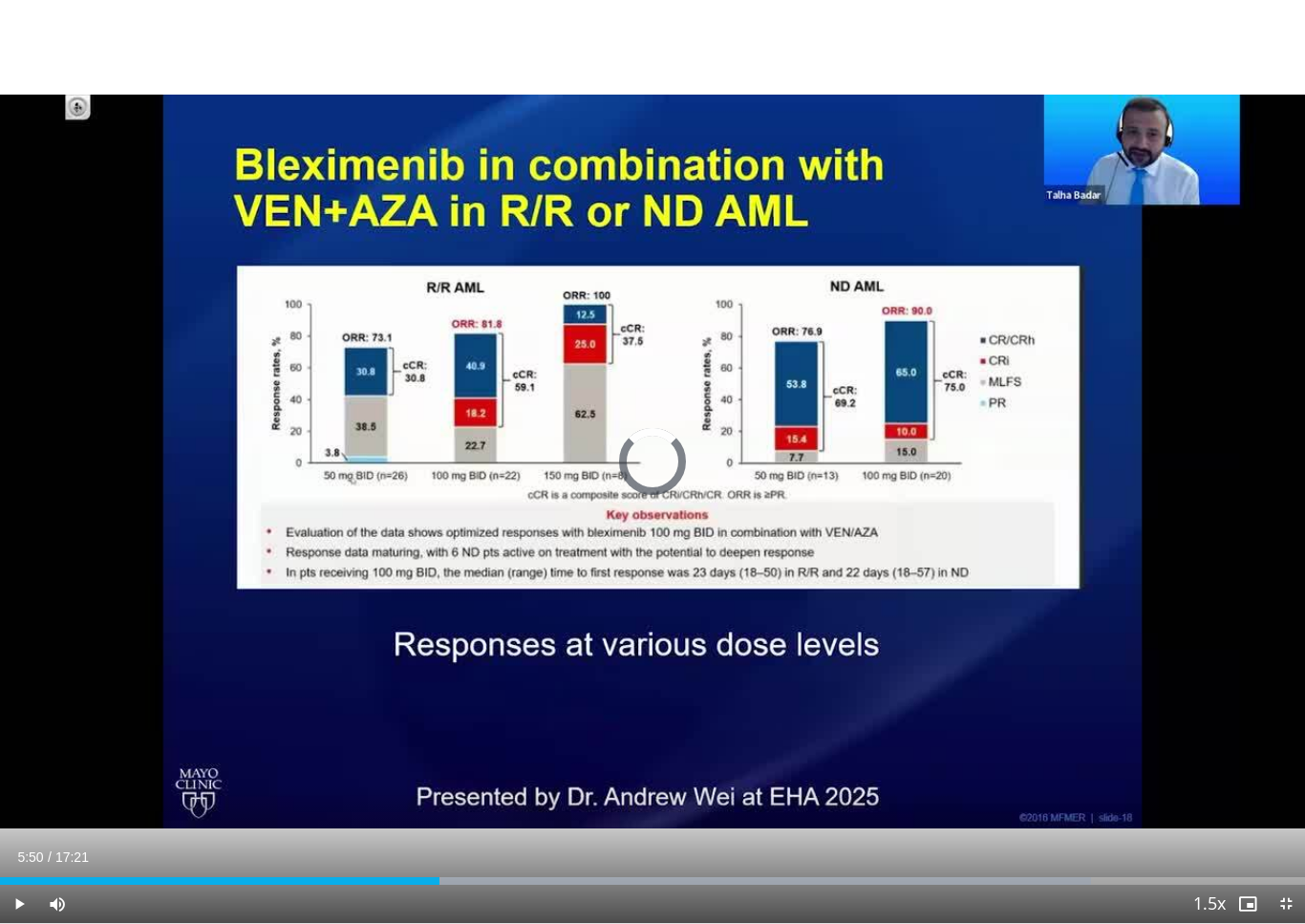 click on "Loaded :  83.57%" at bounding box center (652, 881) 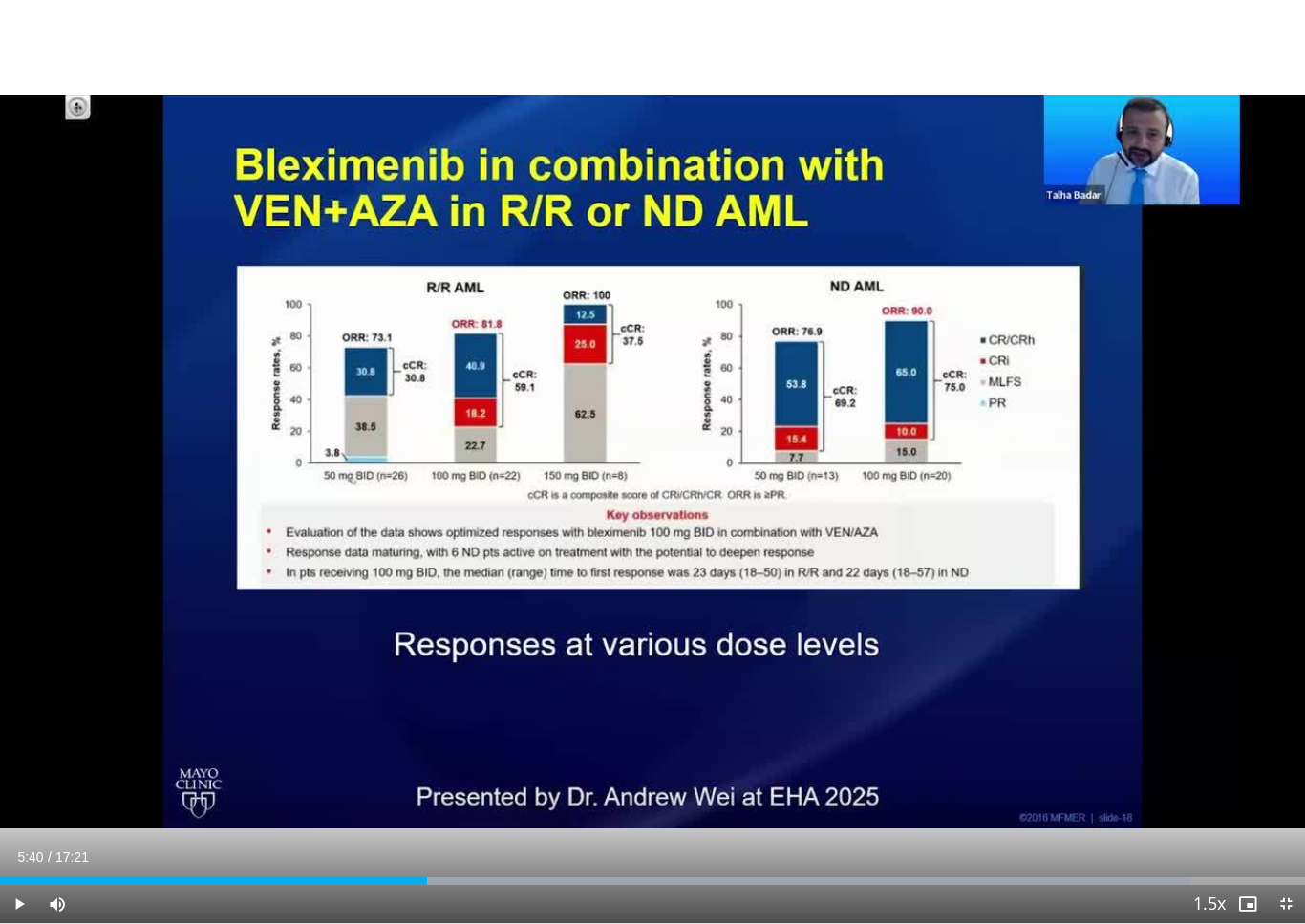 click on "Loaded :  91.25%" at bounding box center [652, 881] 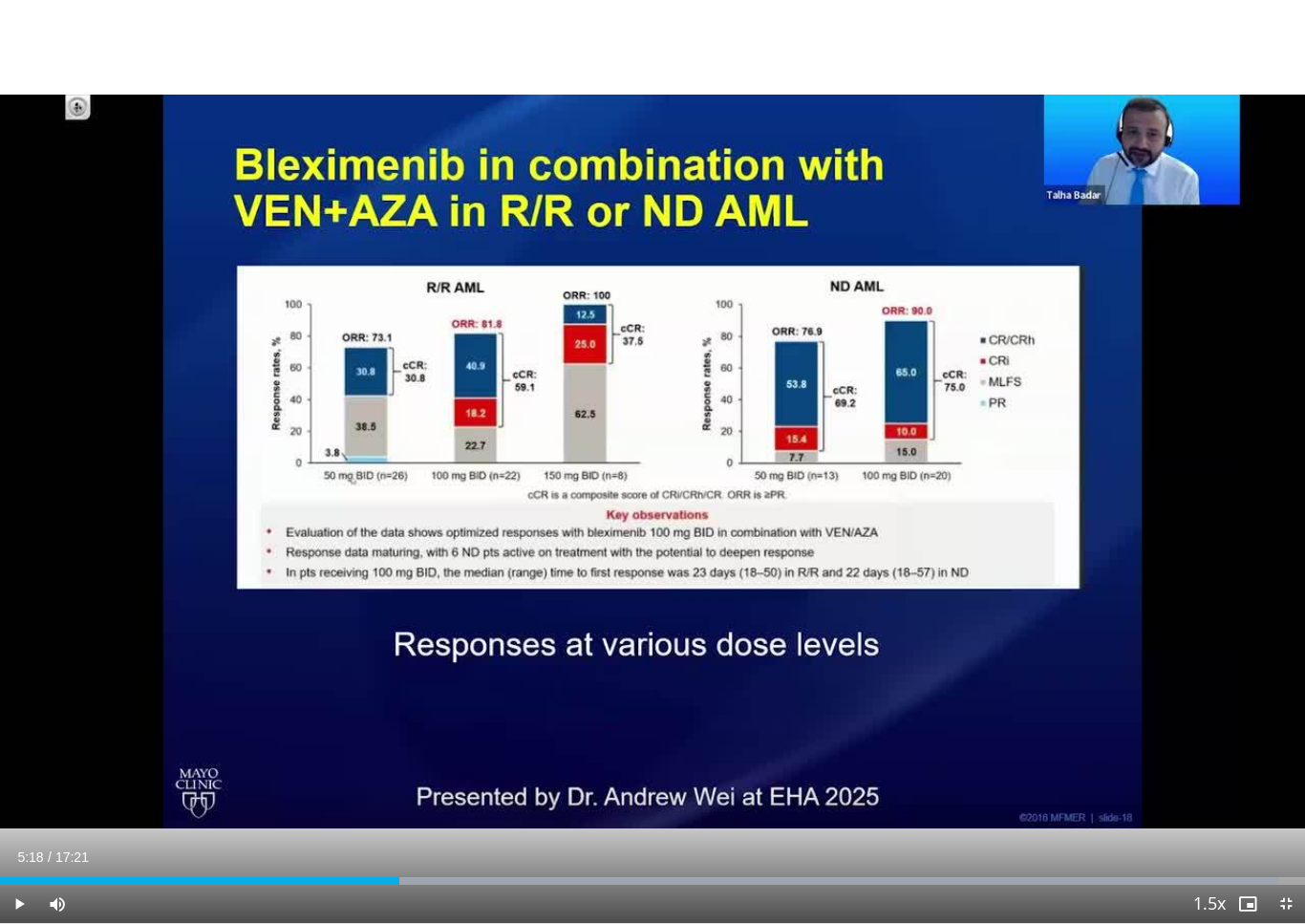 click on "10 seconds
Tap to unmute" at bounding box center (652, 462) 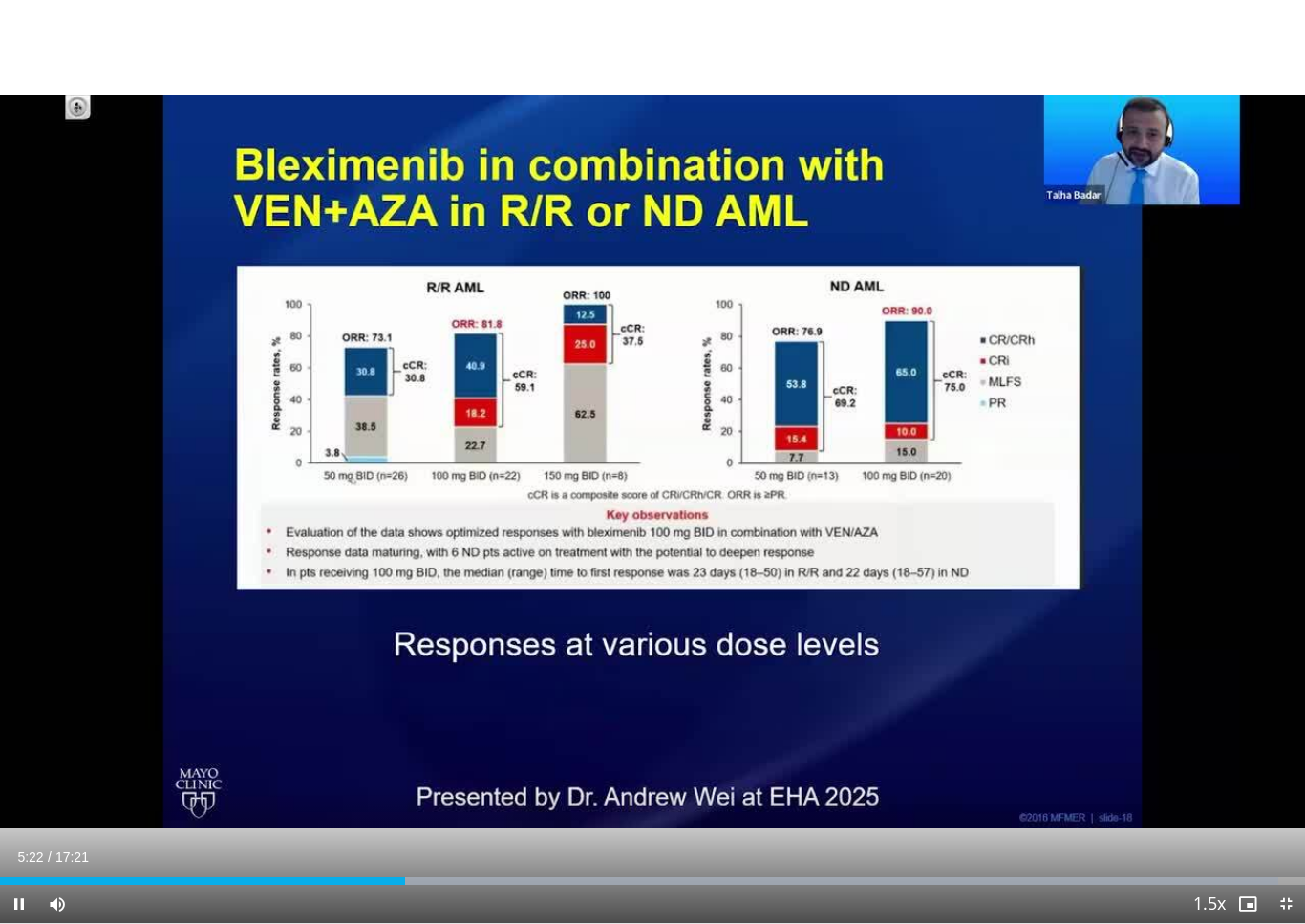click on "Current Time  5:22 / Duration  17:21 Pause Skip Backward Skip Forward Mute Loaded :  97.98% Stream Type  LIVE Seek to live, currently behind live LIVE   1.5x Playback Rate 0.5x 0.75x 1x 1.25x 1.5x , selected 1.75x 2x Chapters Chapters Descriptions descriptions off , selected Captions captions off , selected Audio Track en (Main) , selected Exit Fullscreen Enable picture-in-picture mode" at bounding box center [652, 904] 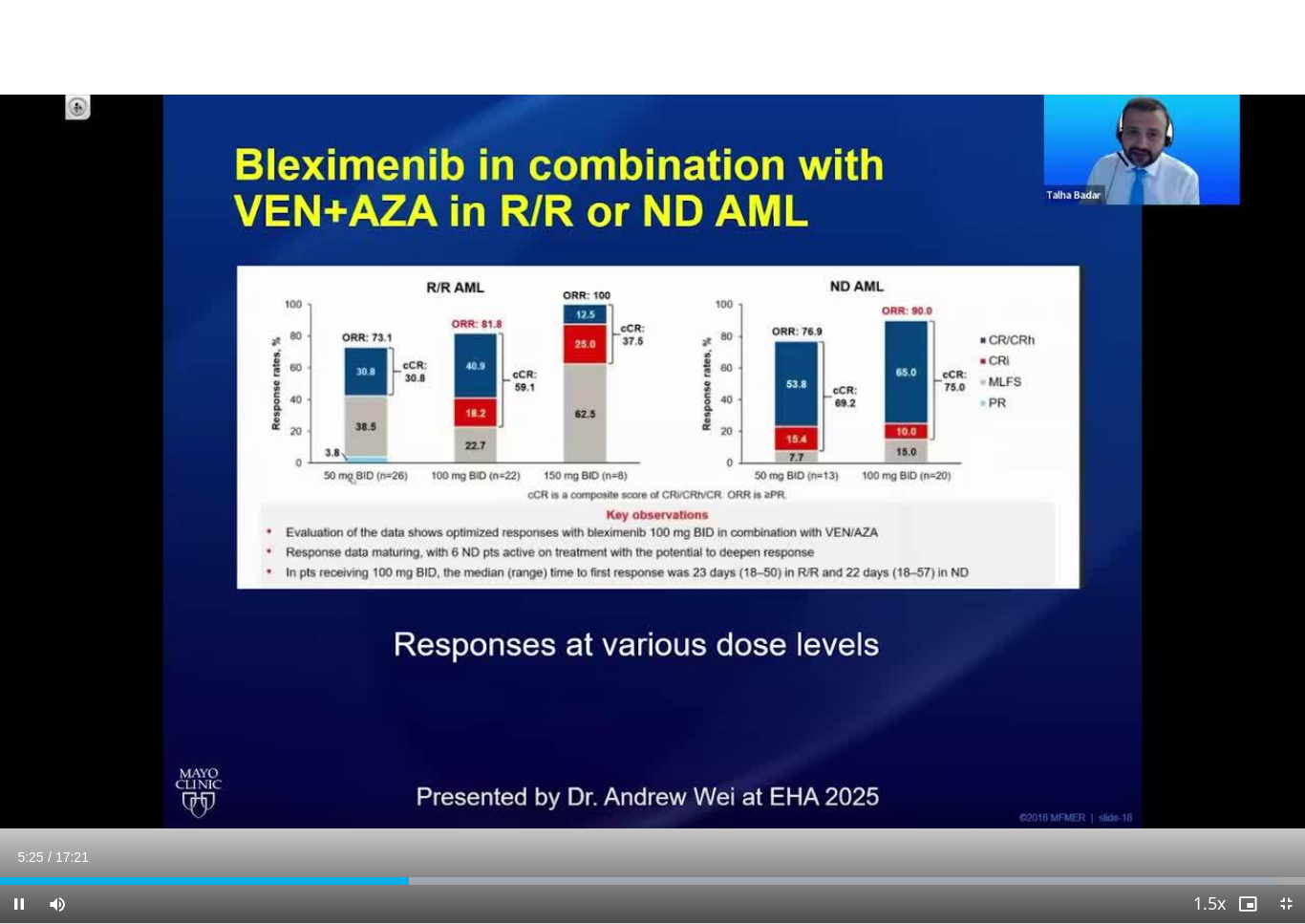 click on "10 seconds
Tap to unmute" at bounding box center [652, 462] 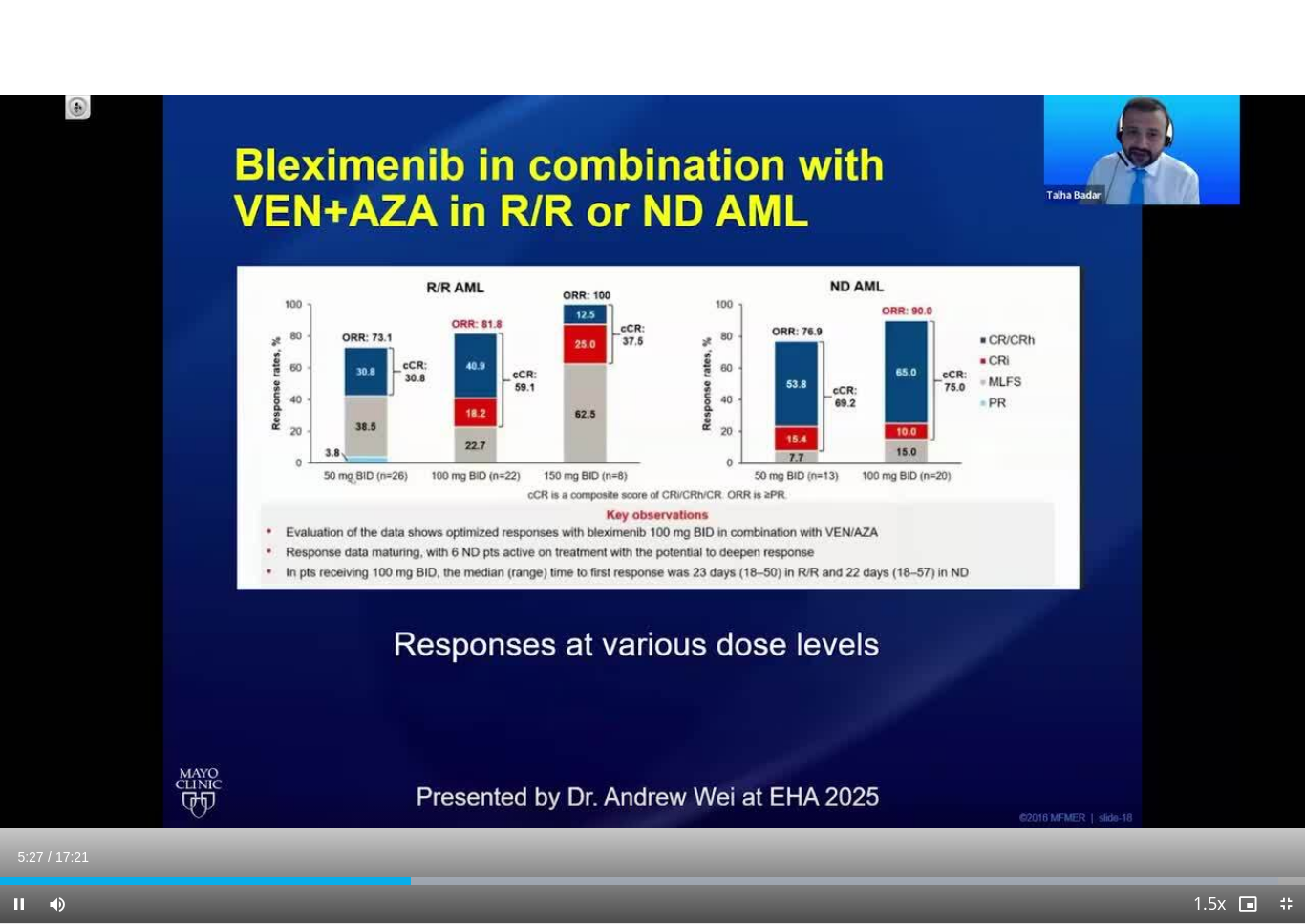click on "Current Time  5:27 / Duration  17:21 Pause Skip Backward Skip Forward Mute Loaded :  97.98% Stream Type  LIVE Seek to live, currently behind live LIVE   1.5x Playback Rate 0.5x 0.75x 1x 1.25x 1.5x , selected 1.75x 2x Chapters Chapters Descriptions descriptions off , selected Captions captions off , selected Audio Track en (Main) , selected Exit Fullscreen Enable picture-in-picture mode" at bounding box center [652, 904] 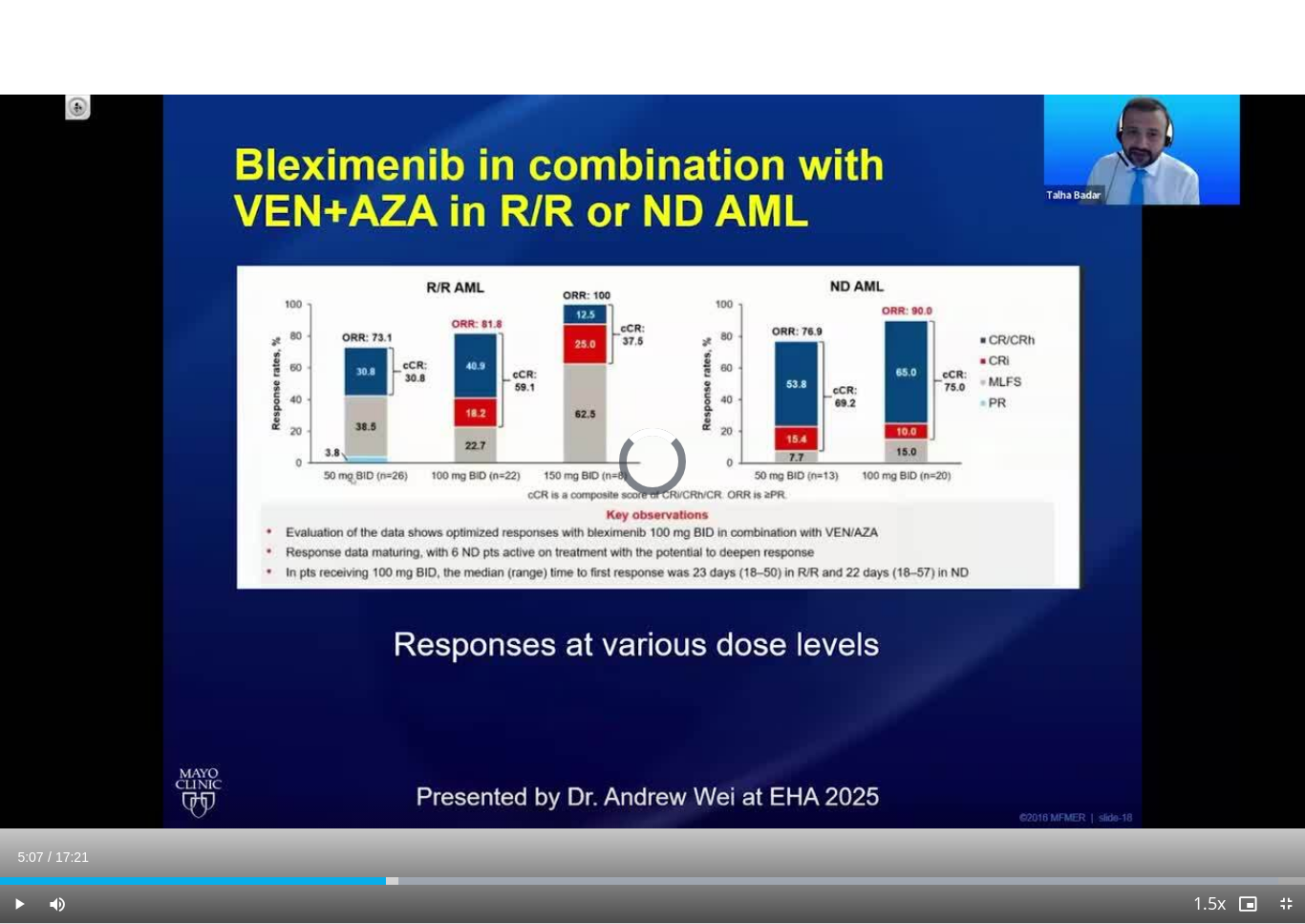 click at bounding box center (193, 881) 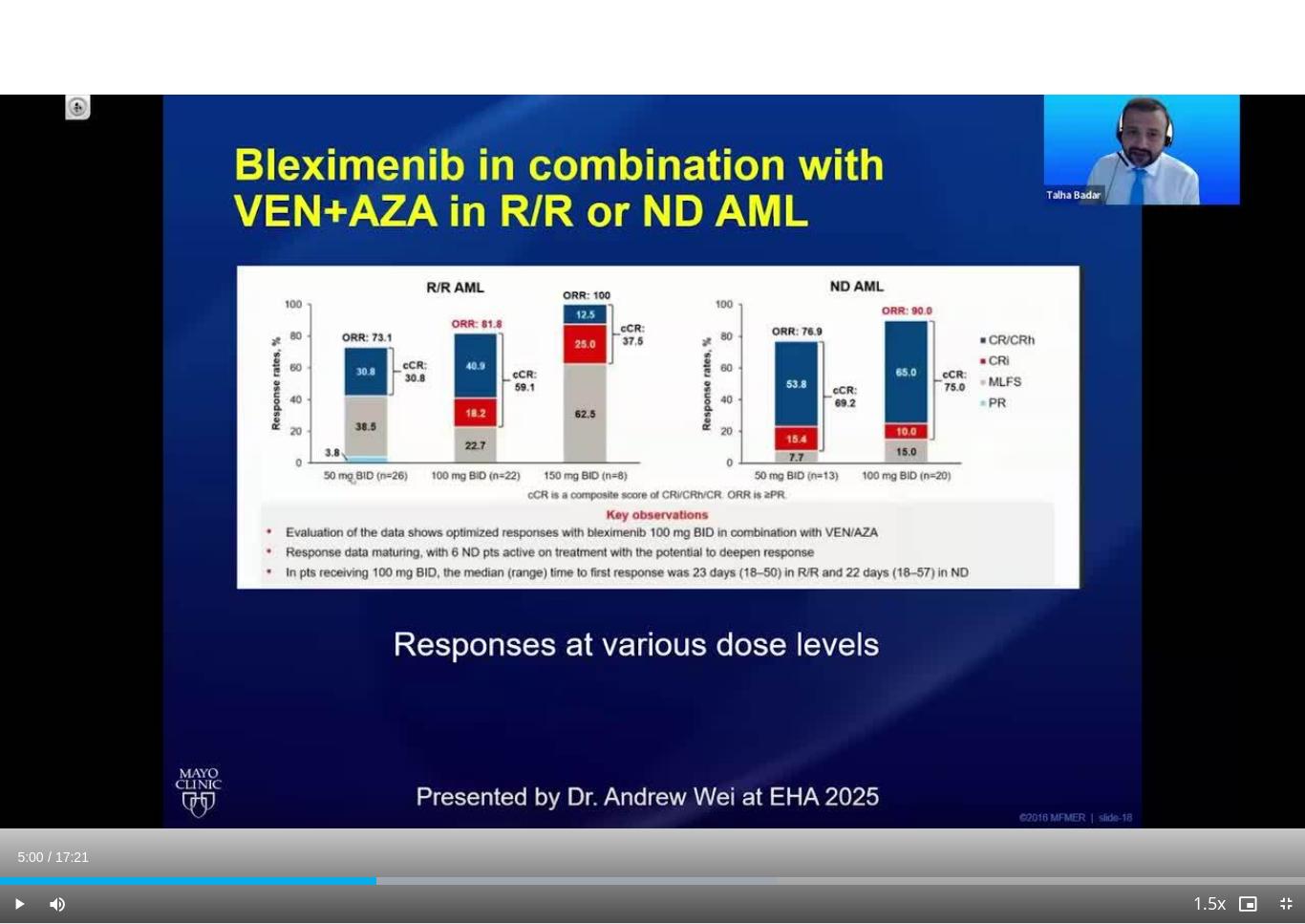 click on "Loaded :  59.55%" at bounding box center [652, 881] 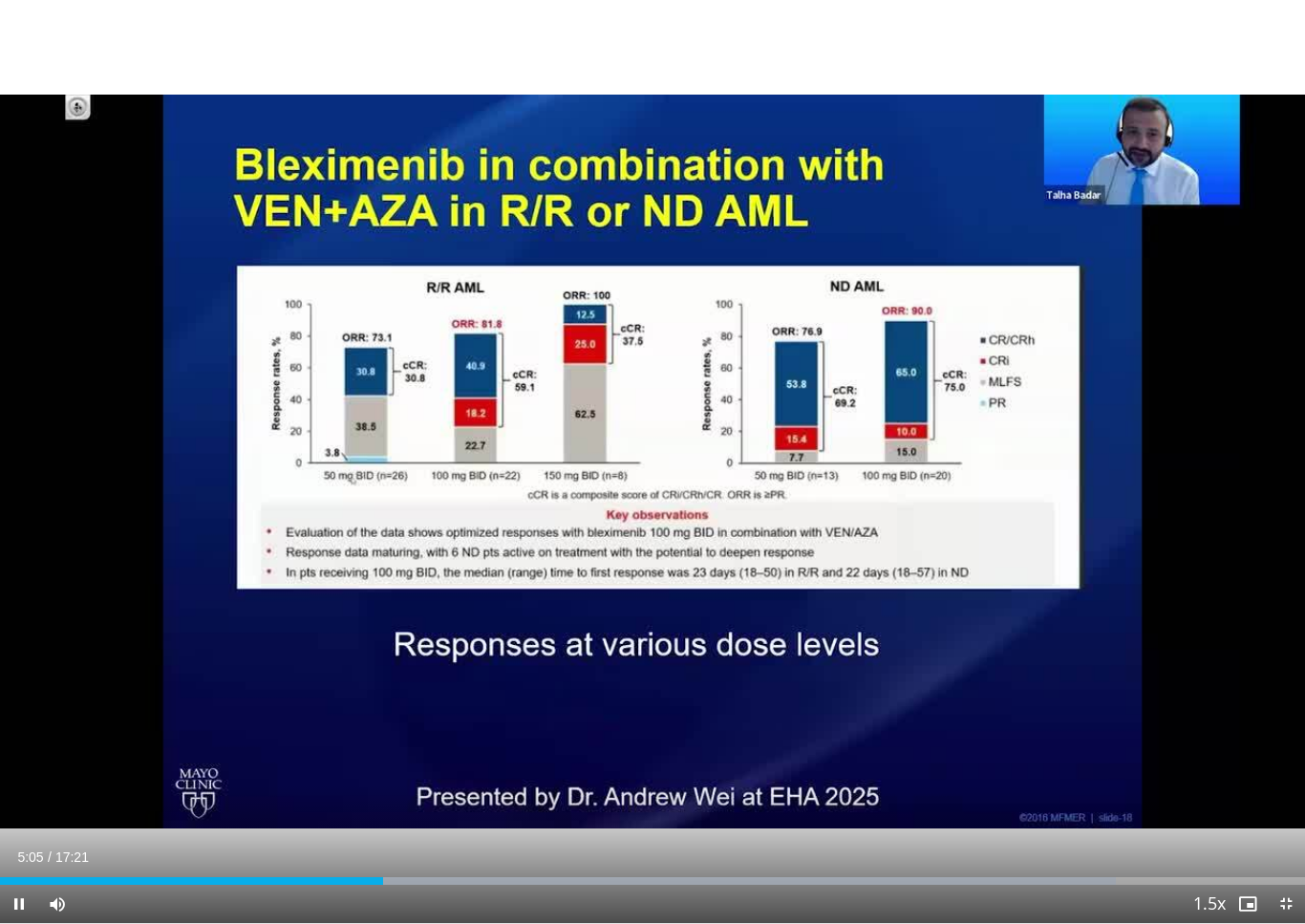 scroll, scrollTop: 0, scrollLeft: 0, axis: both 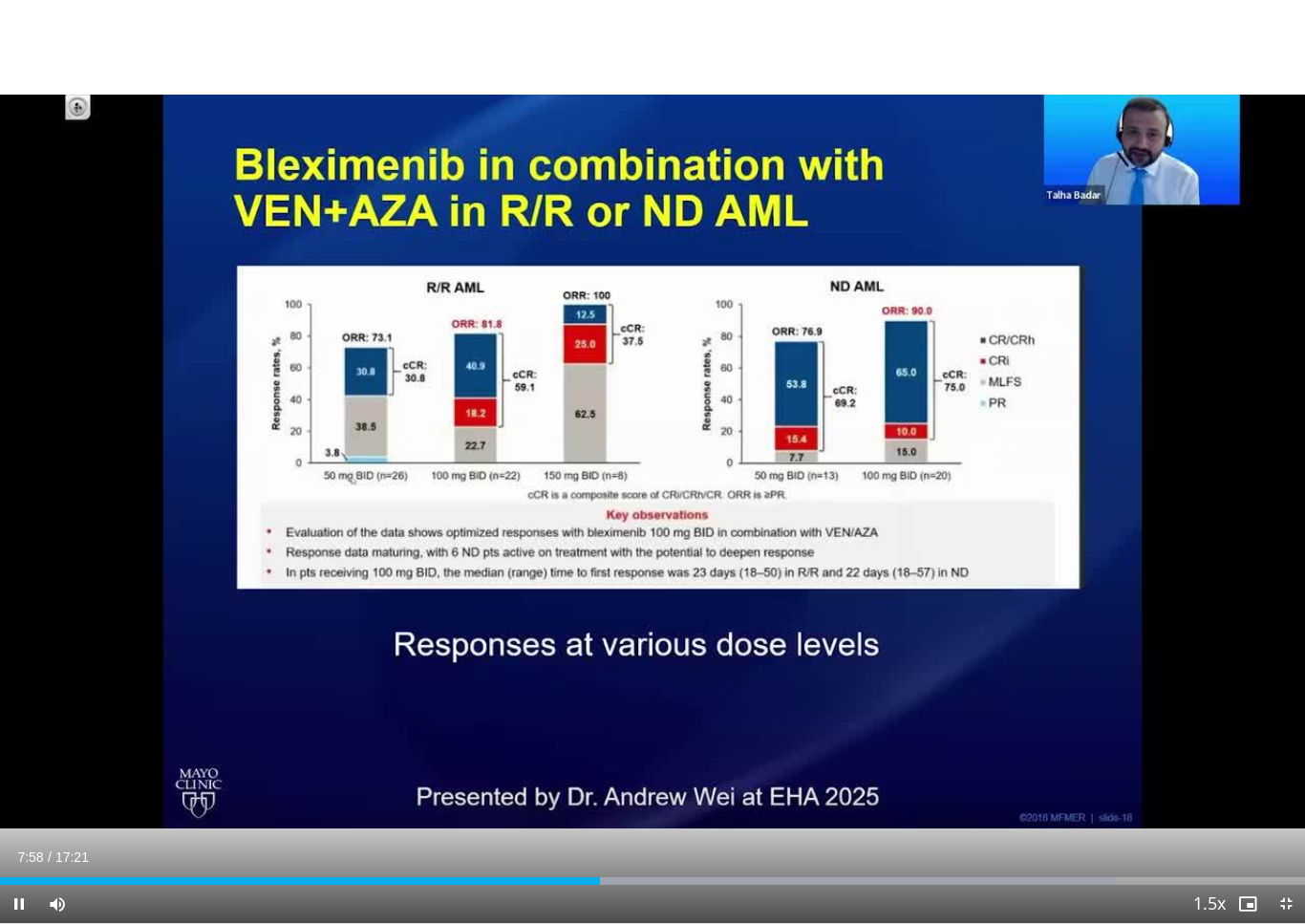 click on "10 seconds
Tap to unmute" at bounding box center (652, 462) 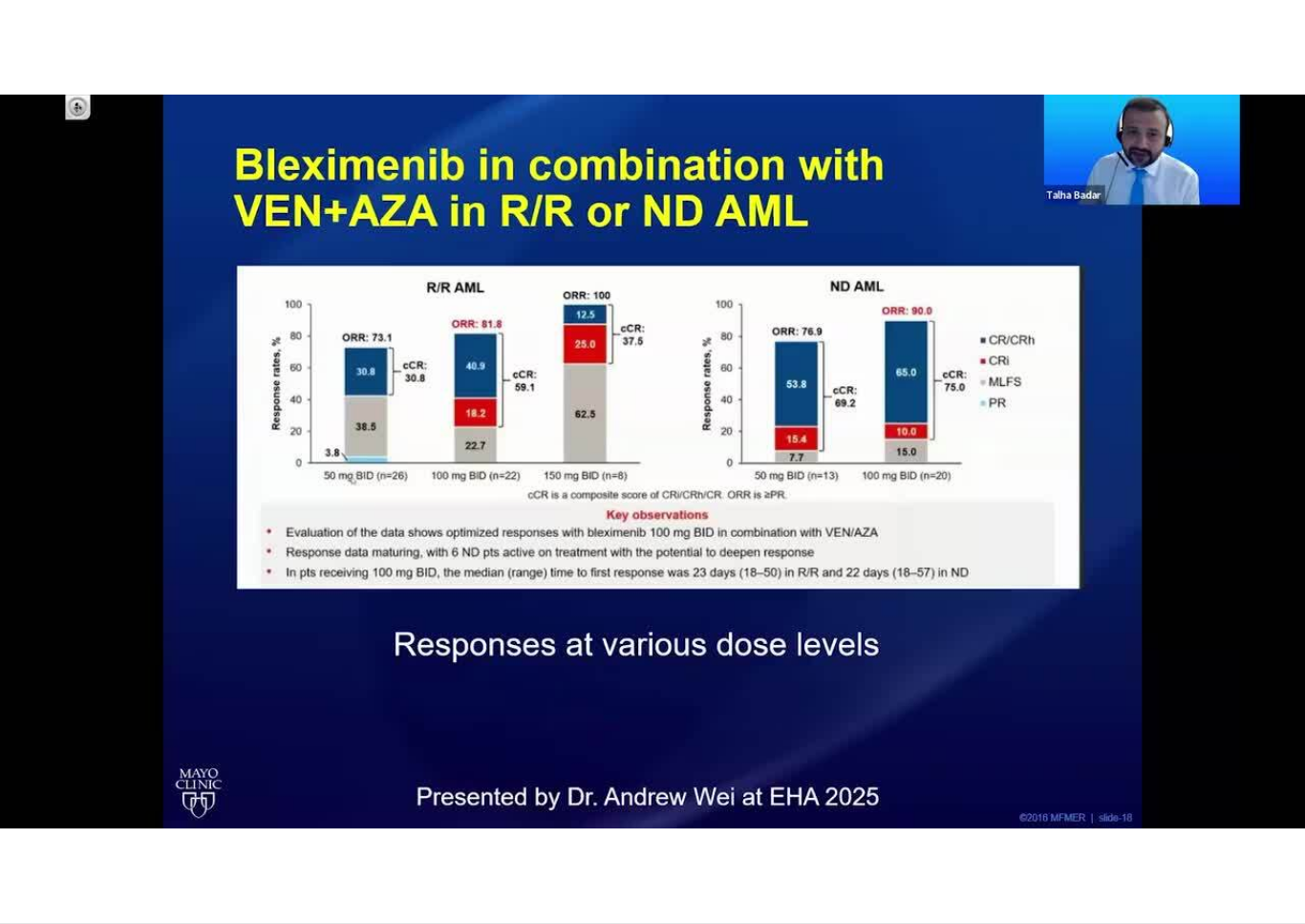 scroll, scrollTop: 0, scrollLeft: 0, axis: both 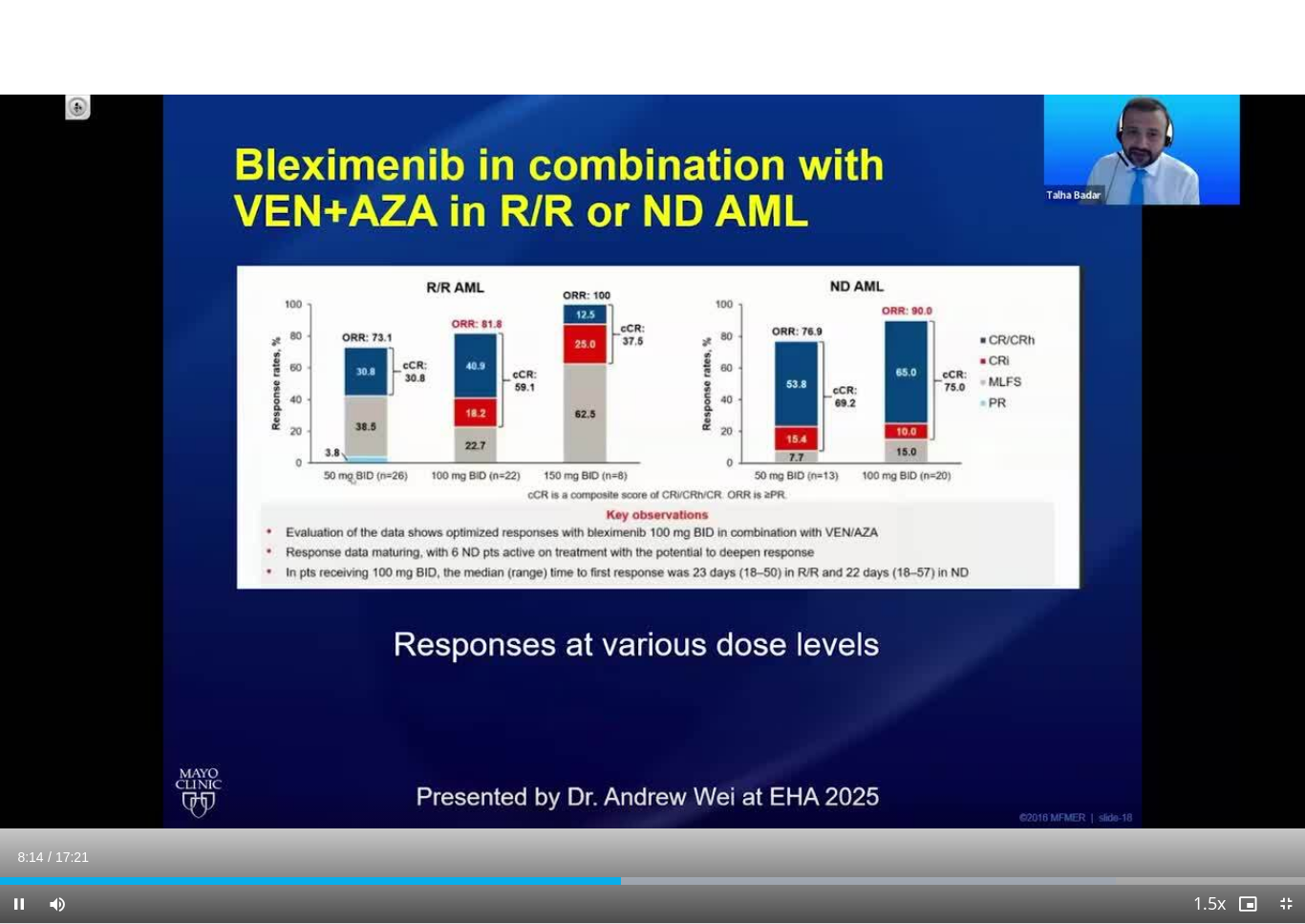 click on "Current Time  8:14 / Duration  17:21 Pause Skip Backward Skip Forward Mute Loaded :  85.49% Stream Type  LIVE Seek to live, currently behind live LIVE   1.5x Playback Rate 0.5x 0.75x 1x 1.25x 1.5x , selected 1.75x 2x Chapters Chapters Descriptions descriptions off , selected Captions captions off , selected Audio Track en (Main) , selected Exit Fullscreen Enable picture-in-picture mode" at bounding box center [652, 904] 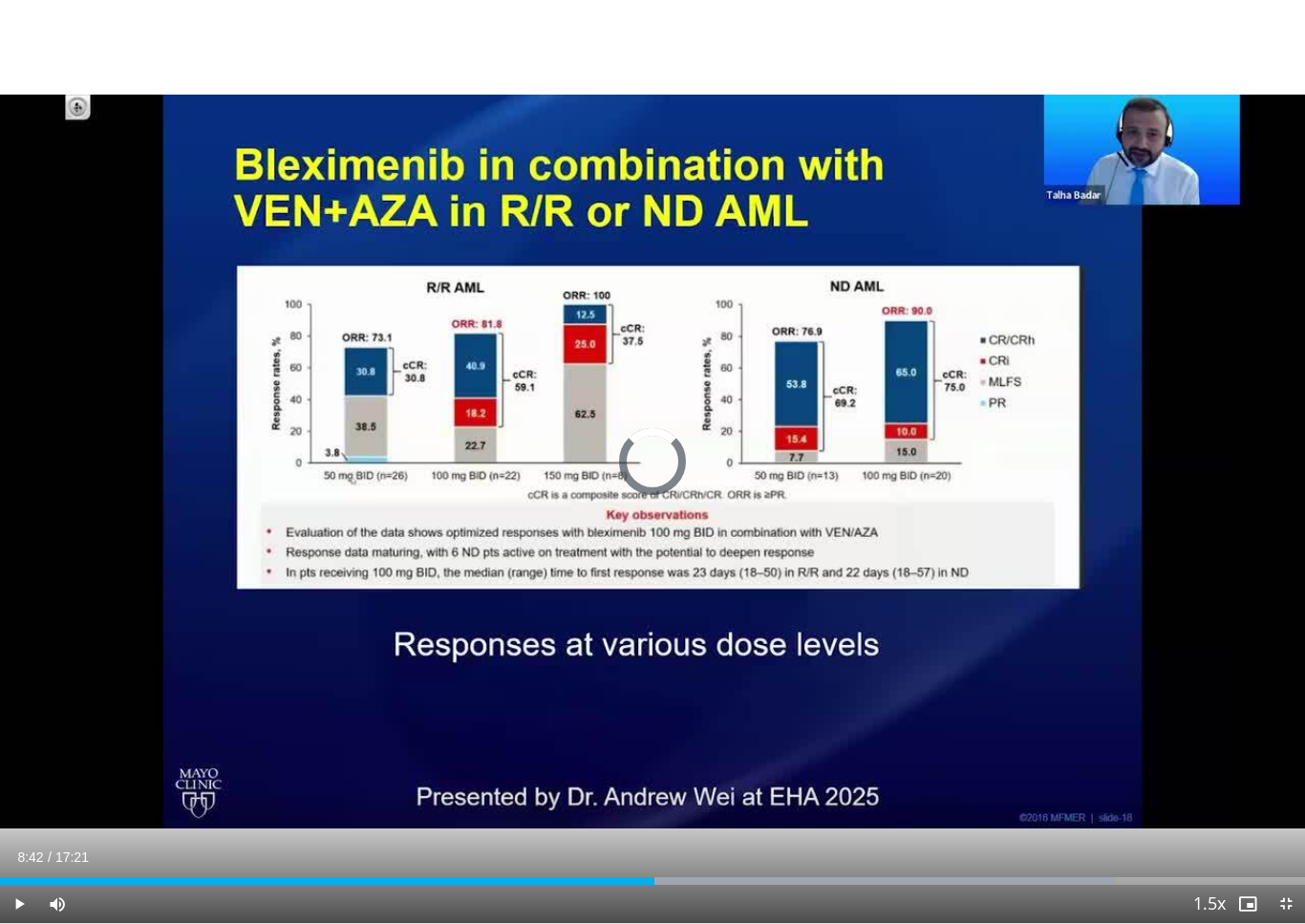 click on "Loaded :  85.49%" at bounding box center [652, 881] 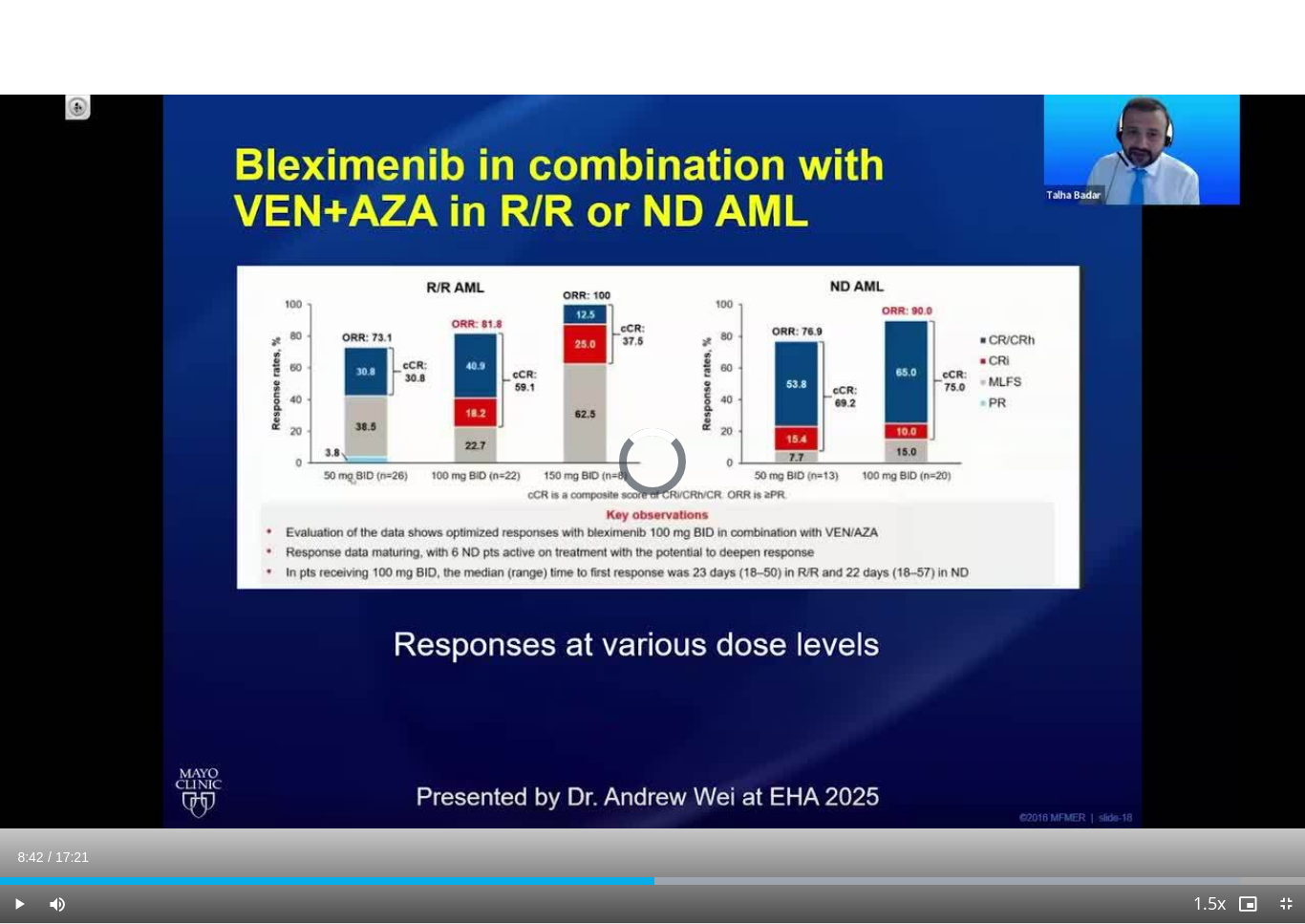 click at bounding box center [944, 881] 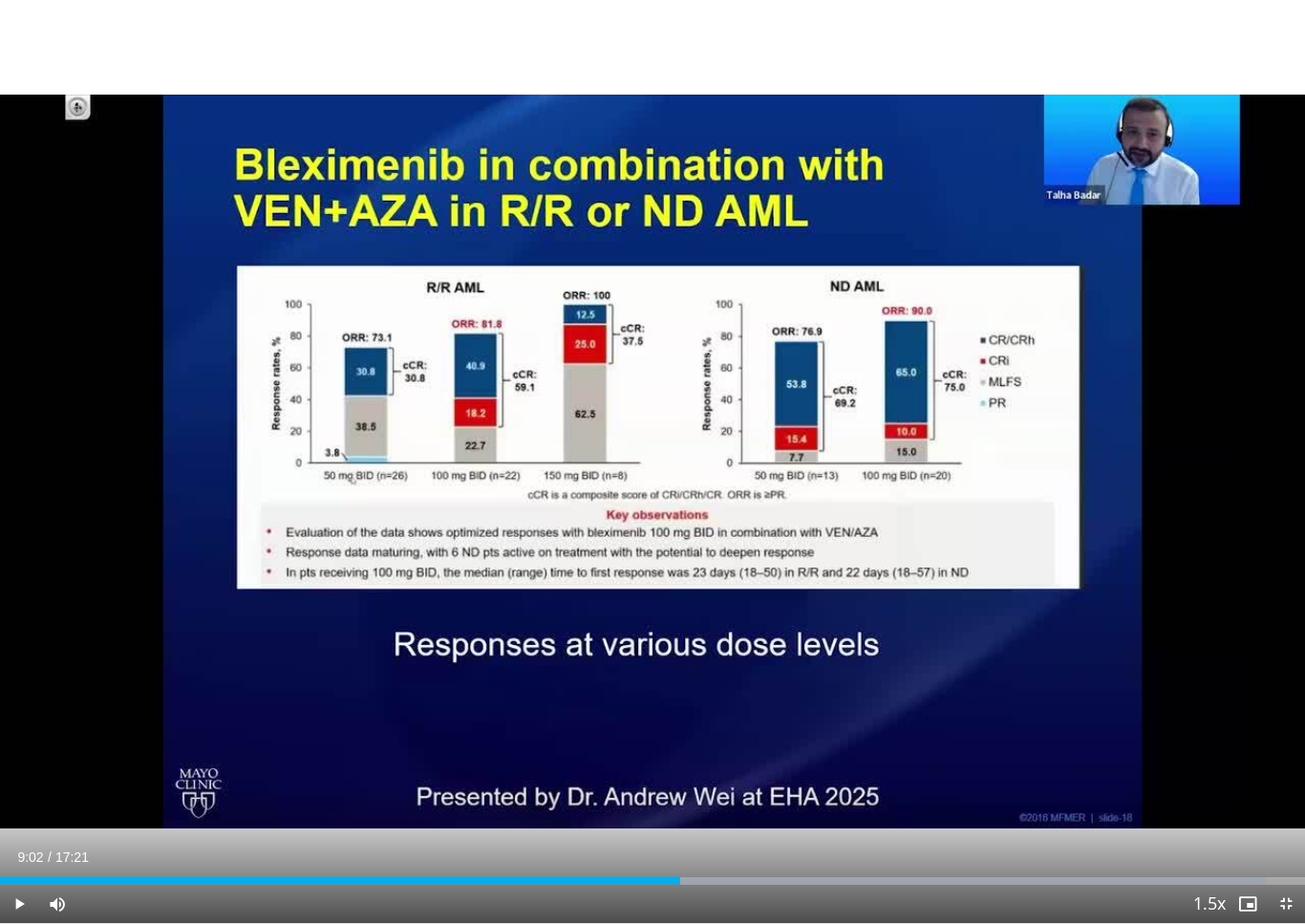 click at bounding box center (956, 881) 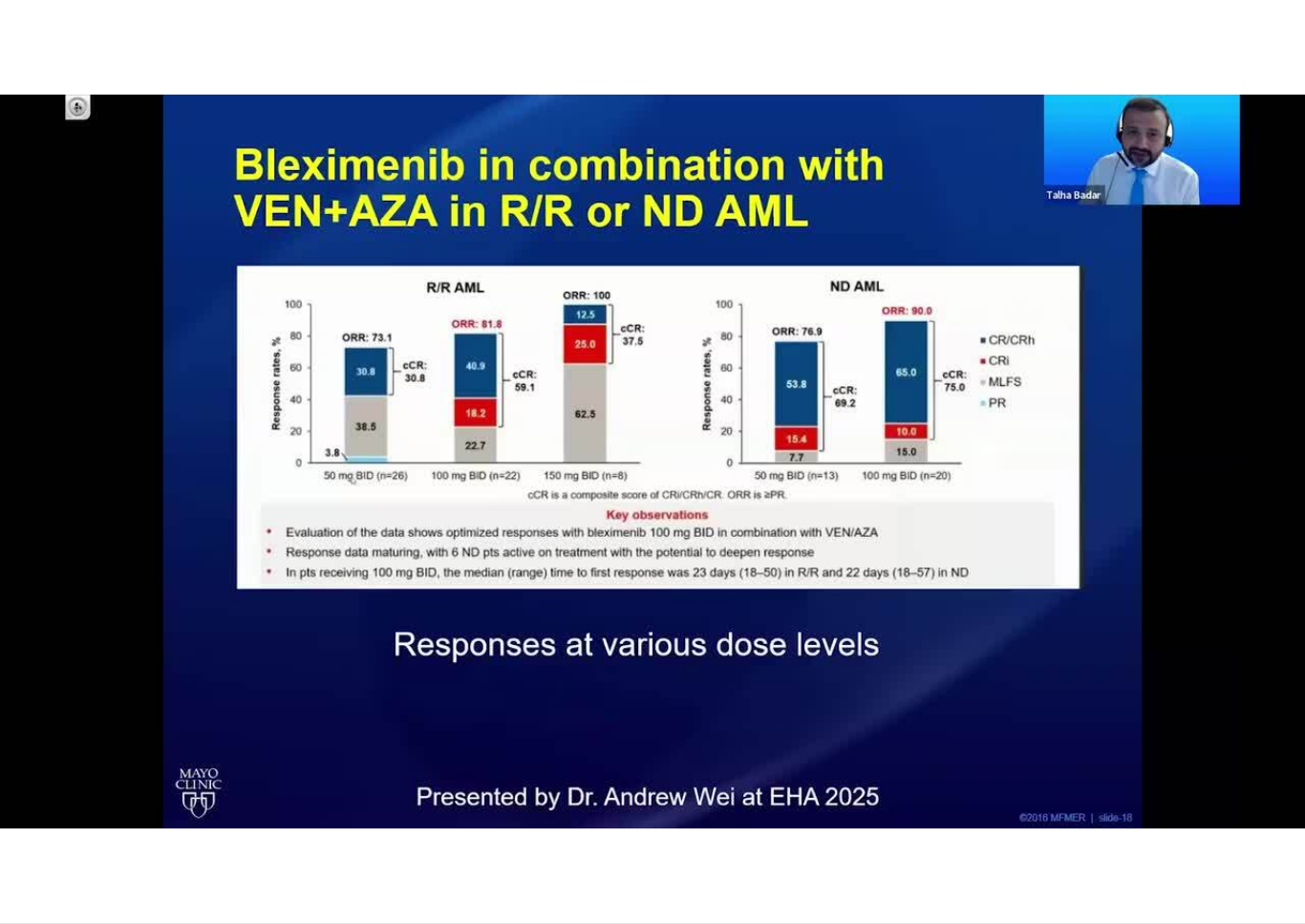 scroll, scrollTop: 0, scrollLeft: 0, axis: both 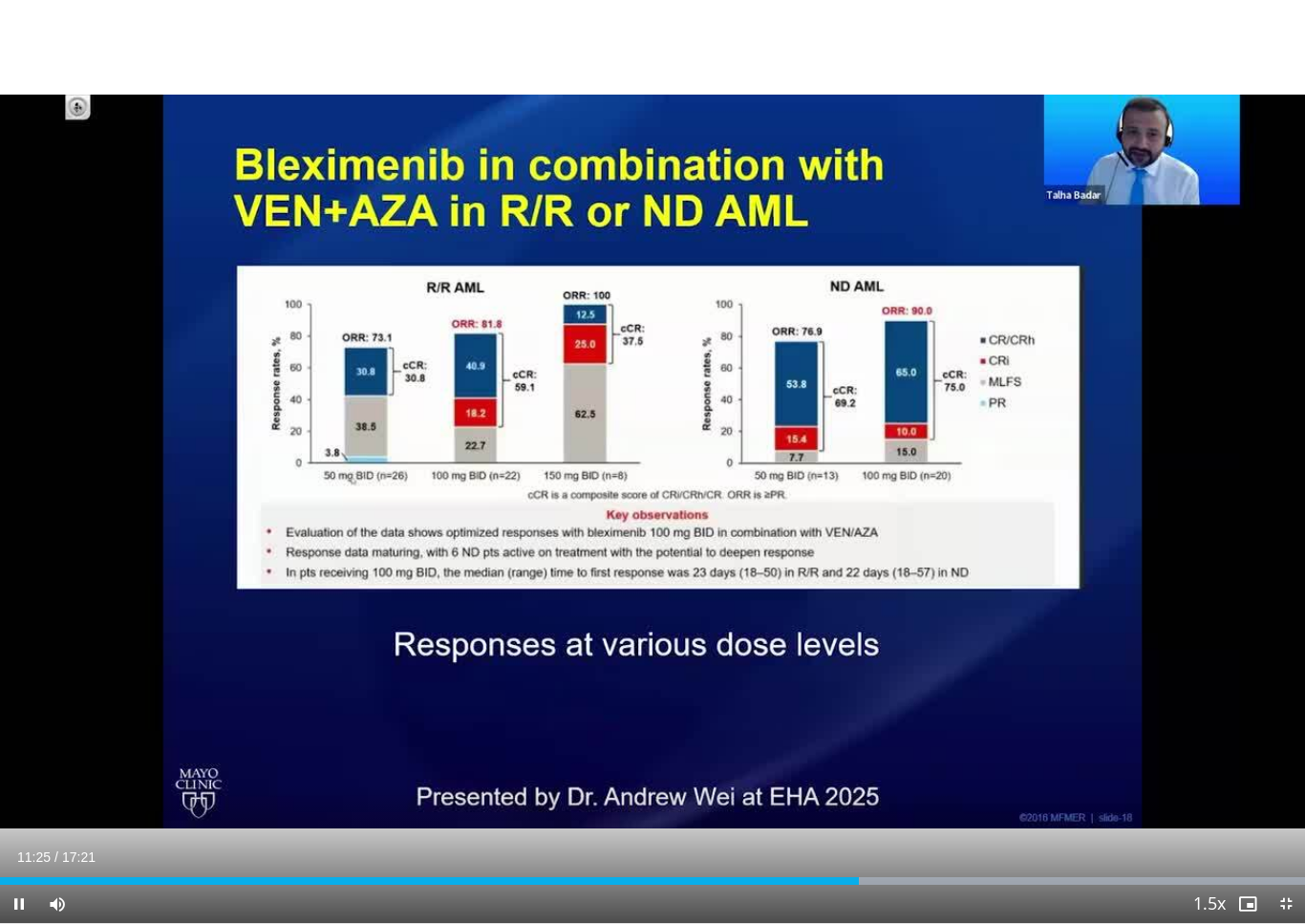 click on "Just Launched:  2025 ASCO® Annual Meeting Insights Hub WATCH NOW
Specialties
Adult & Family Medicine
Allergy, Asthma, Immunology
Anesthesiology
Cardiology
Dental
Dermatology
Endocrinology
Gastroenterology & Hepatology
General Surgery
Hematology & Oncology
Infectious Disease
Nephrology
Neurology
Neurosurgery
Obstetrics & Gynecology
Ophthalmology
Oral Maxillofacial
Orthopaedics
Otolaryngology
Pediatrics
Plastic Surgery Podiatry" at bounding box center [652, 462] 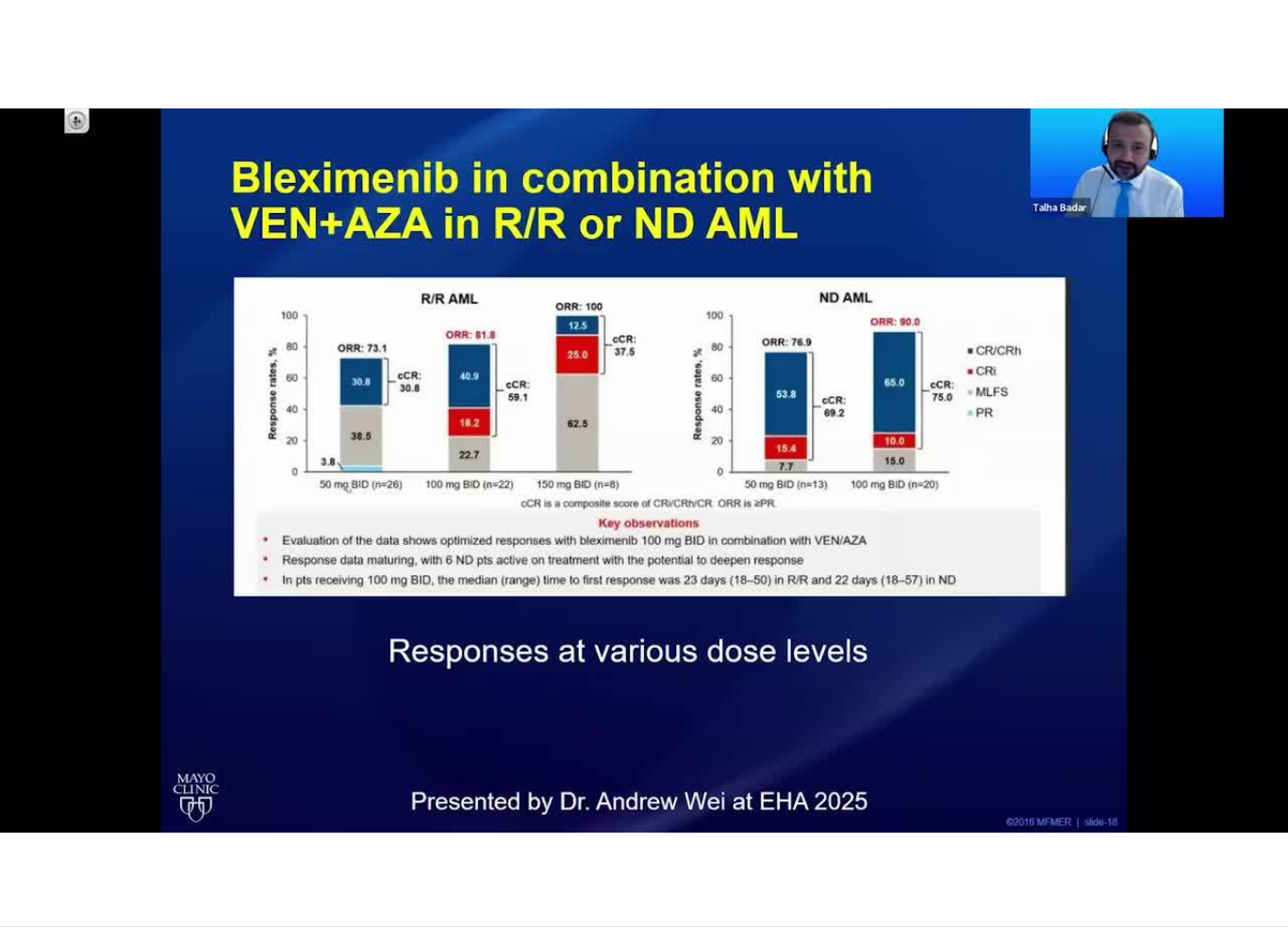 scroll, scrollTop: 23, scrollLeft: 0, axis: vertical 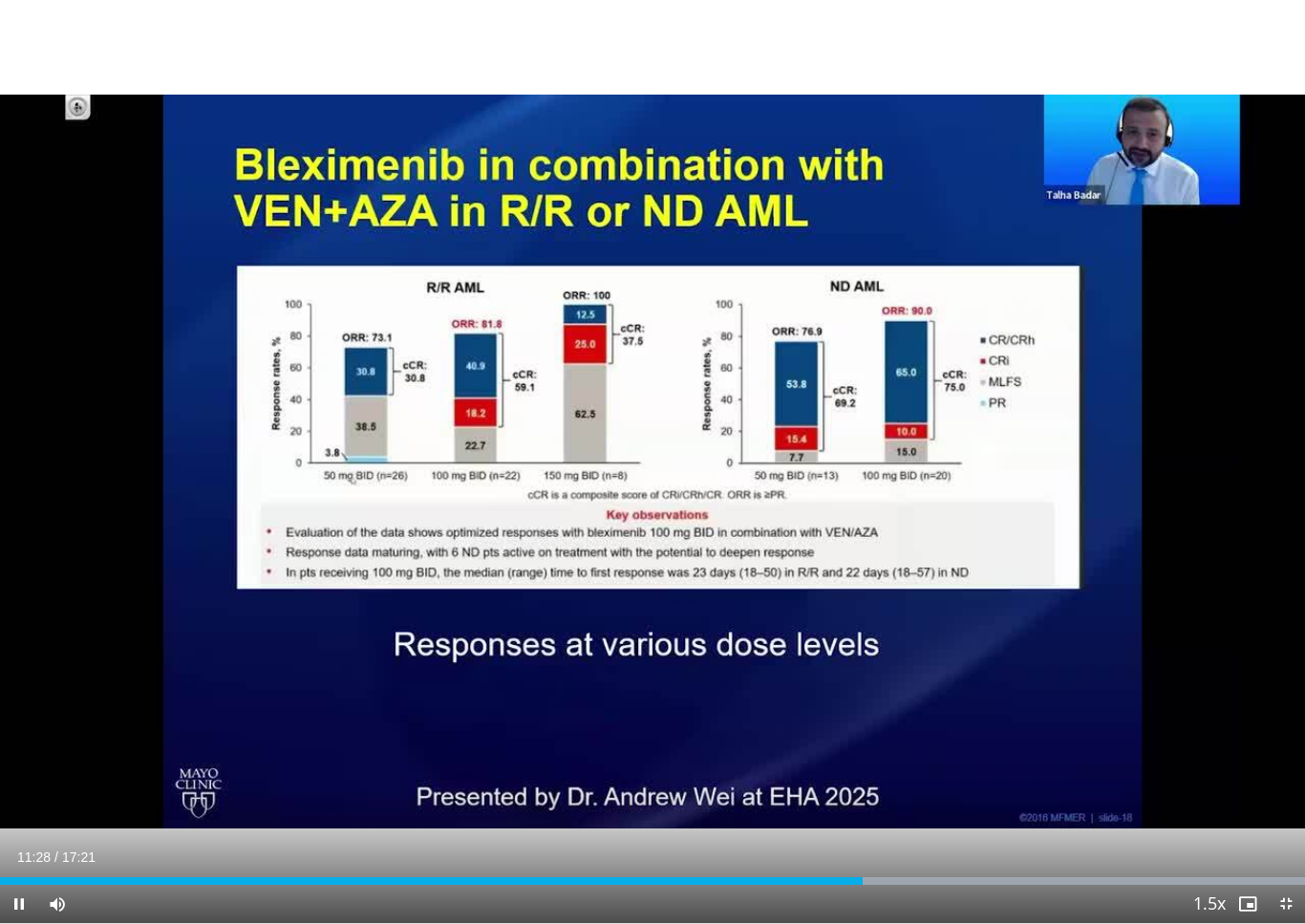 click at bounding box center [1286, 904] 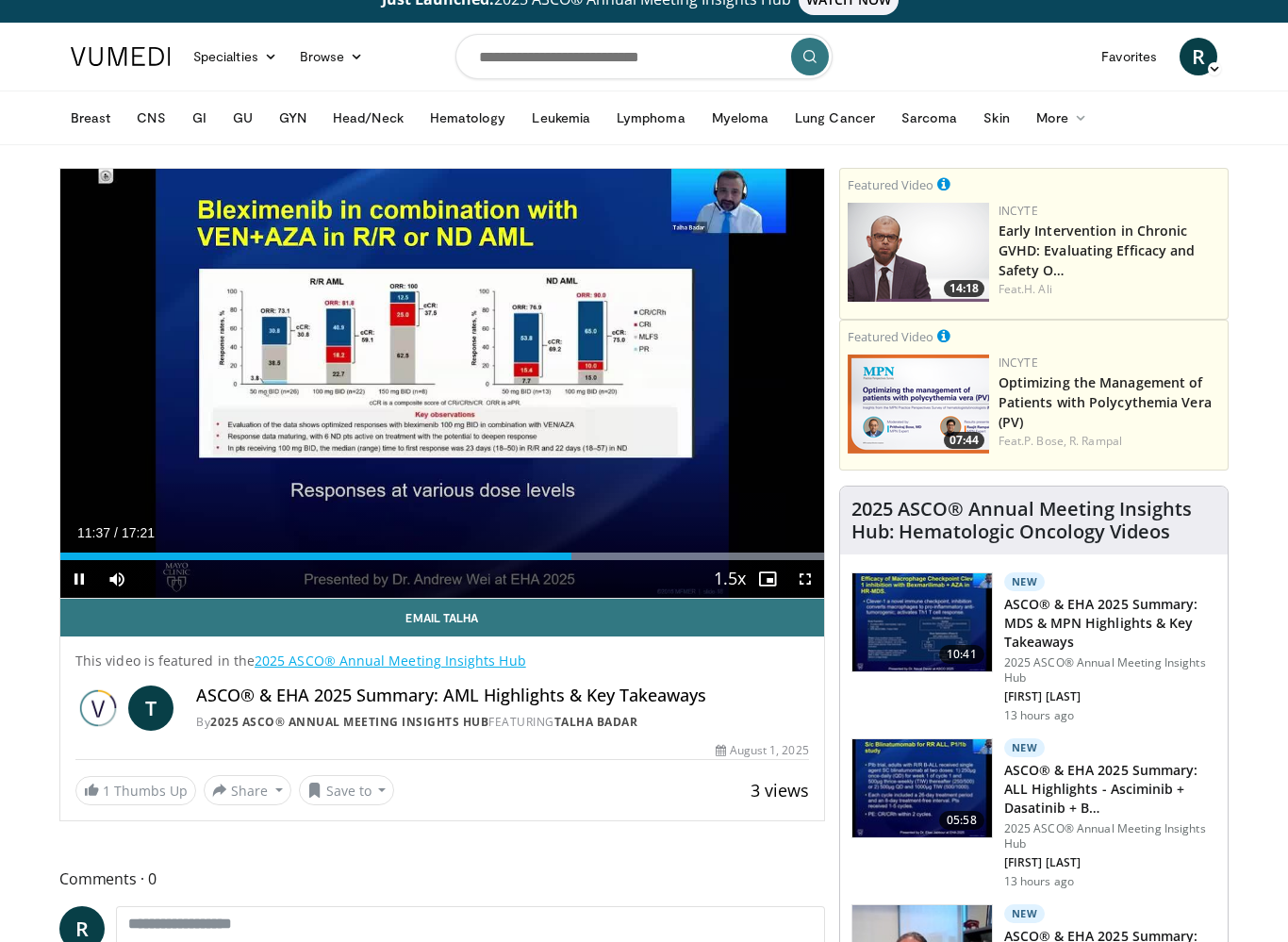 click at bounding box center (768, 579) 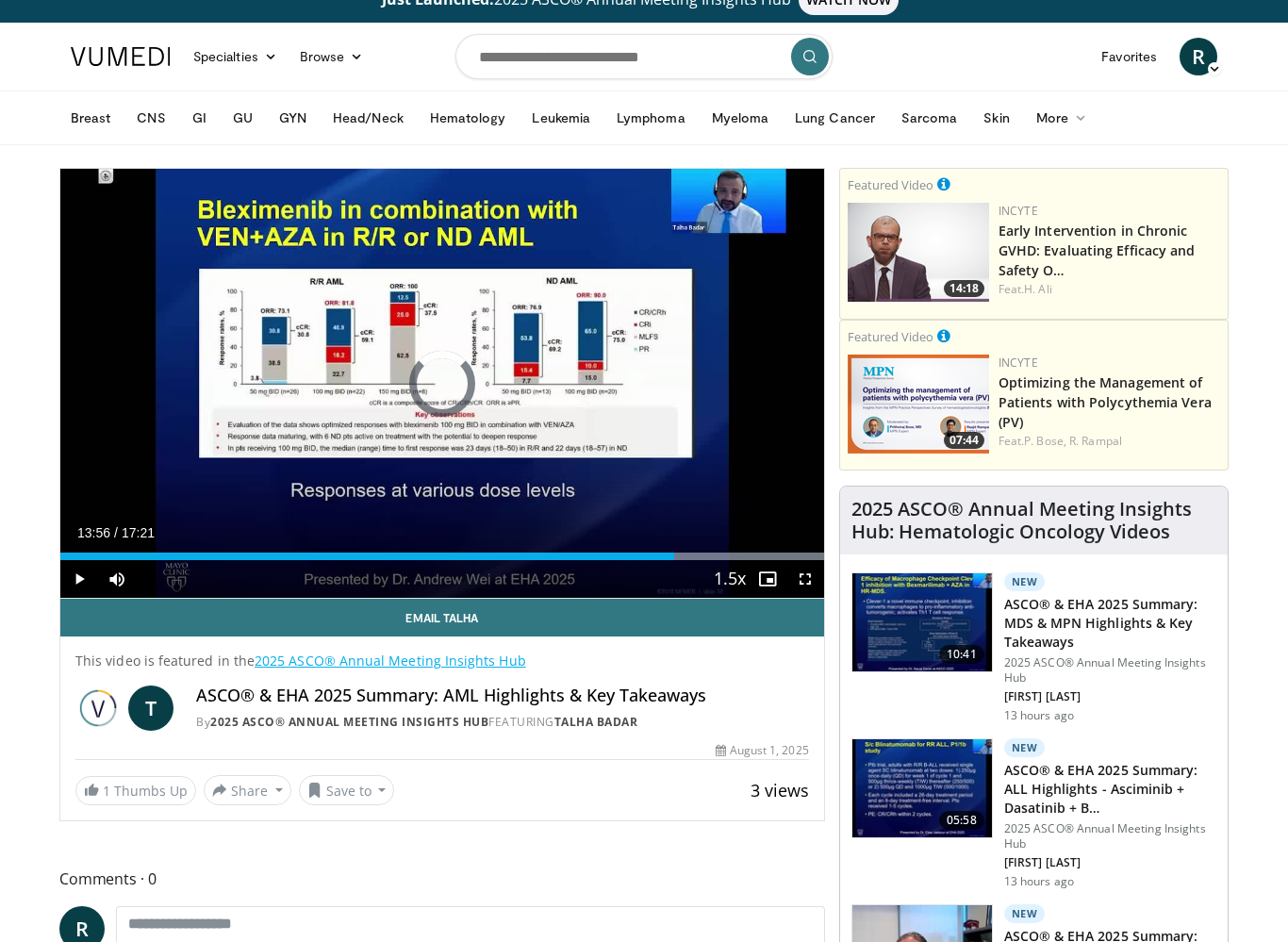 click at bounding box center [631, 556] 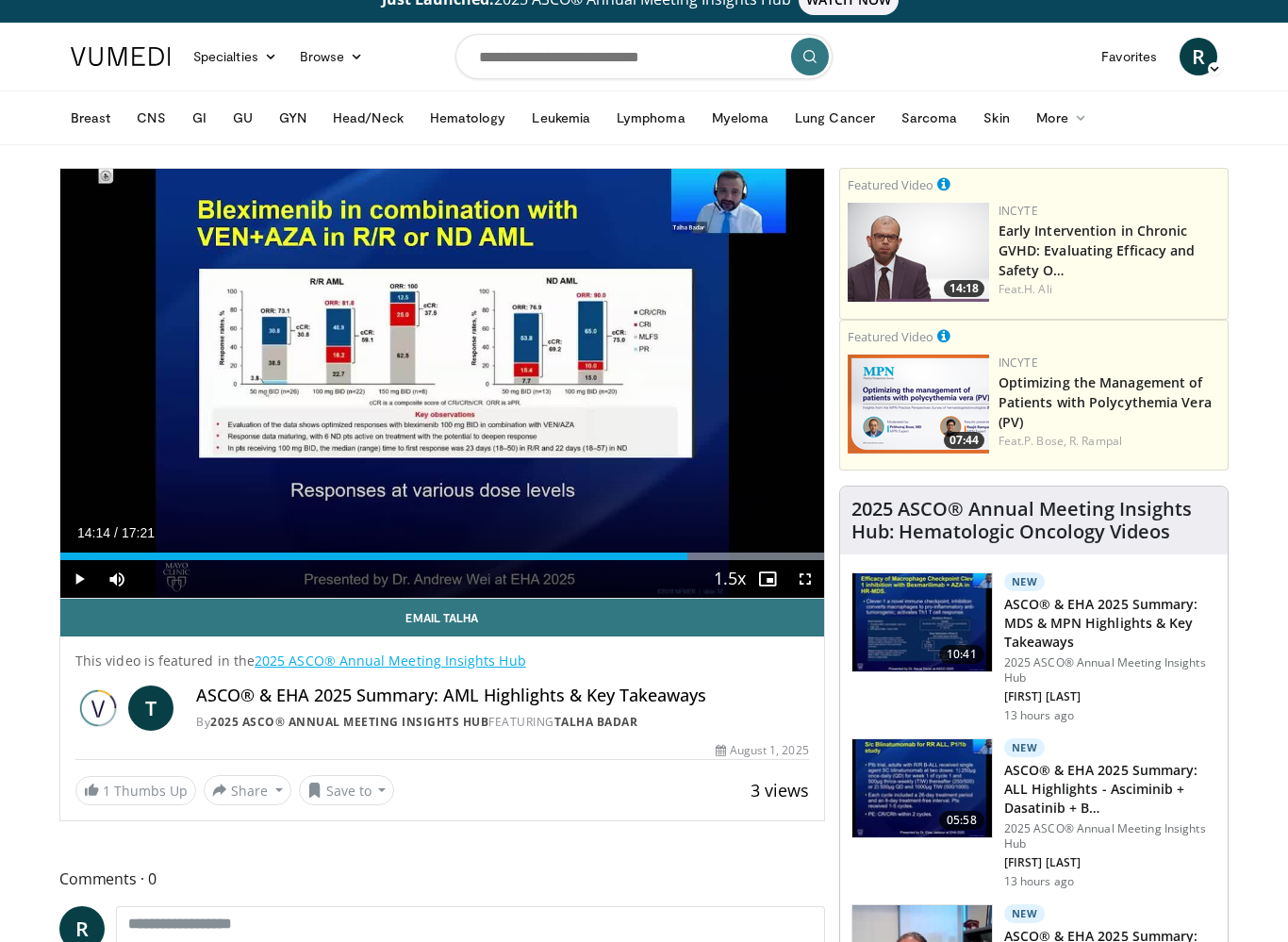 click on "Loaded :  100.00%" at bounding box center (442, 556) 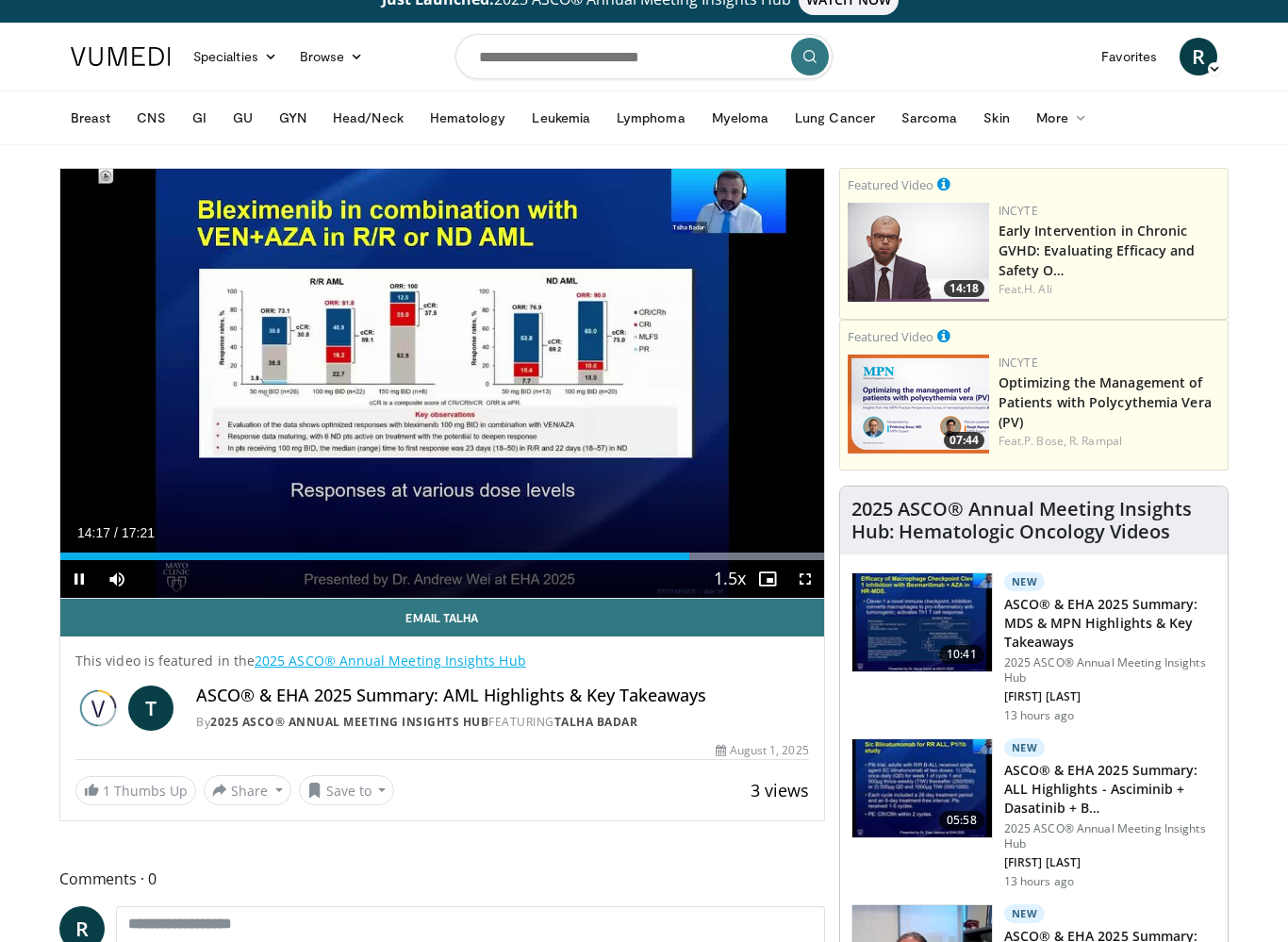 click on "10 seconds
Tap to unmute" at bounding box center [442, 383] 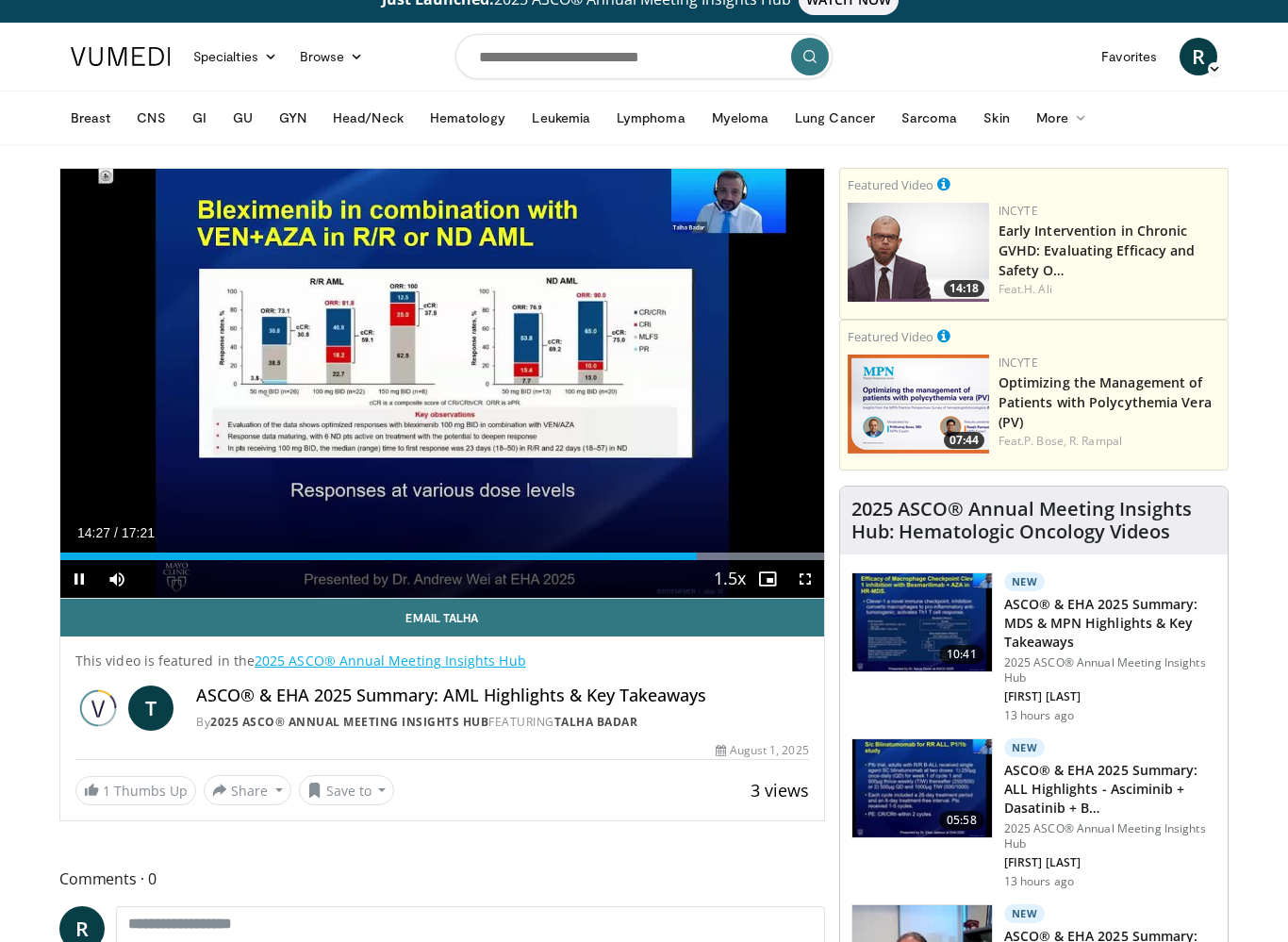 click at bounding box center (805, 579) 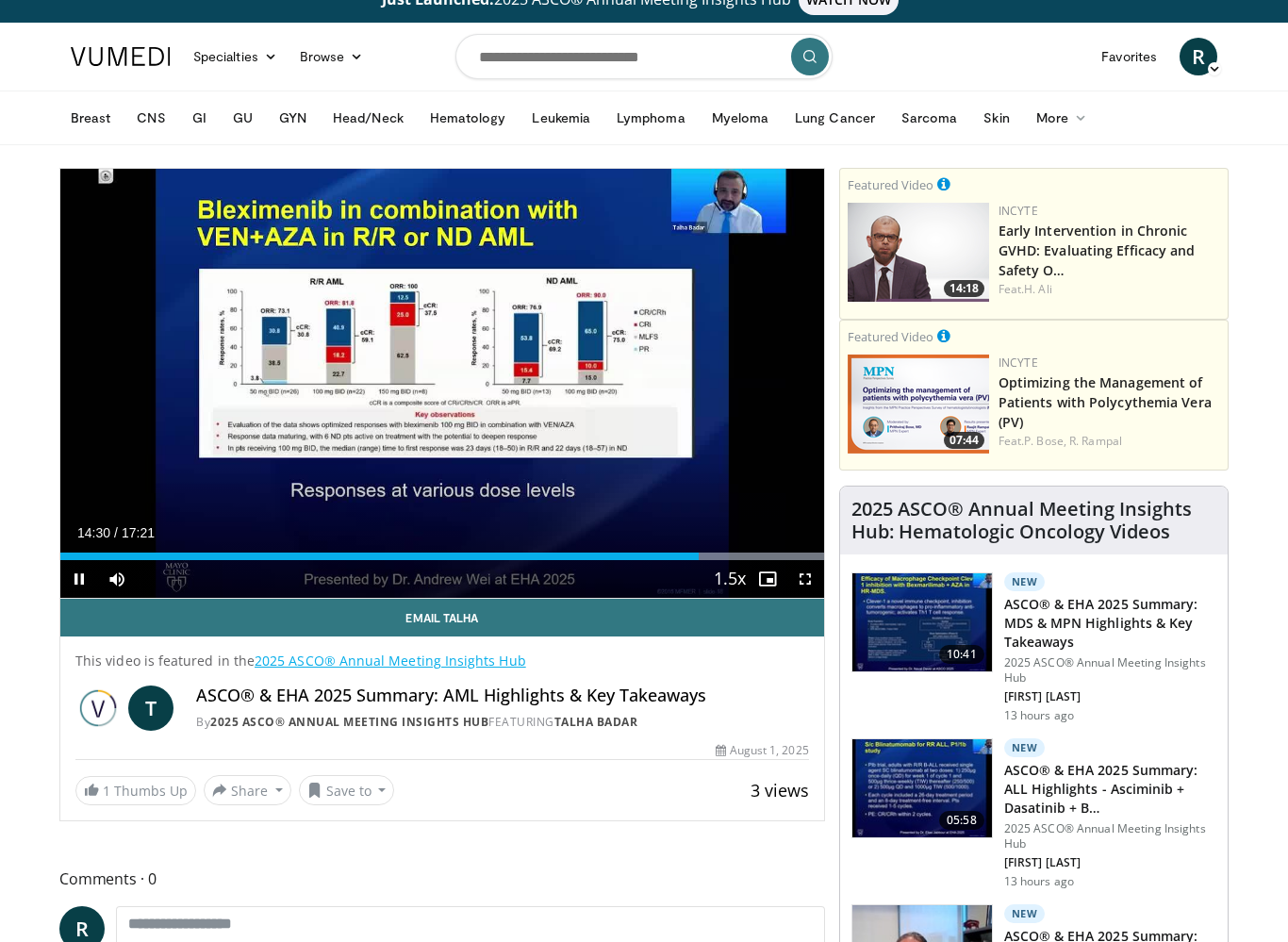 click at bounding box center [805, 579] 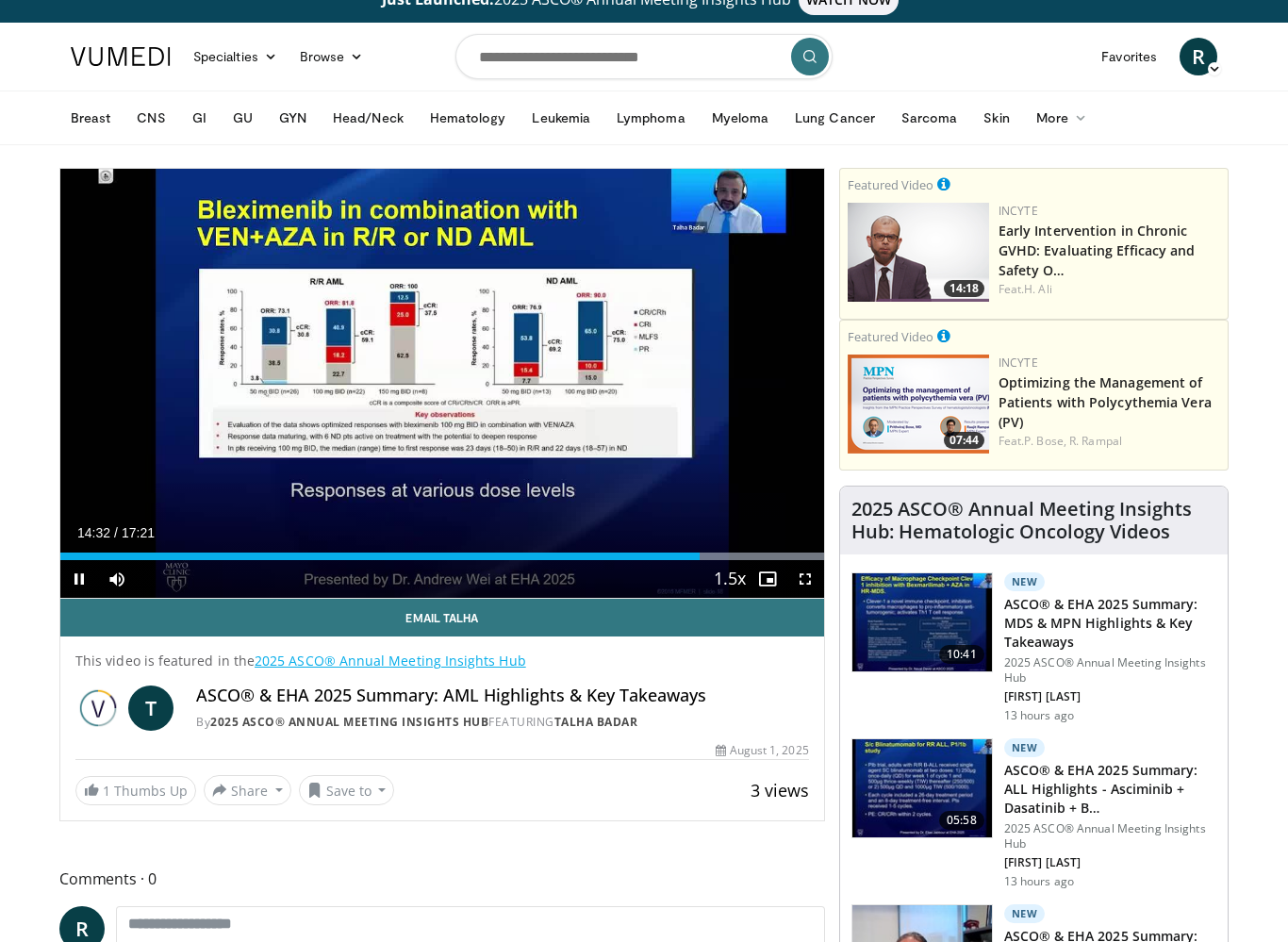 click at bounding box center (805, 579) 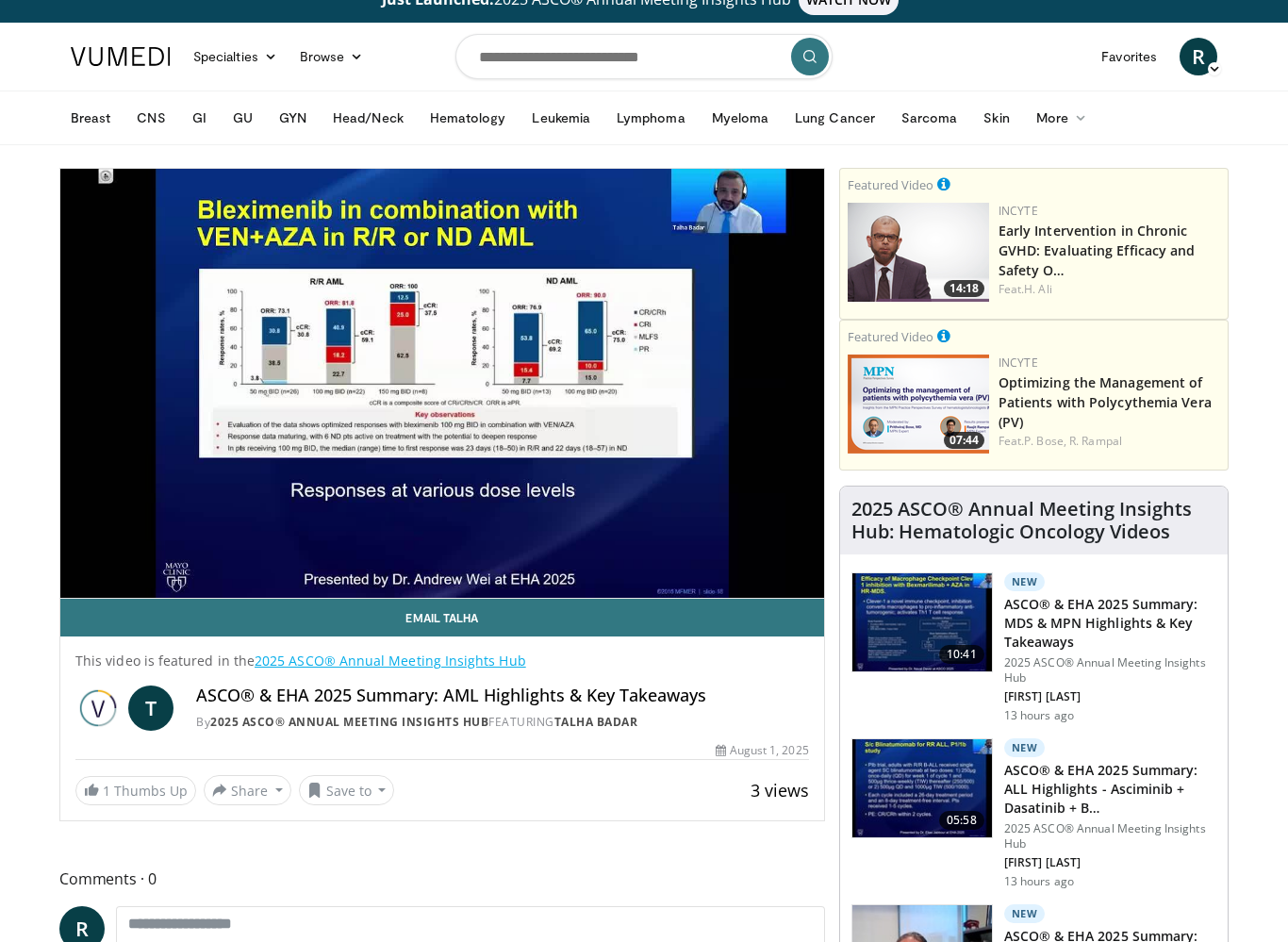 click at bounding box center (805, 617) 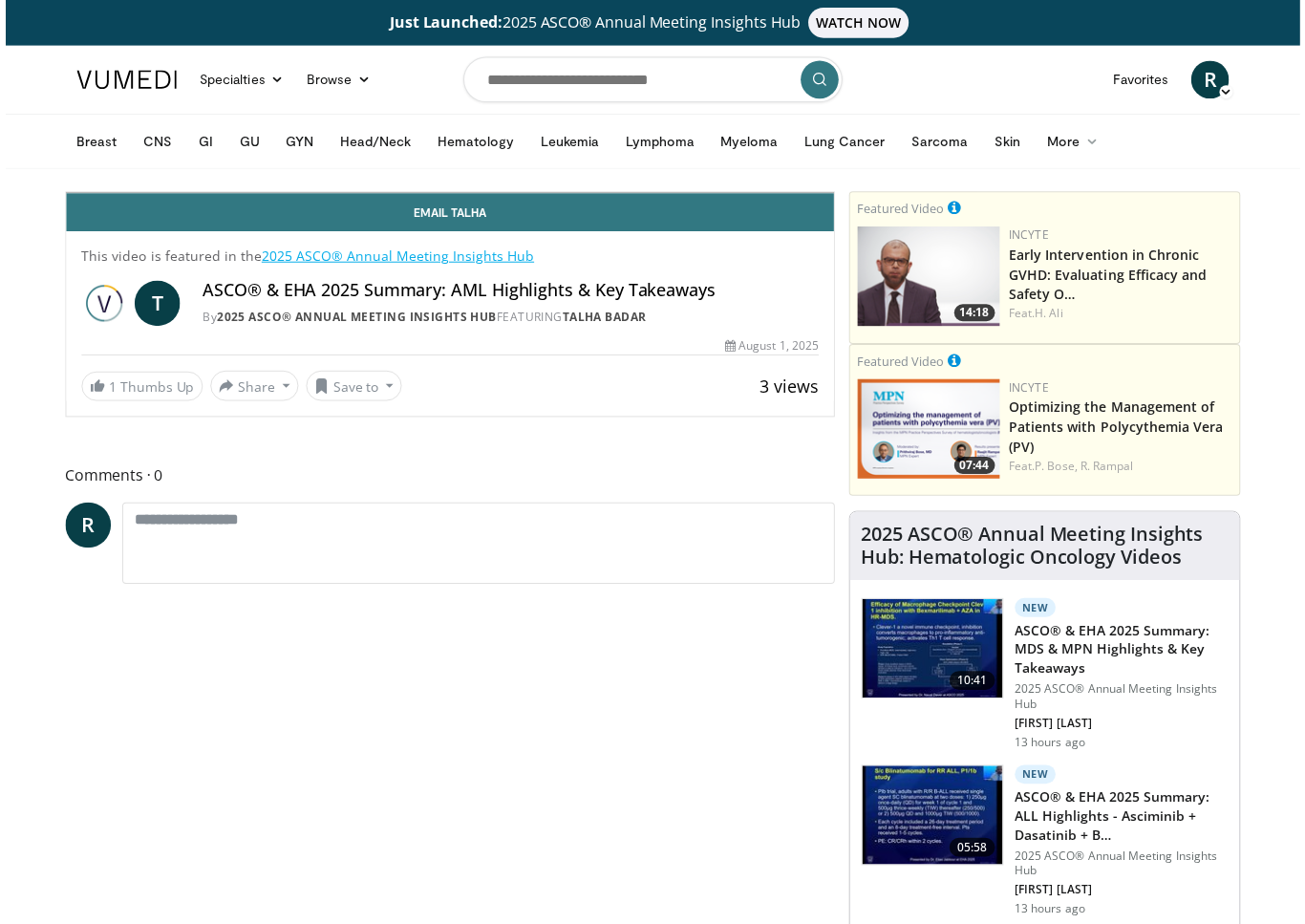 scroll, scrollTop: 23, scrollLeft: 0, axis: vertical 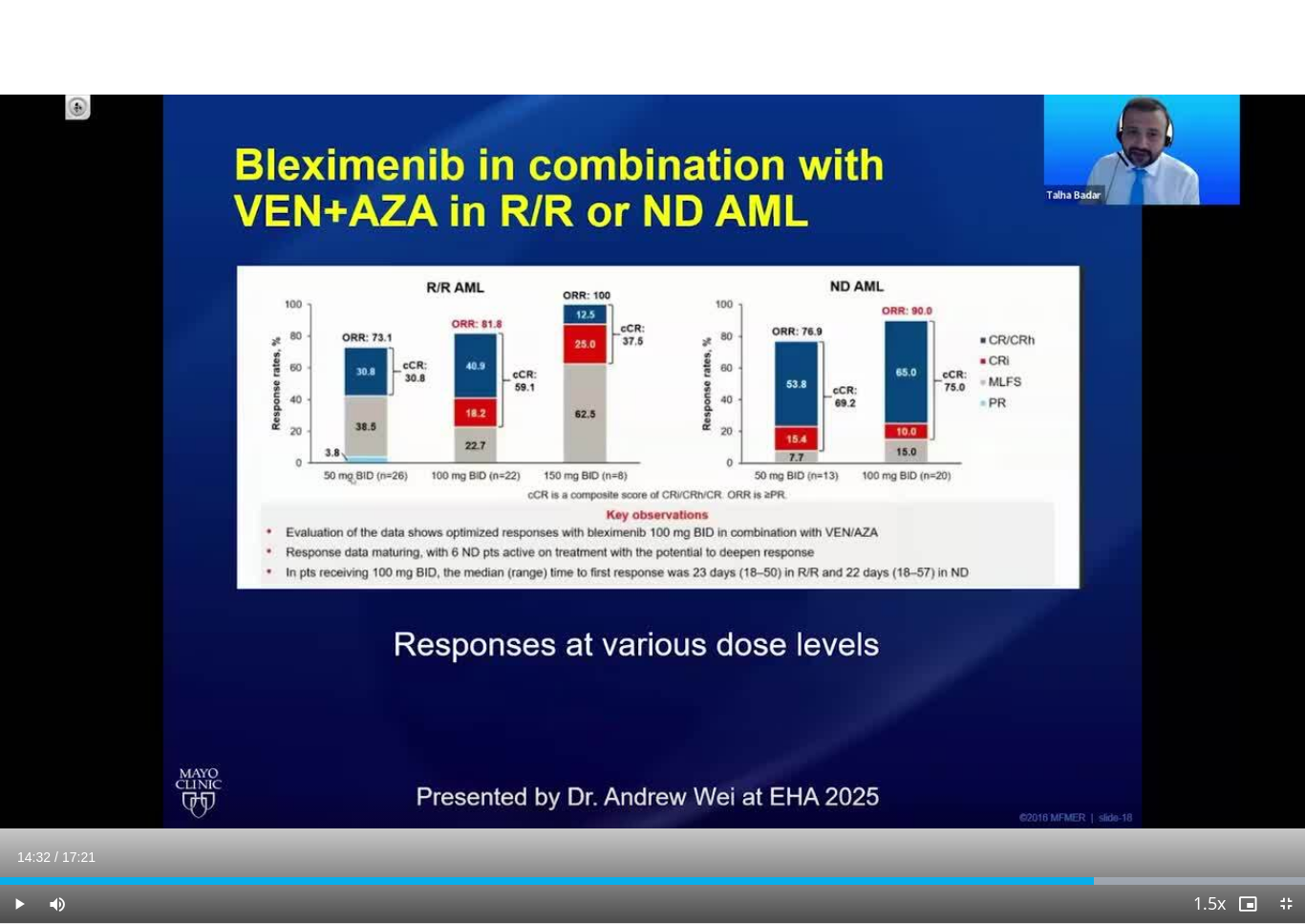 click on "Loaded :  100.00%" at bounding box center (652, 881) 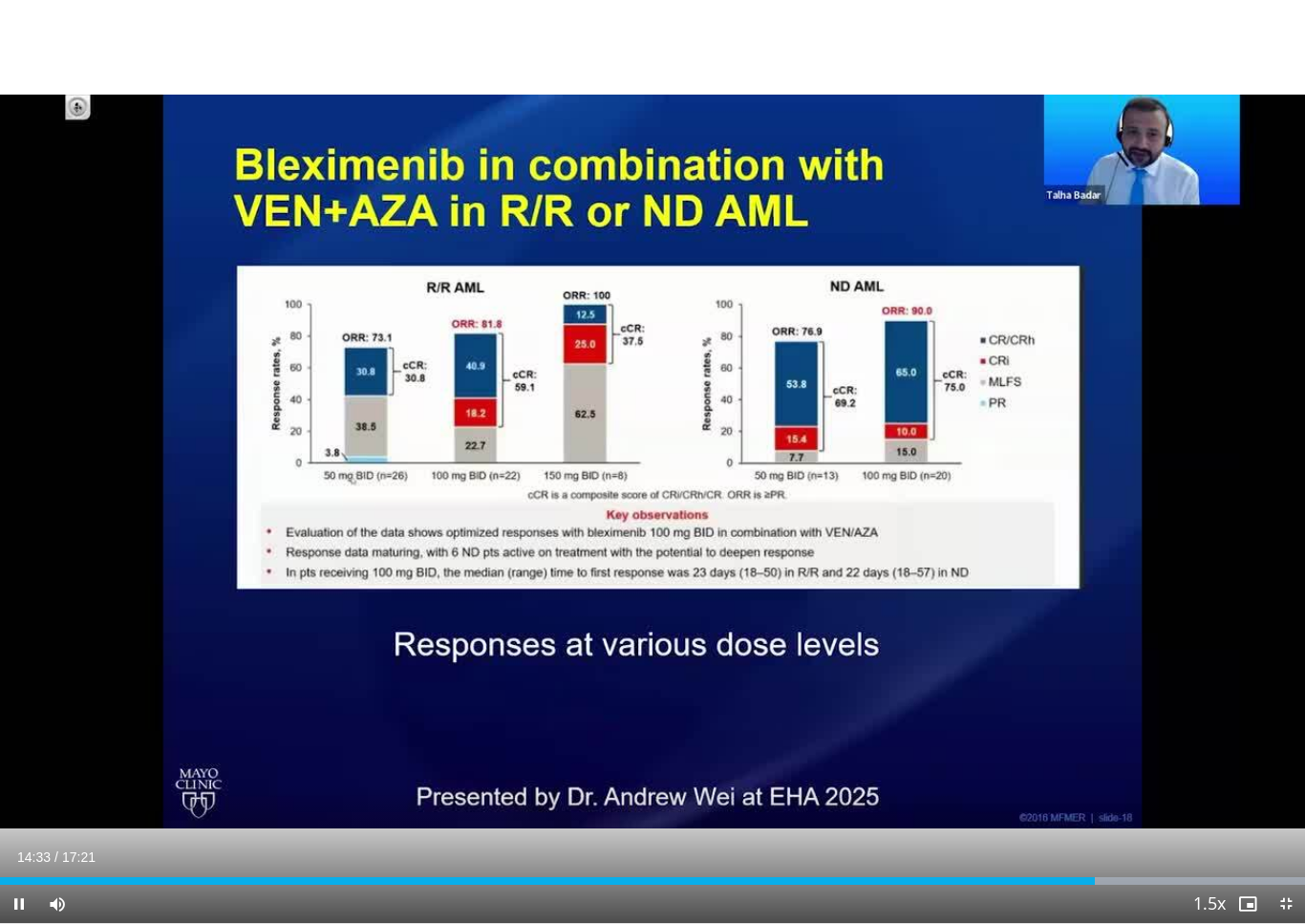 click on "10 seconds
Tap to unmute" at bounding box center [652, 462] 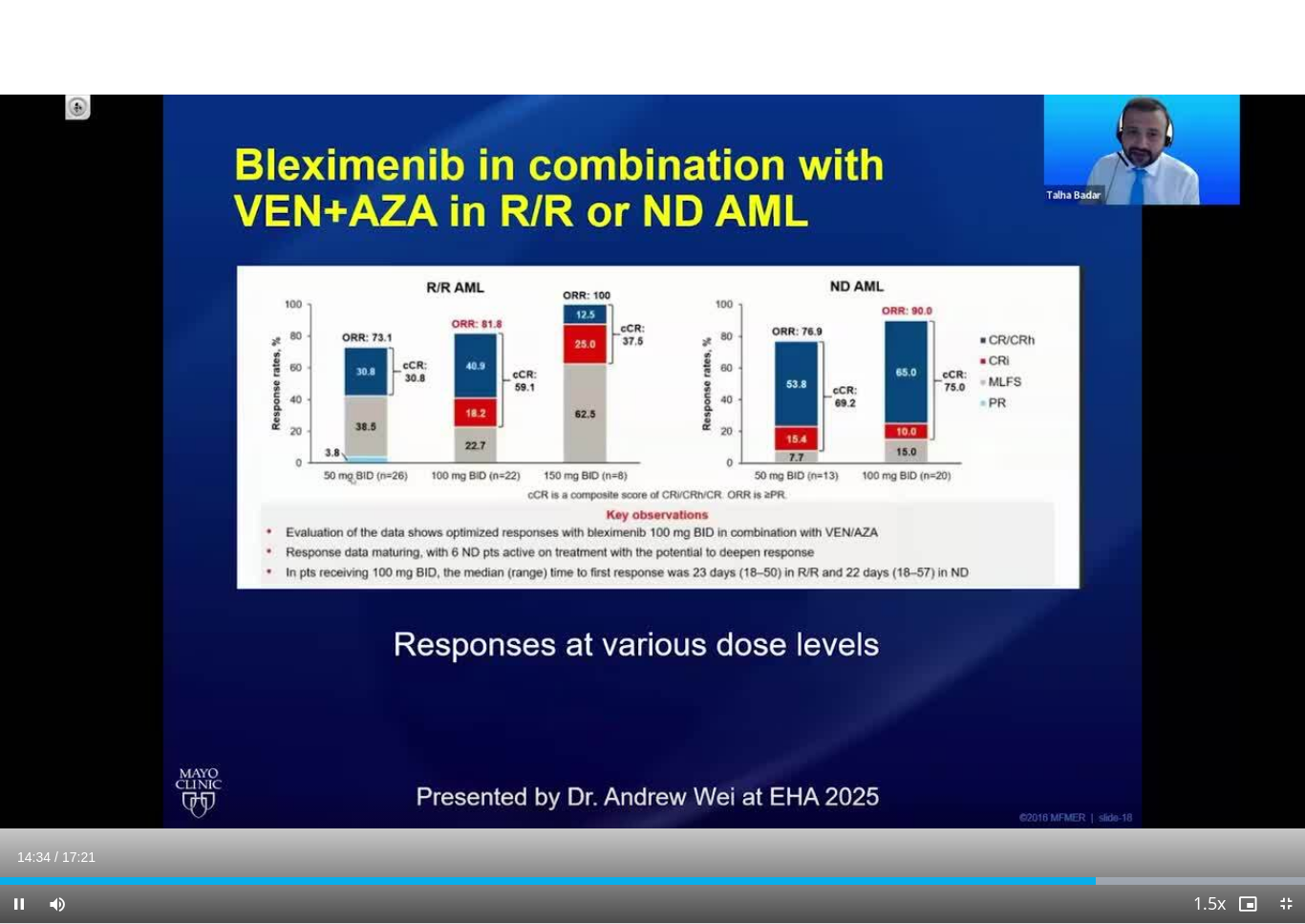 click on "10 seconds
Tap to unmute" at bounding box center (652, 462) 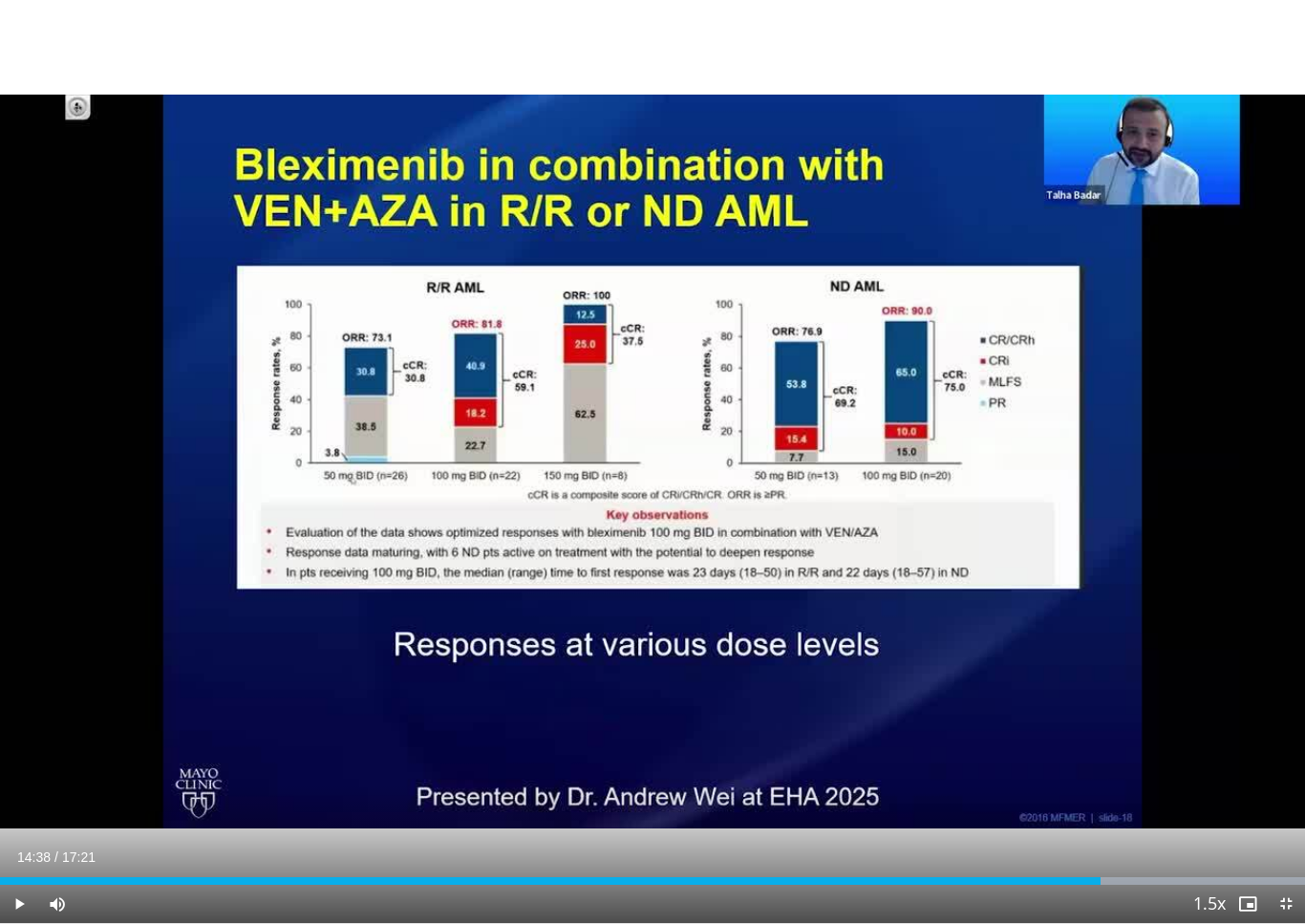 click on "Loaded :  100.00%" at bounding box center (652, 881) 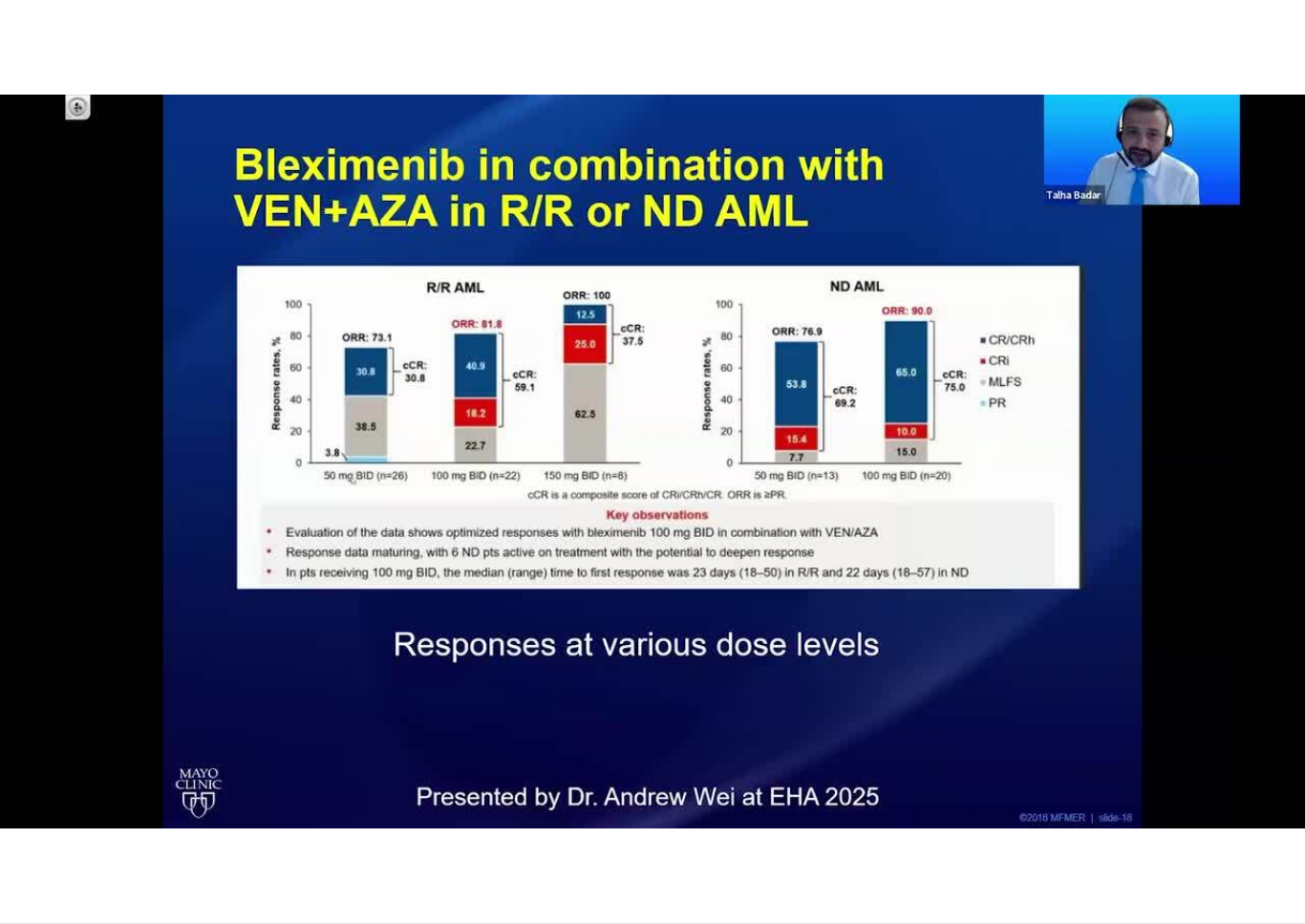 scroll, scrollTop: 23, scrollLeft: 0, axis: vertical 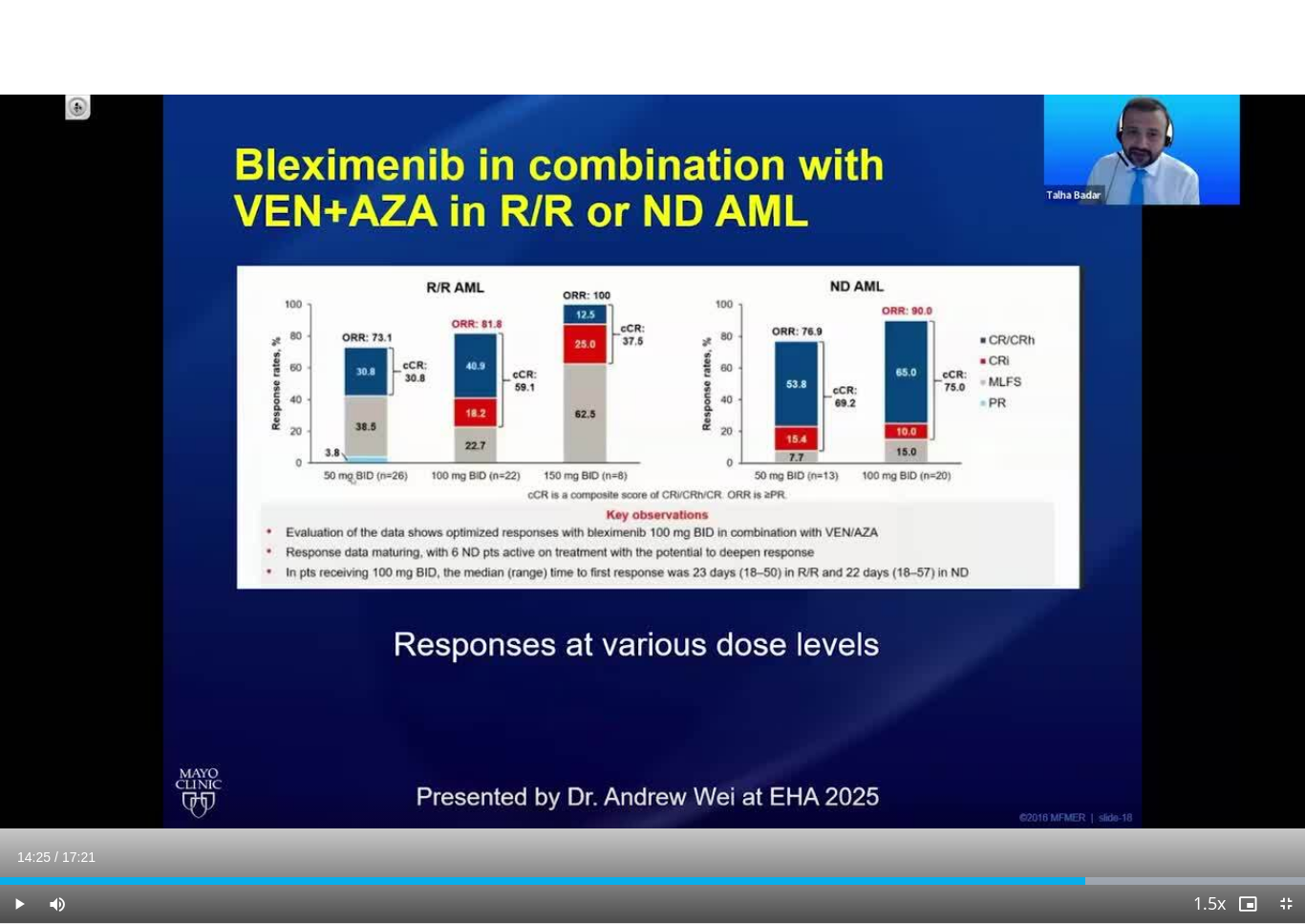 click on "10 seconds
Tap to unmute" at bounding box center (652, 462) 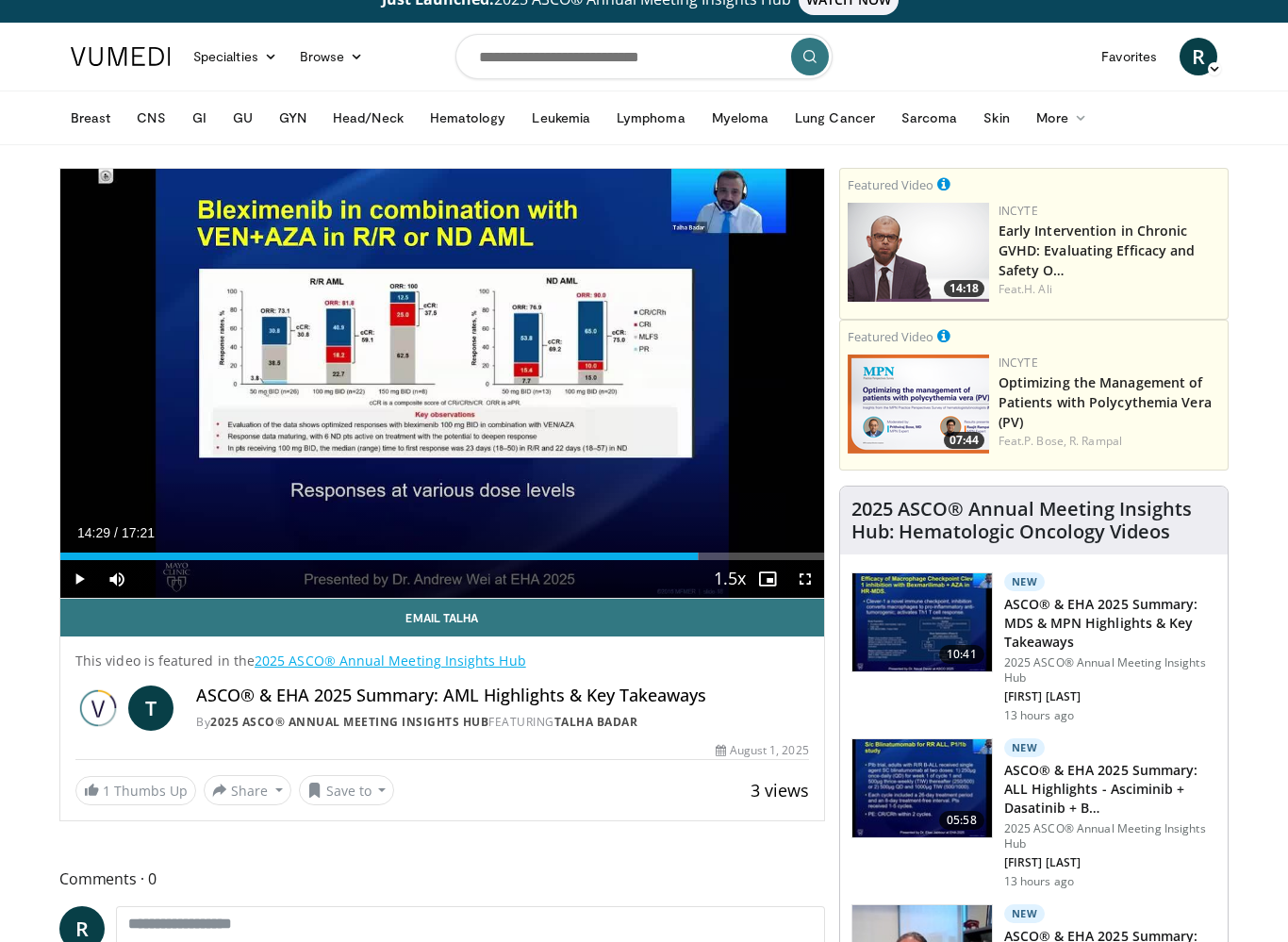 click on "10 seconds
Tap to unmute" at bounding box center (442, 383) 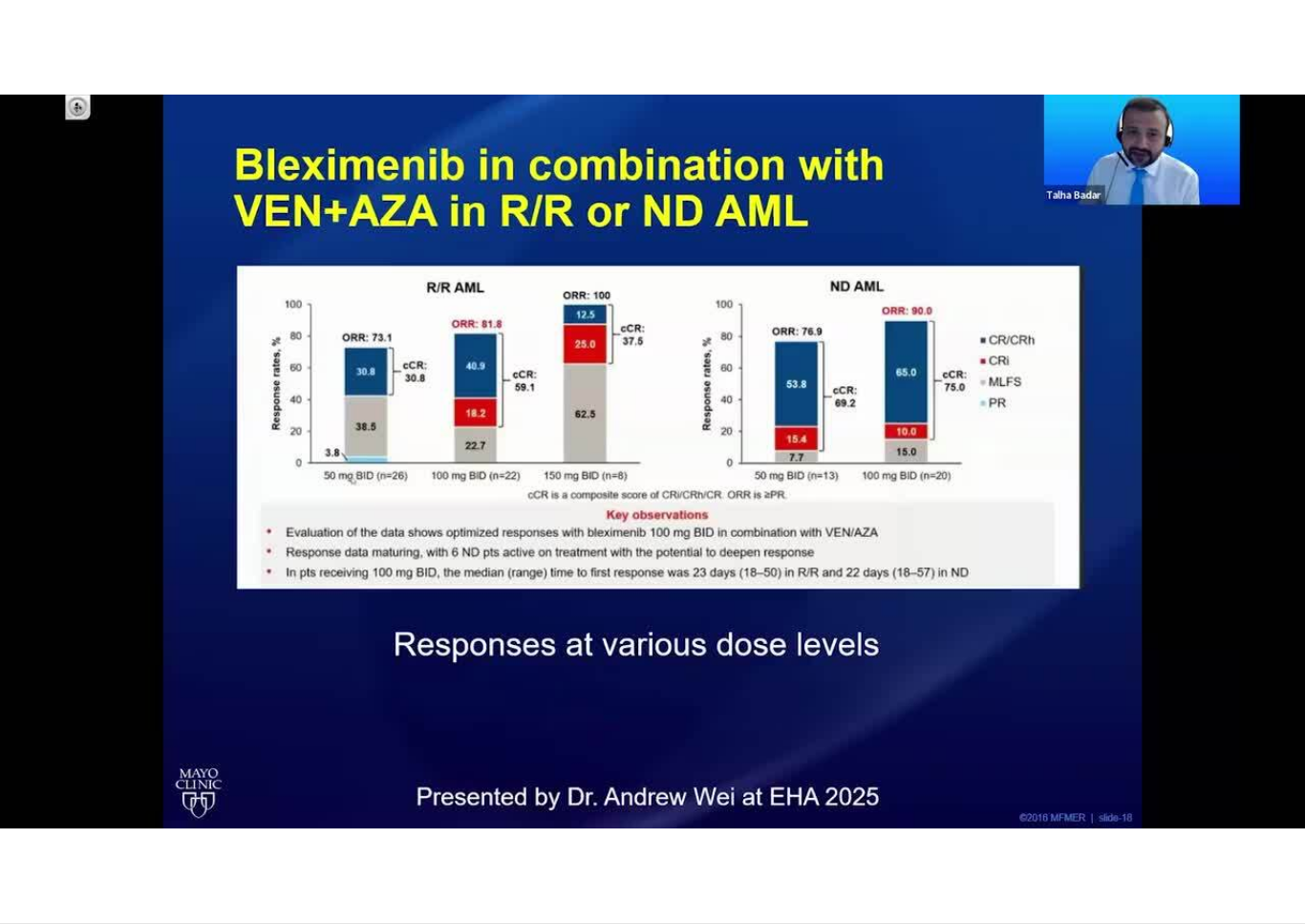 click on "10 seconds
Tap to unmute" at bounding box center (652, 462) 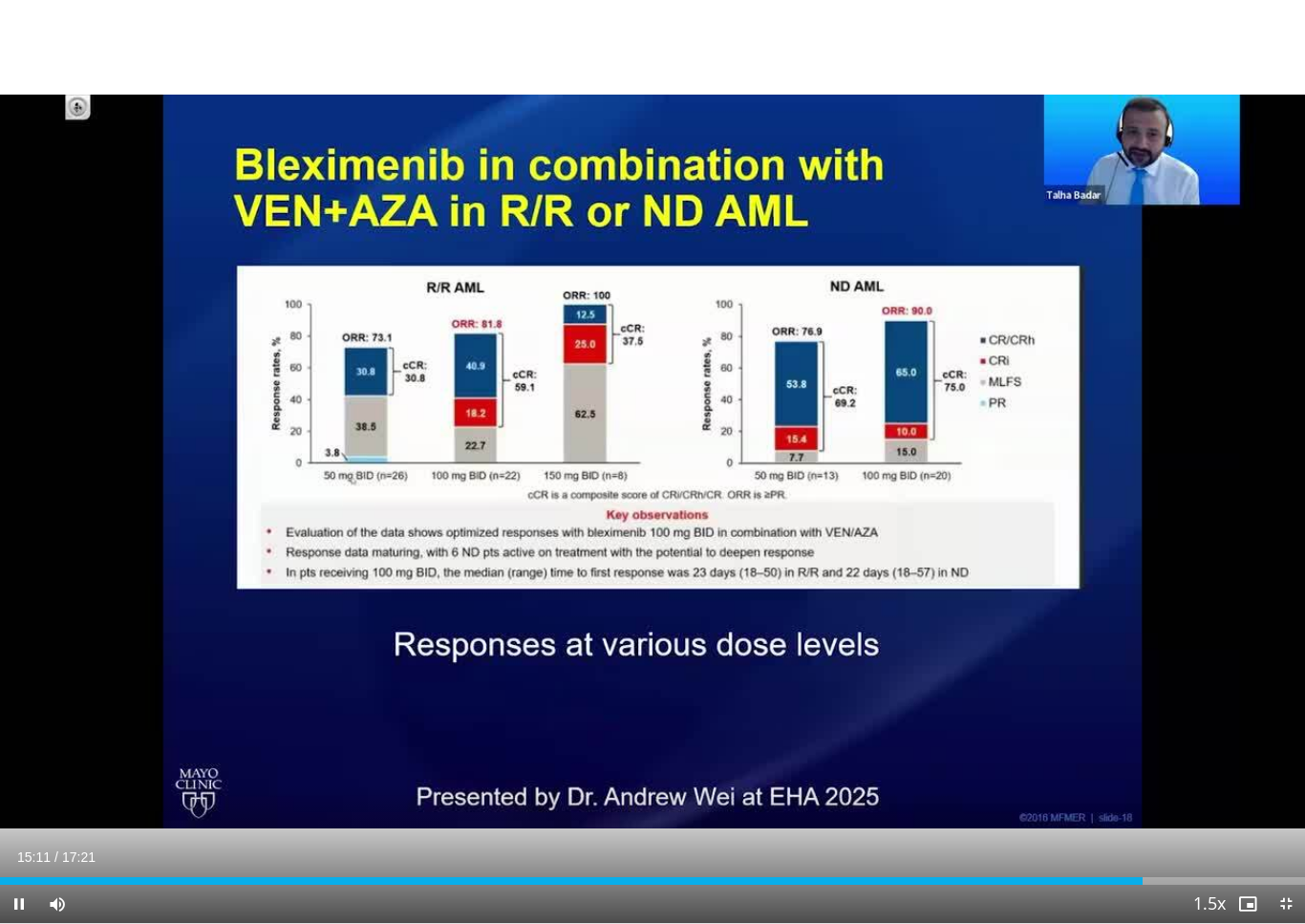 click on "10 seconds
Tap to unmute" at bounding box center [652, 462] 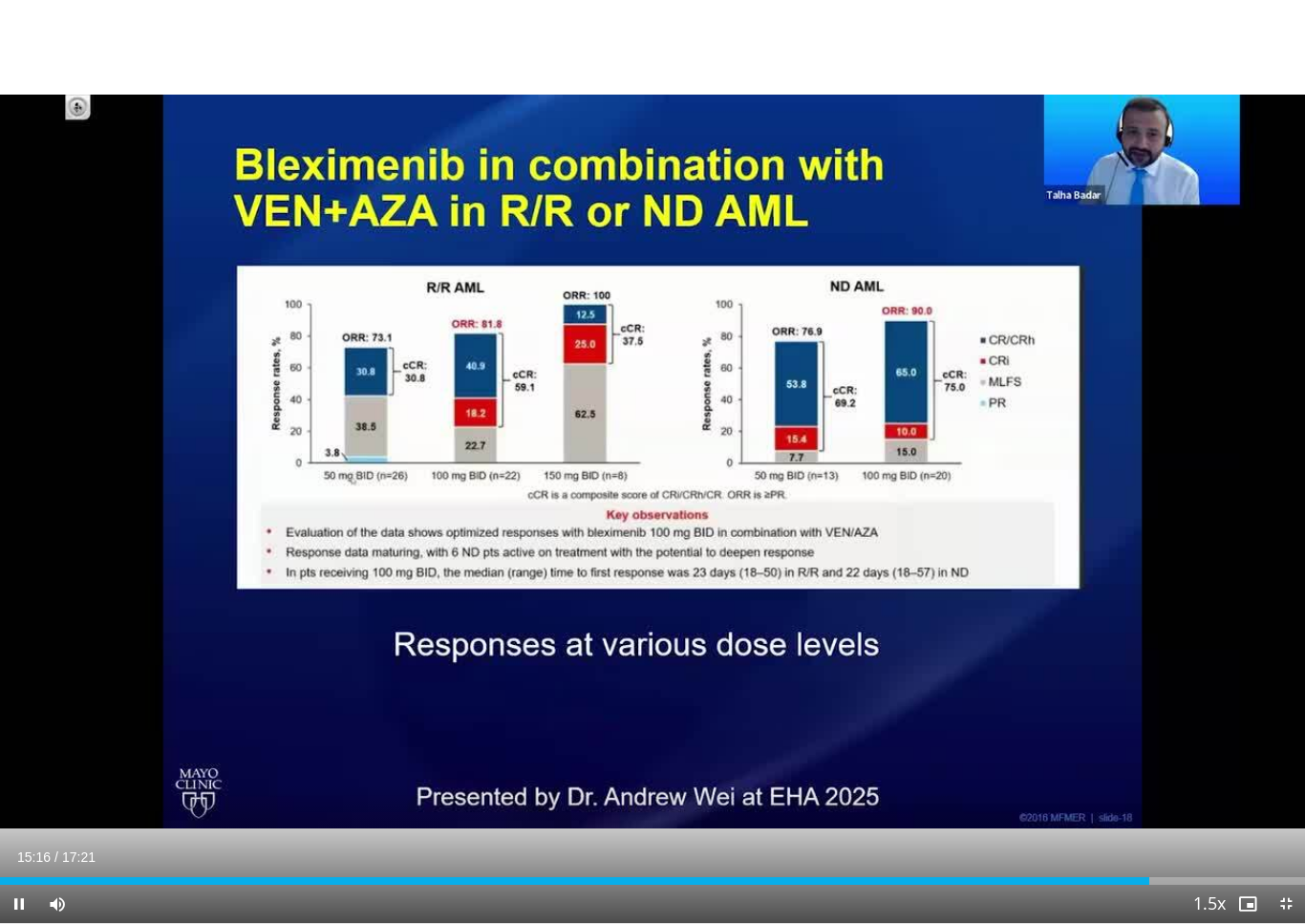 scroll, scrollTop: 0, scrollLeft: 0, axis: both 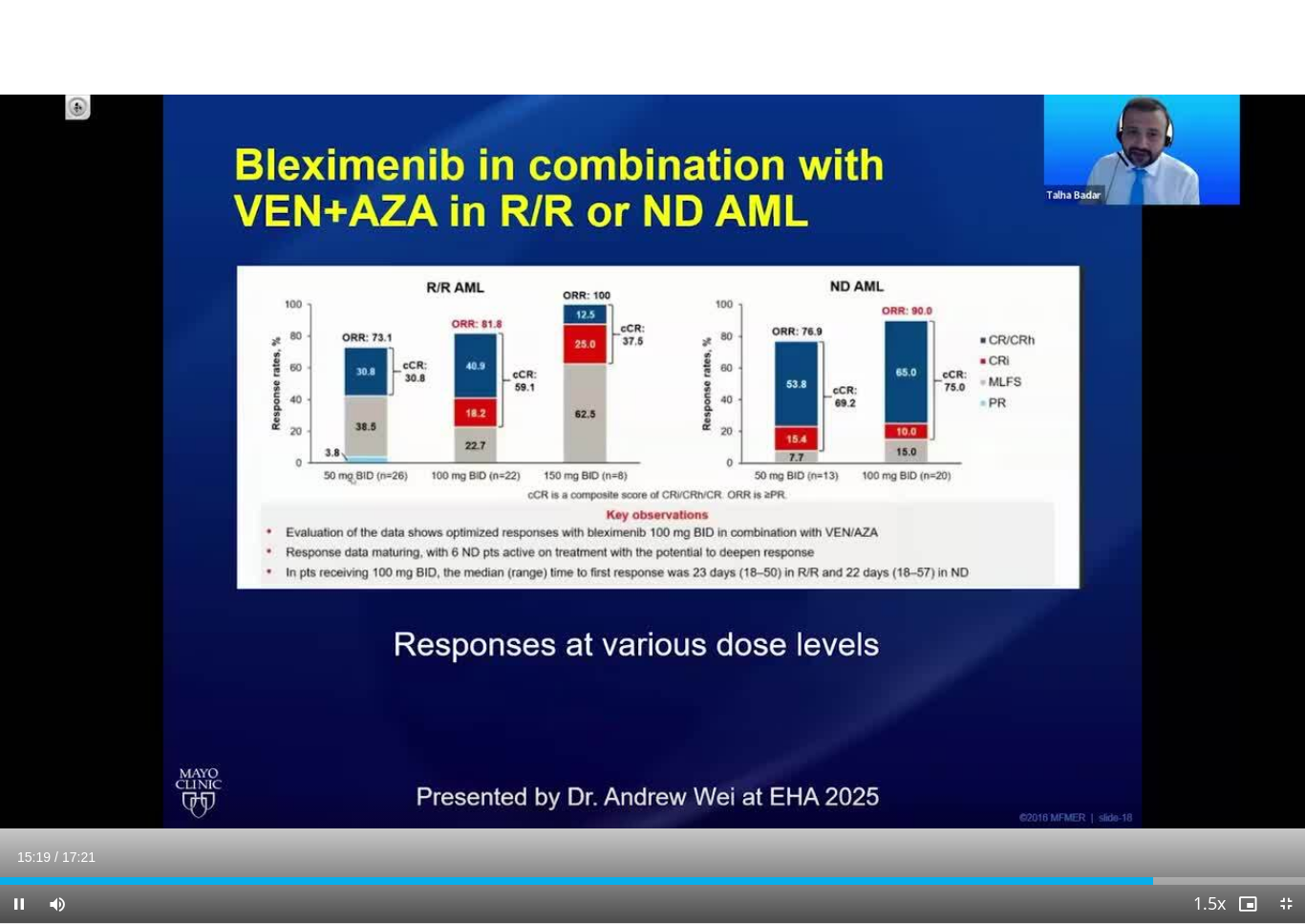click on "10 seconds
Tap to unmute" at bounding box center (652, 462) 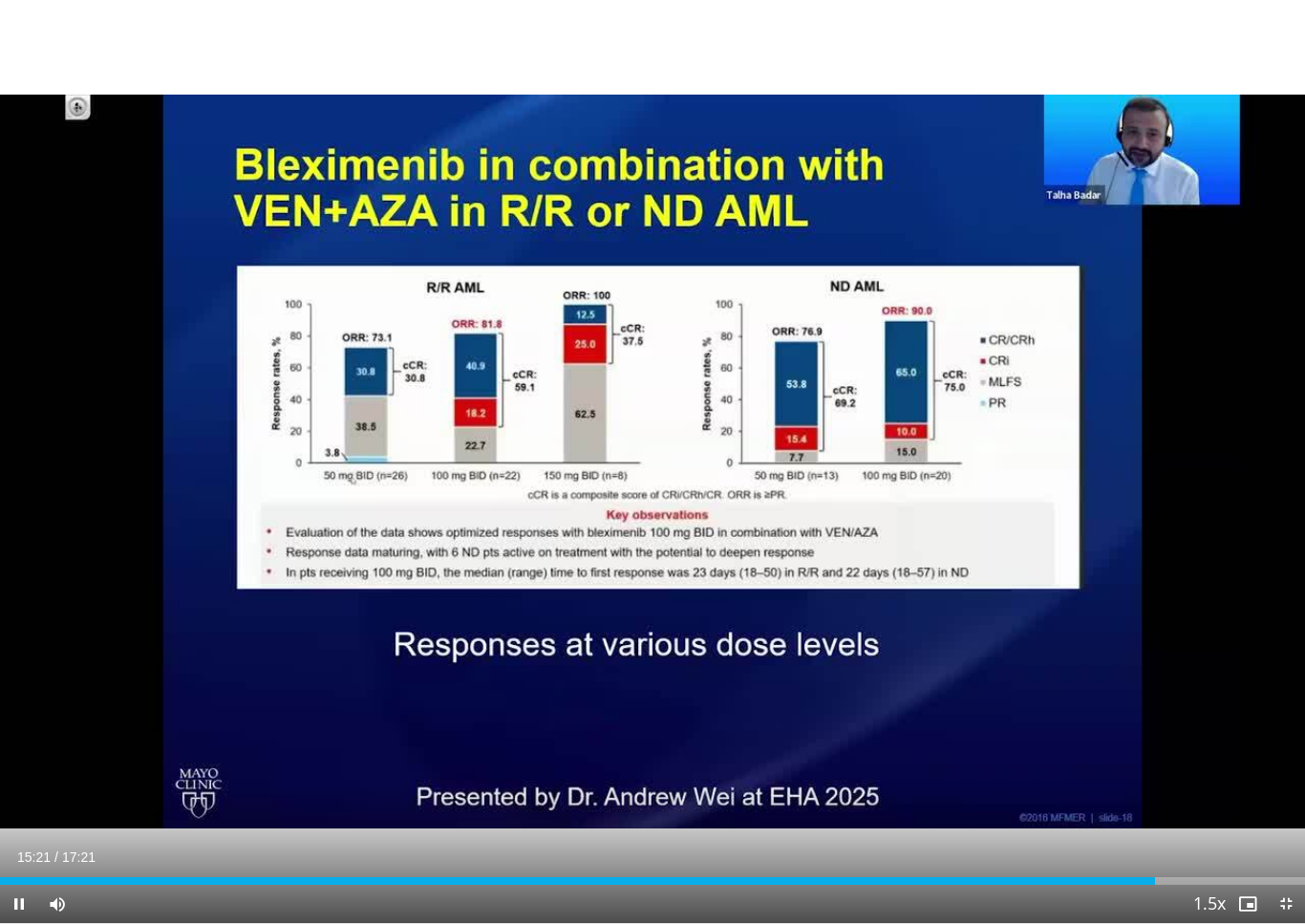 click on "10 seconds
Tap to unmute" at bounding box center [652, 462] 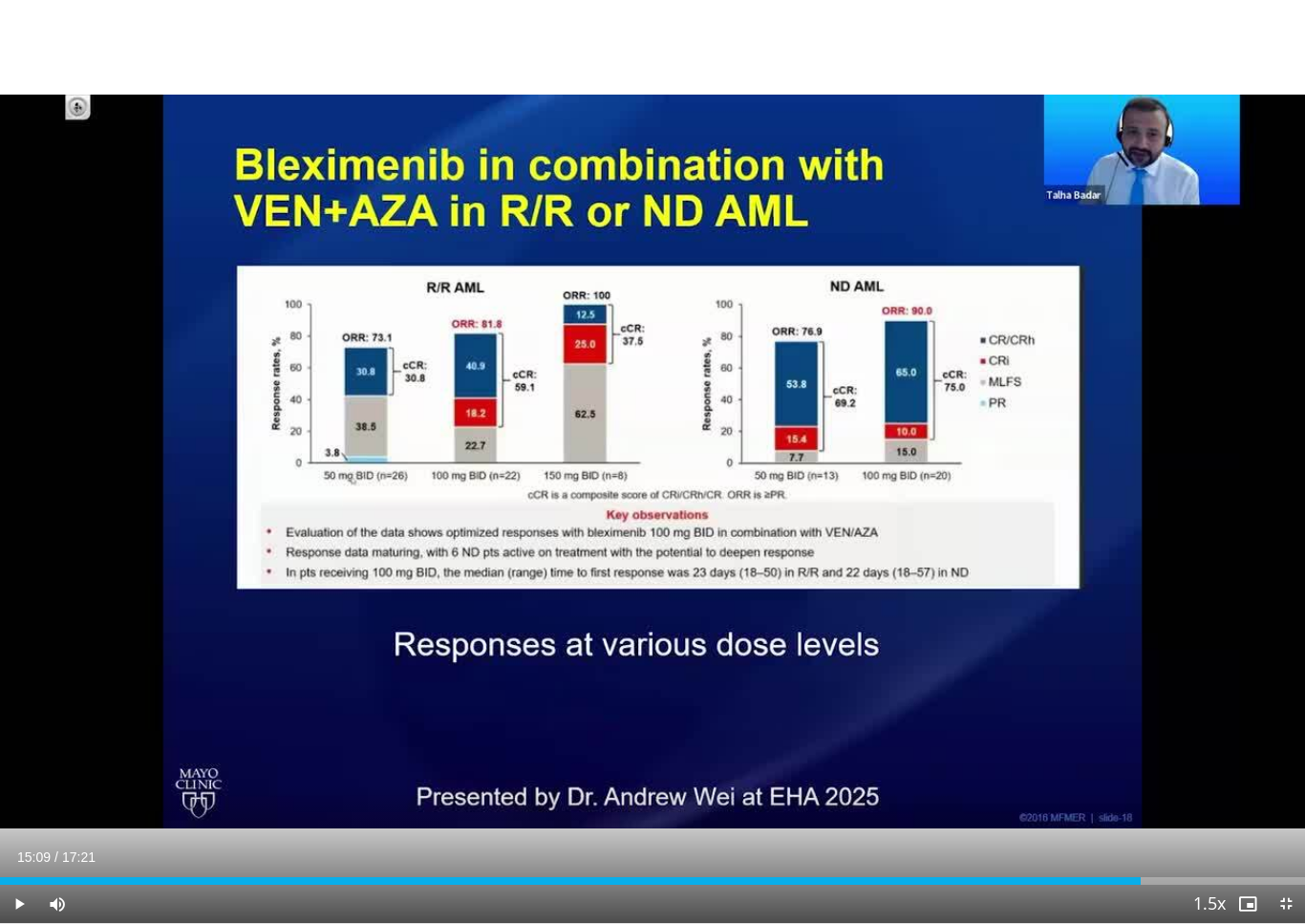 click at bounding box center (570, 881) 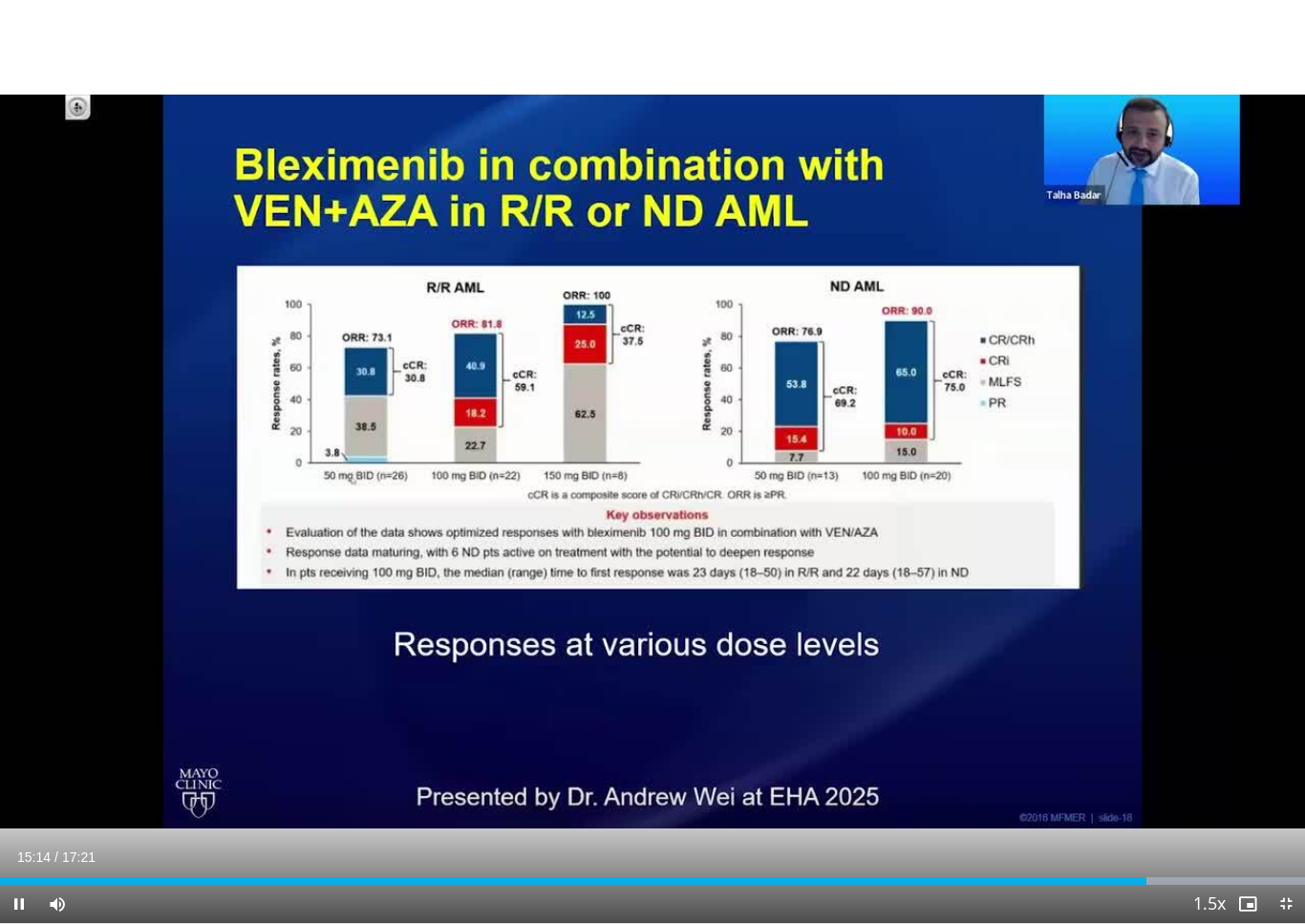 click at bounding box center [573, 881] 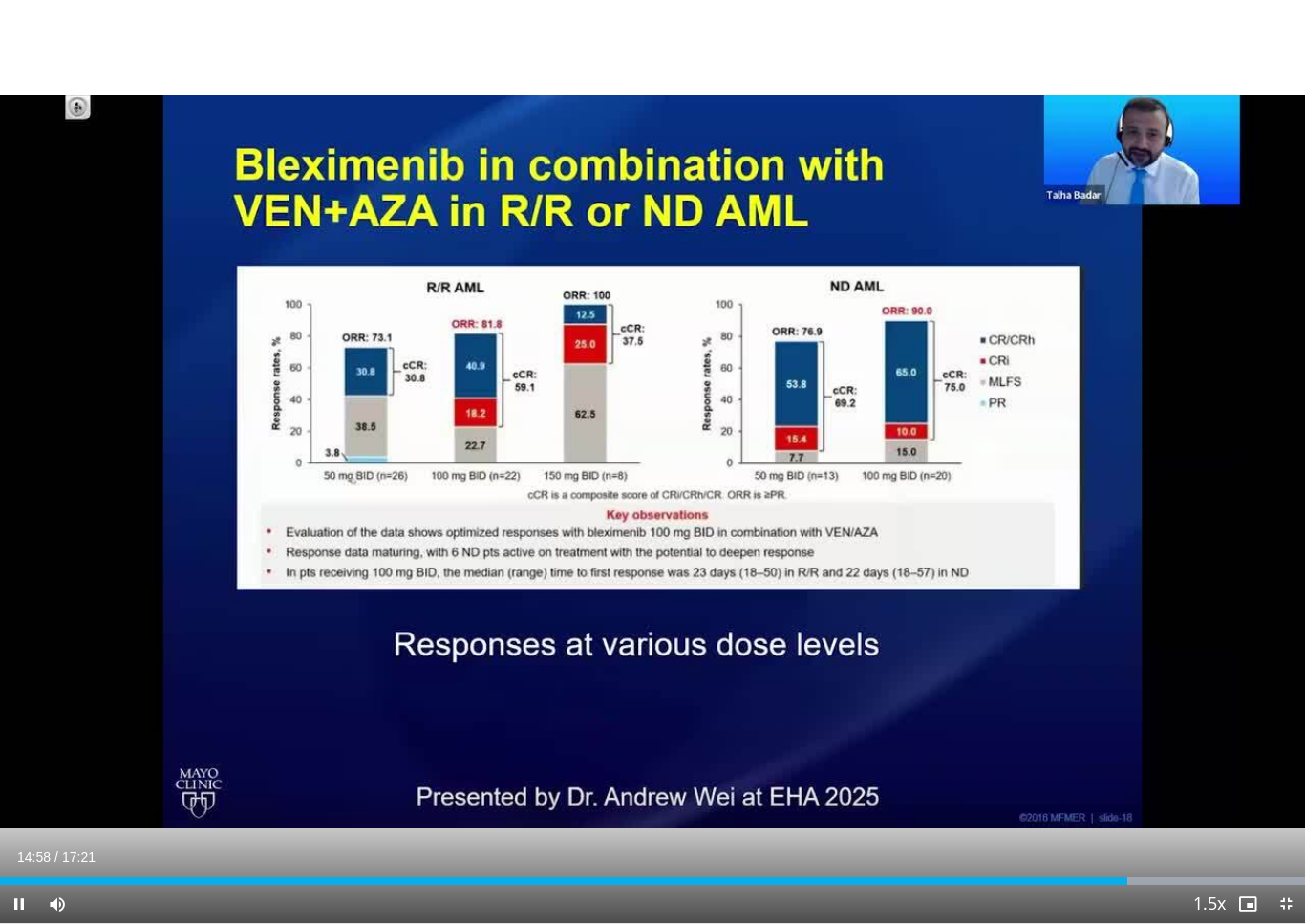 click at bounding box center (564, 881) 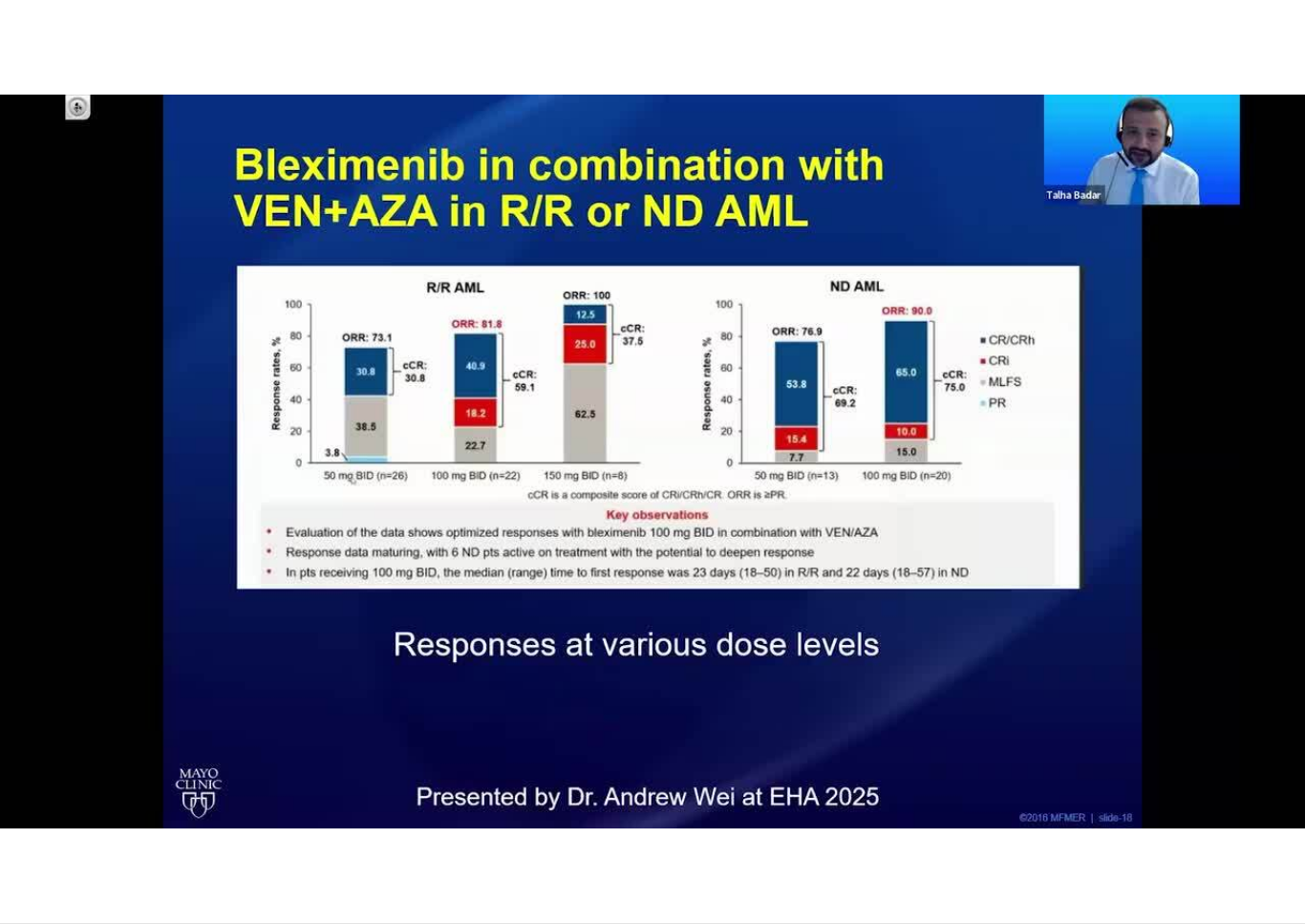 scroll, scrollTop: 0, scrollLeft: 0, axis: both 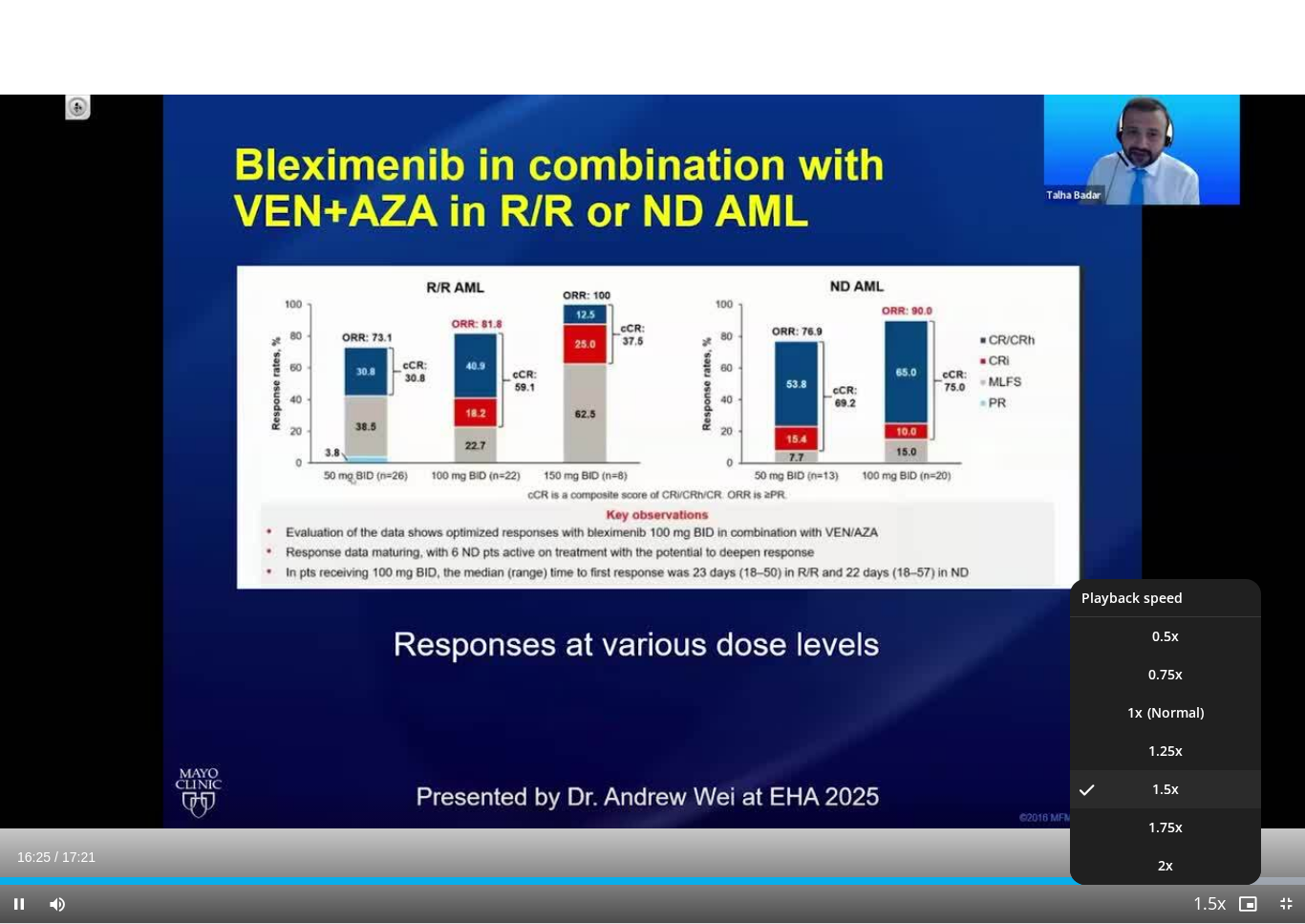 click on "1.5x Playback Rate 0.5x 0.75x 1x 1.25x 1.5x , selected 1.75x 2x" at bounding box center (1209, 904) 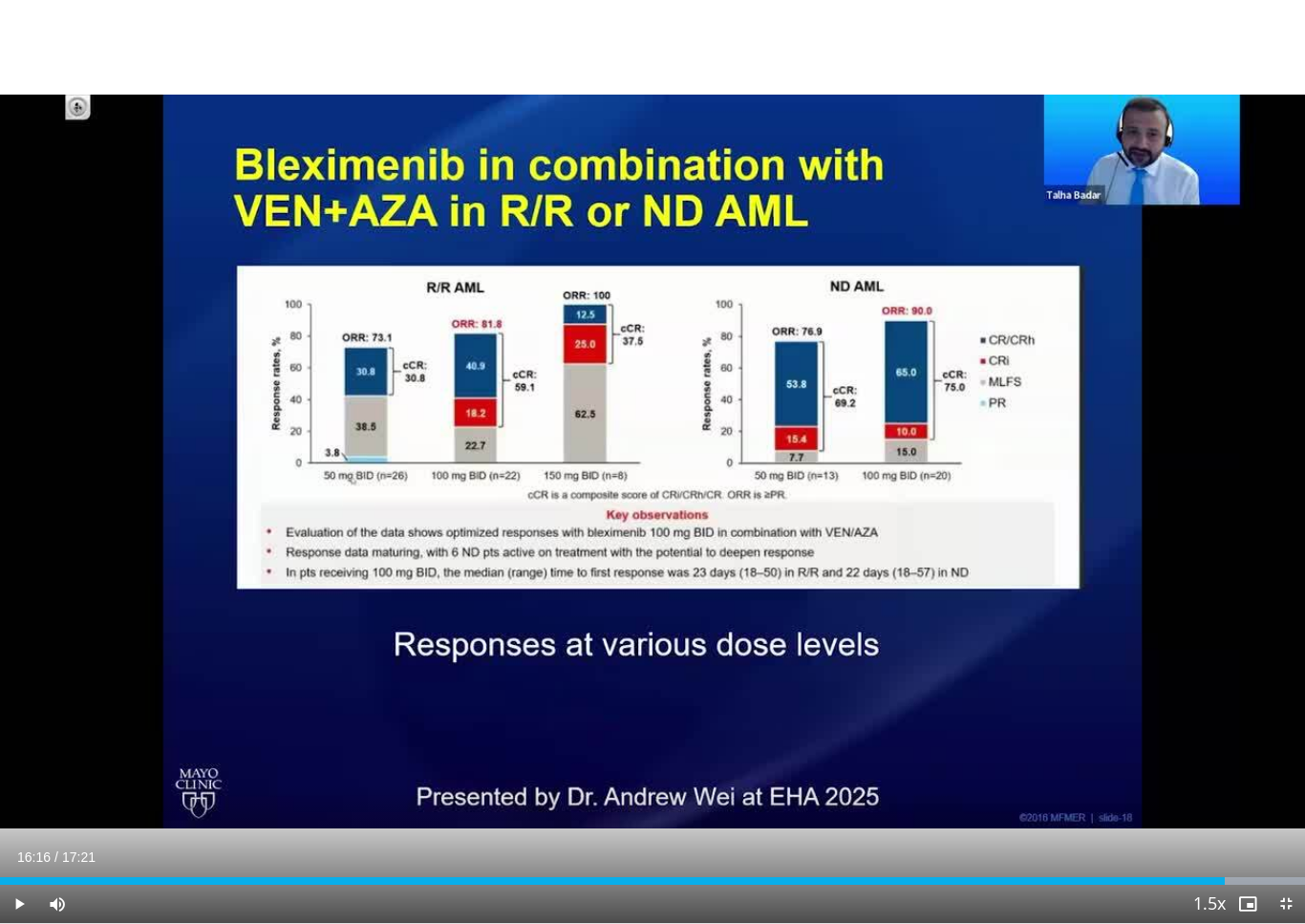 click on "Loaded :  99.99%" at bounding box center [652, 881] 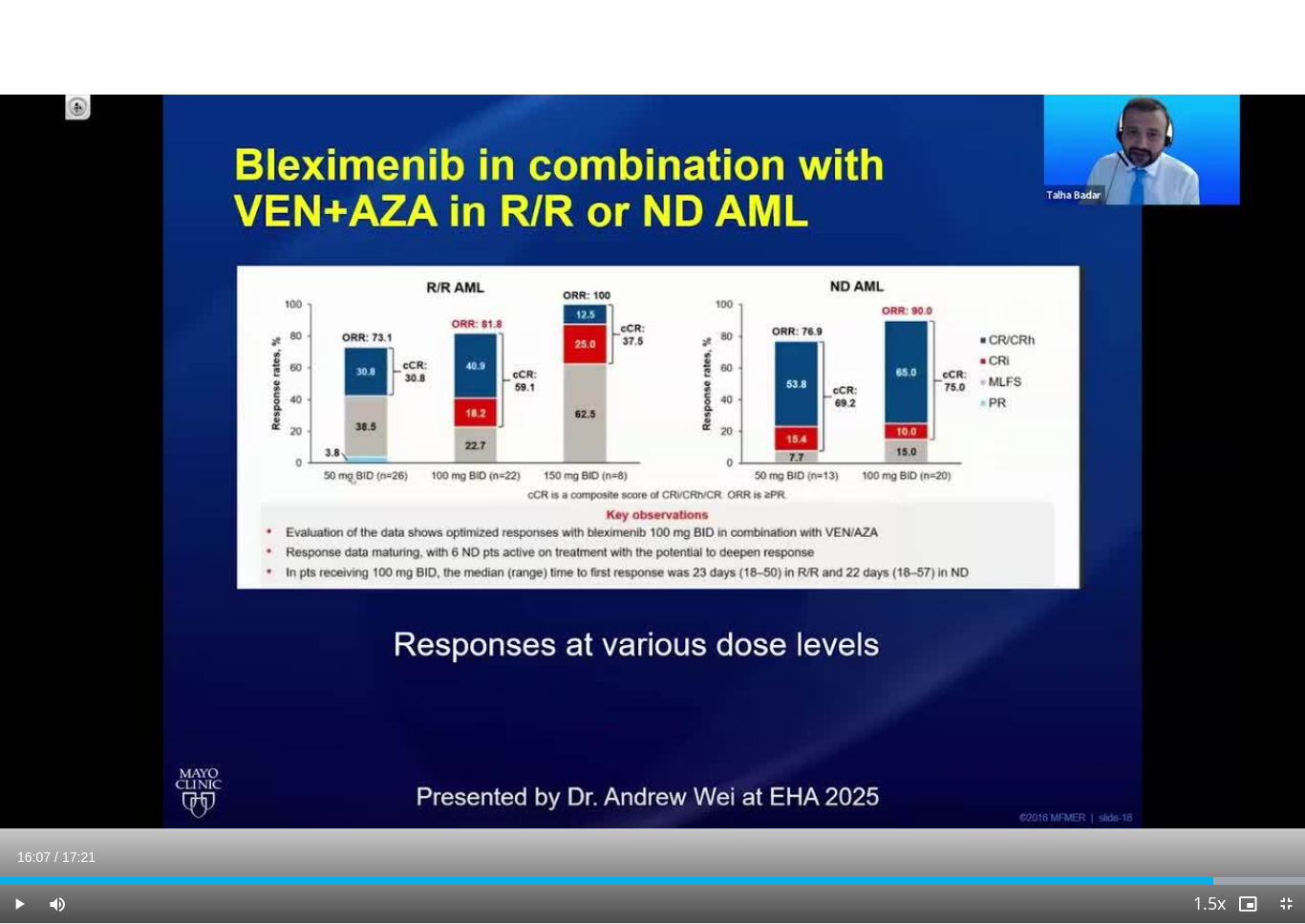 click on "Loaded :  99.99%" at bounding box center (652, 881) 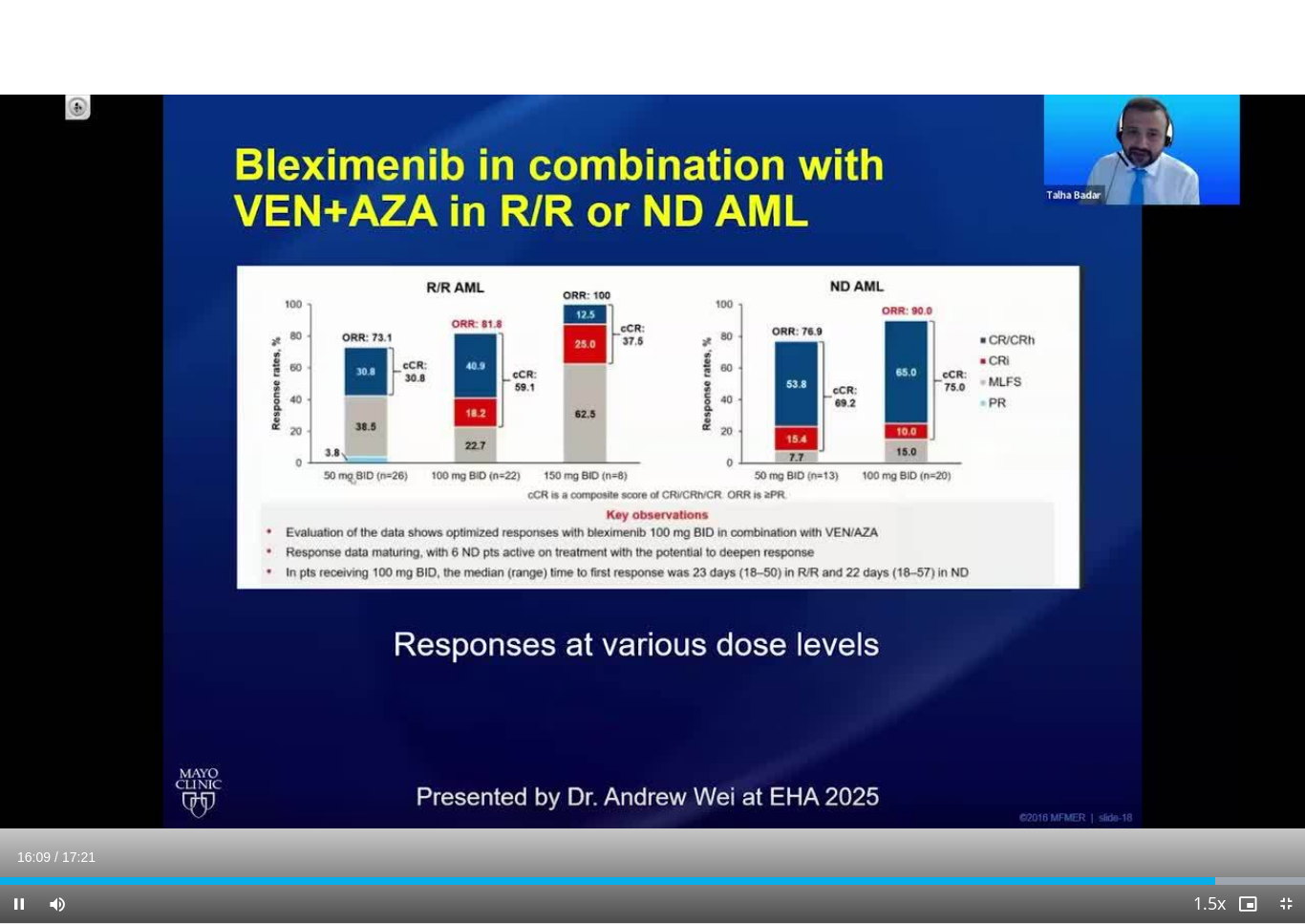 click at bounding box center [608, 881] 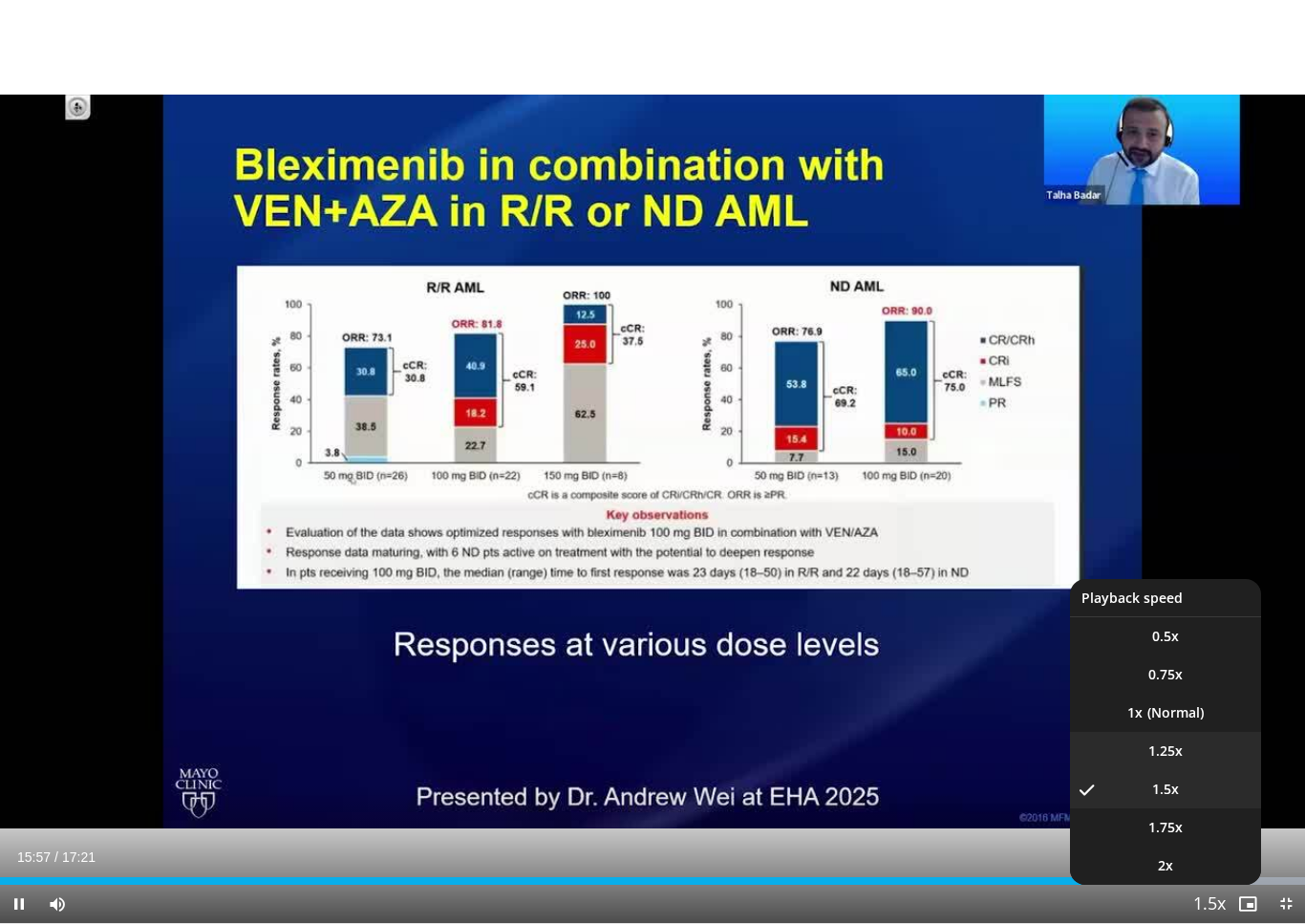 click on "1.25x" at bounding box center (1166, 751) 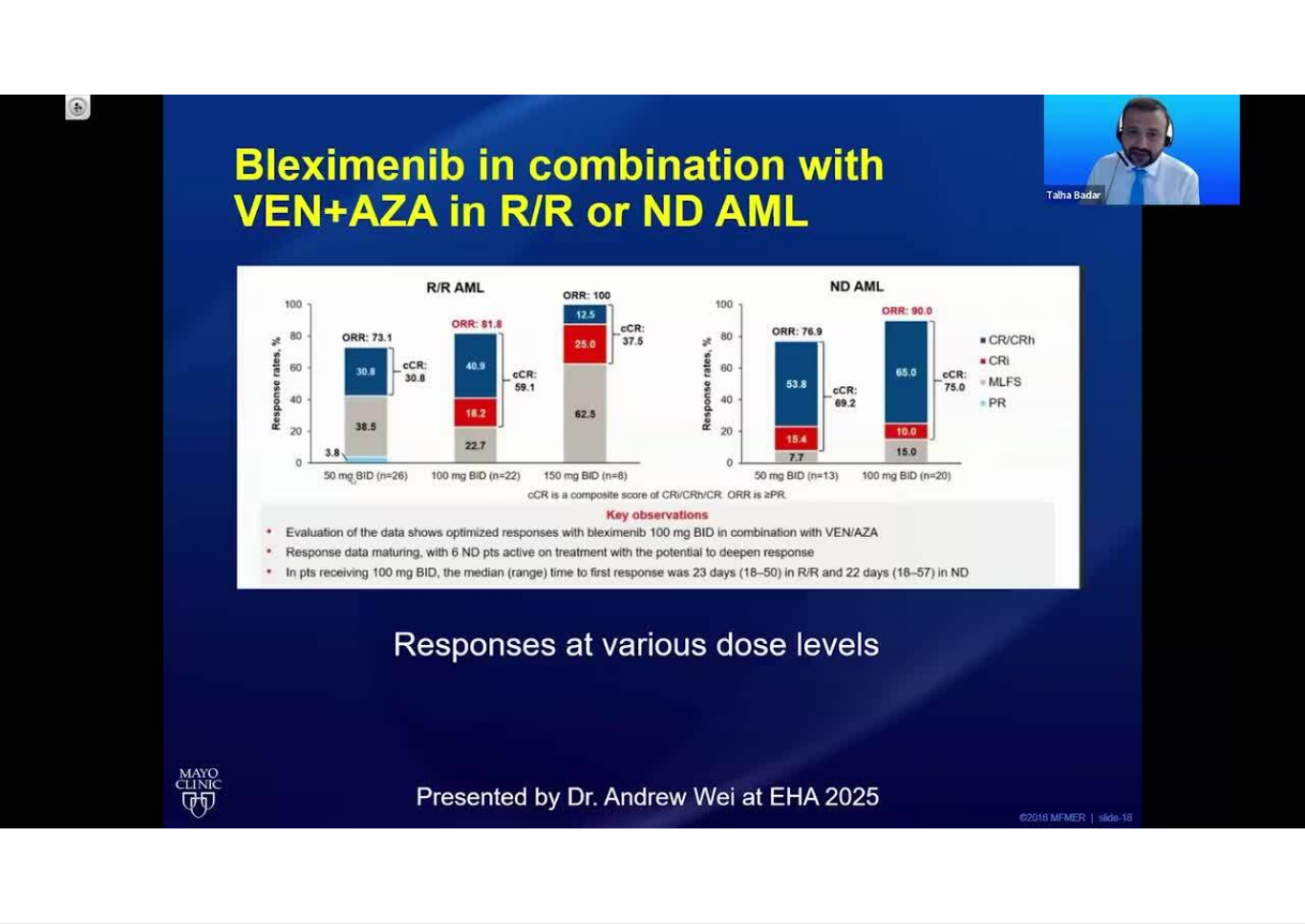 scroll, scrollTop: 0, scrollLeft: 0, axis: both 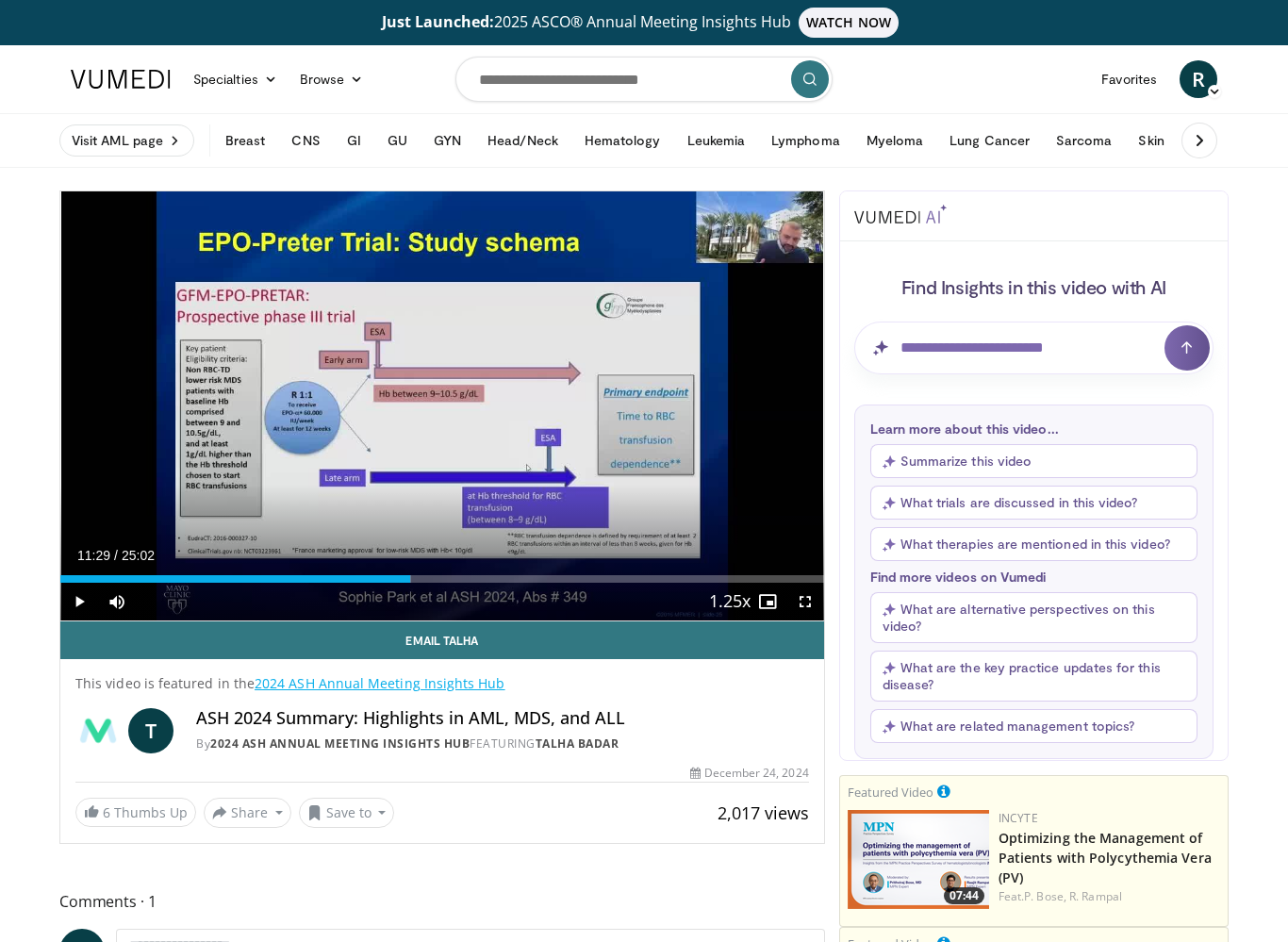 click on "WATCH NOW" at bounding box center [849, 23] 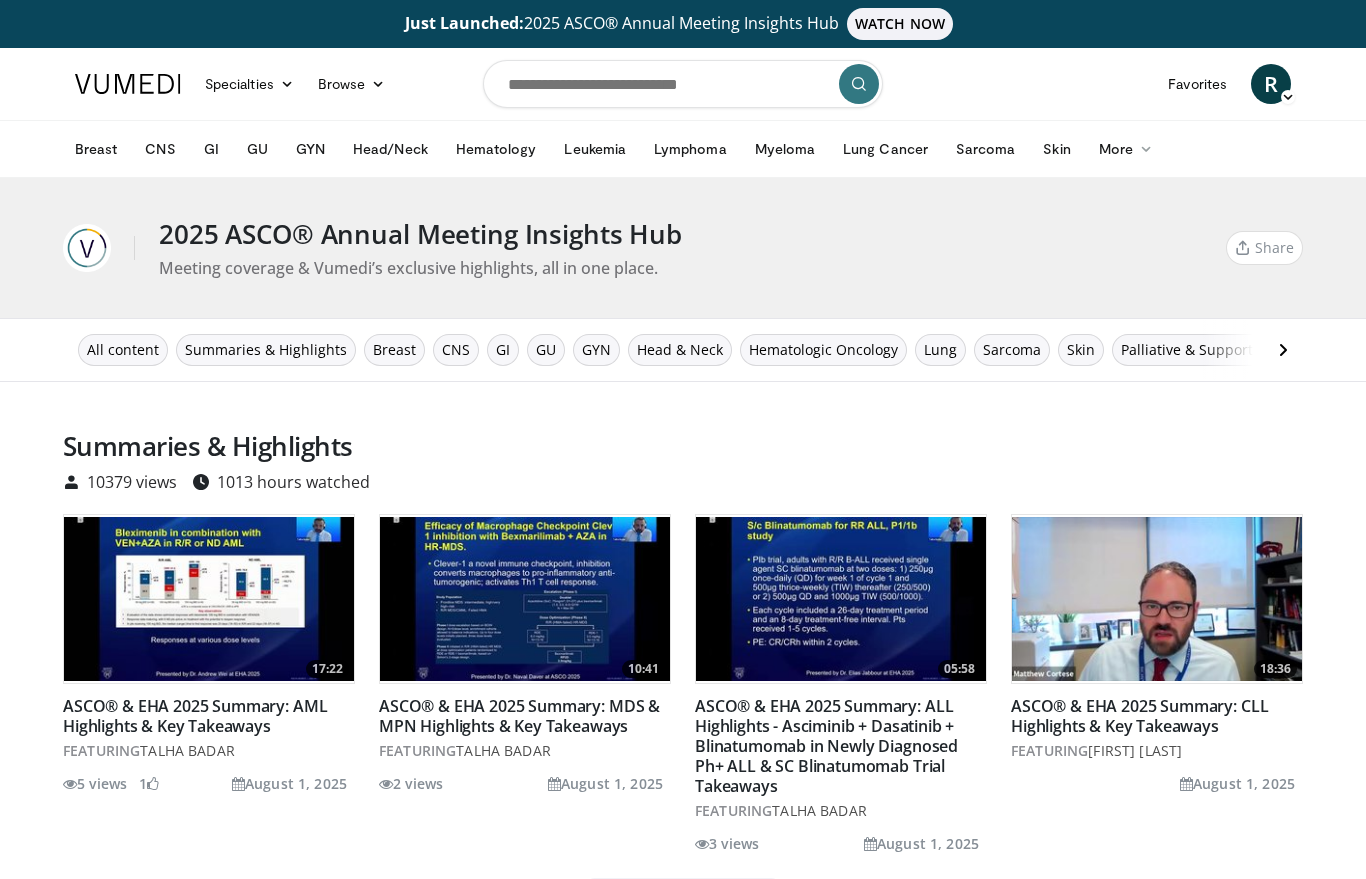 scroll, scrollTop: 0, scrollLeft: 0, axis: both 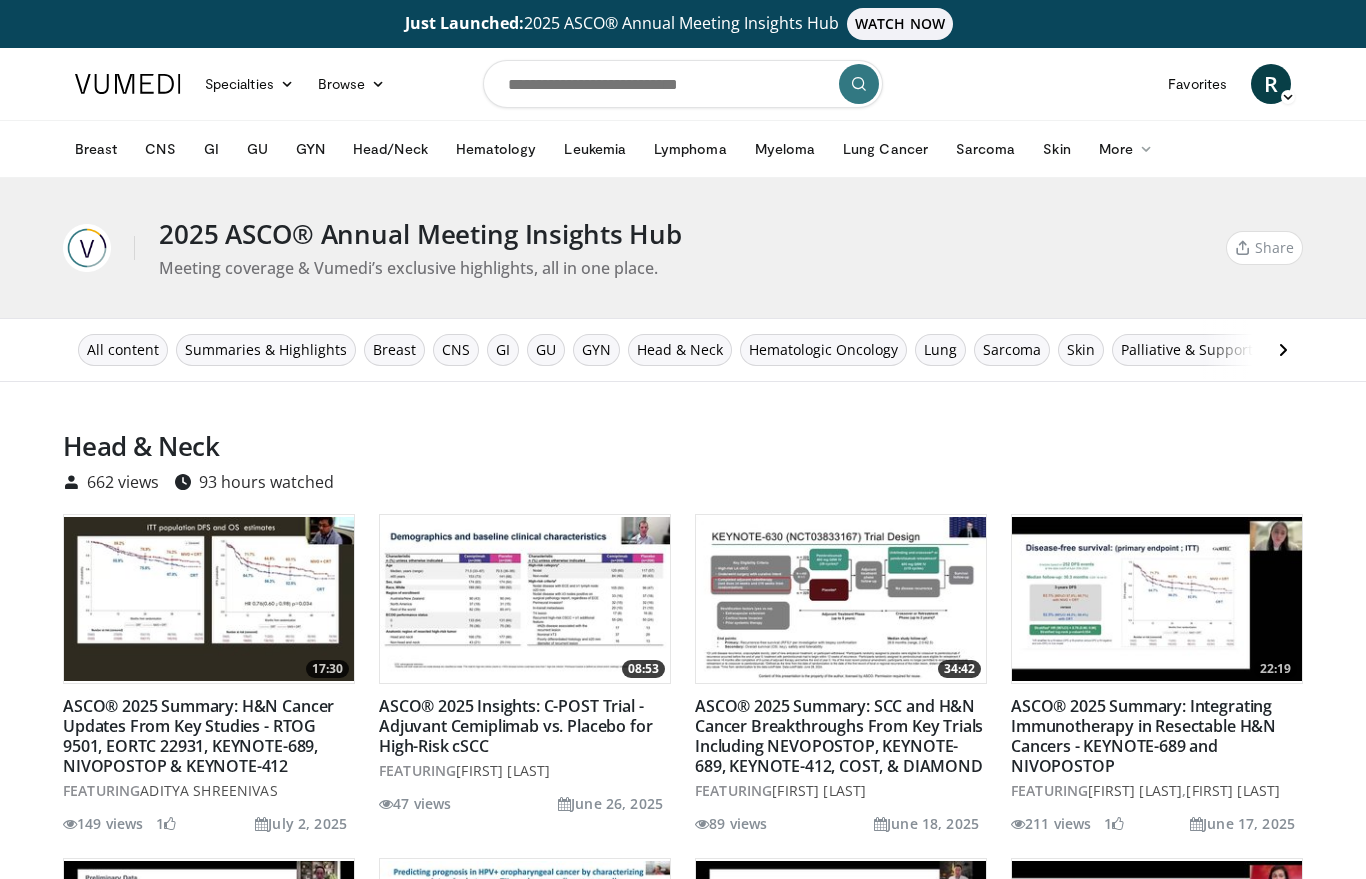 click at bounding box center (209, 599) 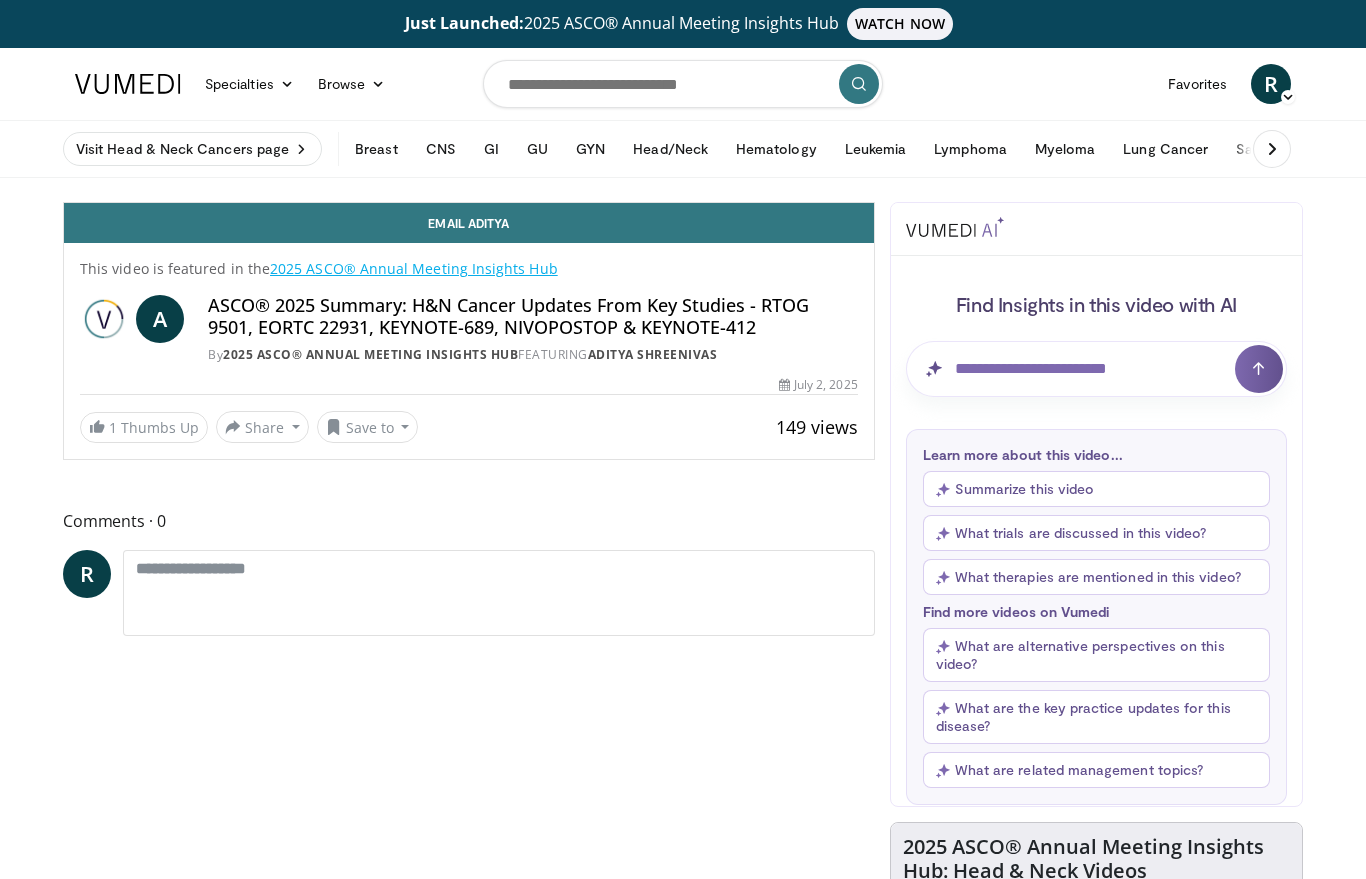 scroll, scrollTop: 0, scrollLeft: 0, axis: both 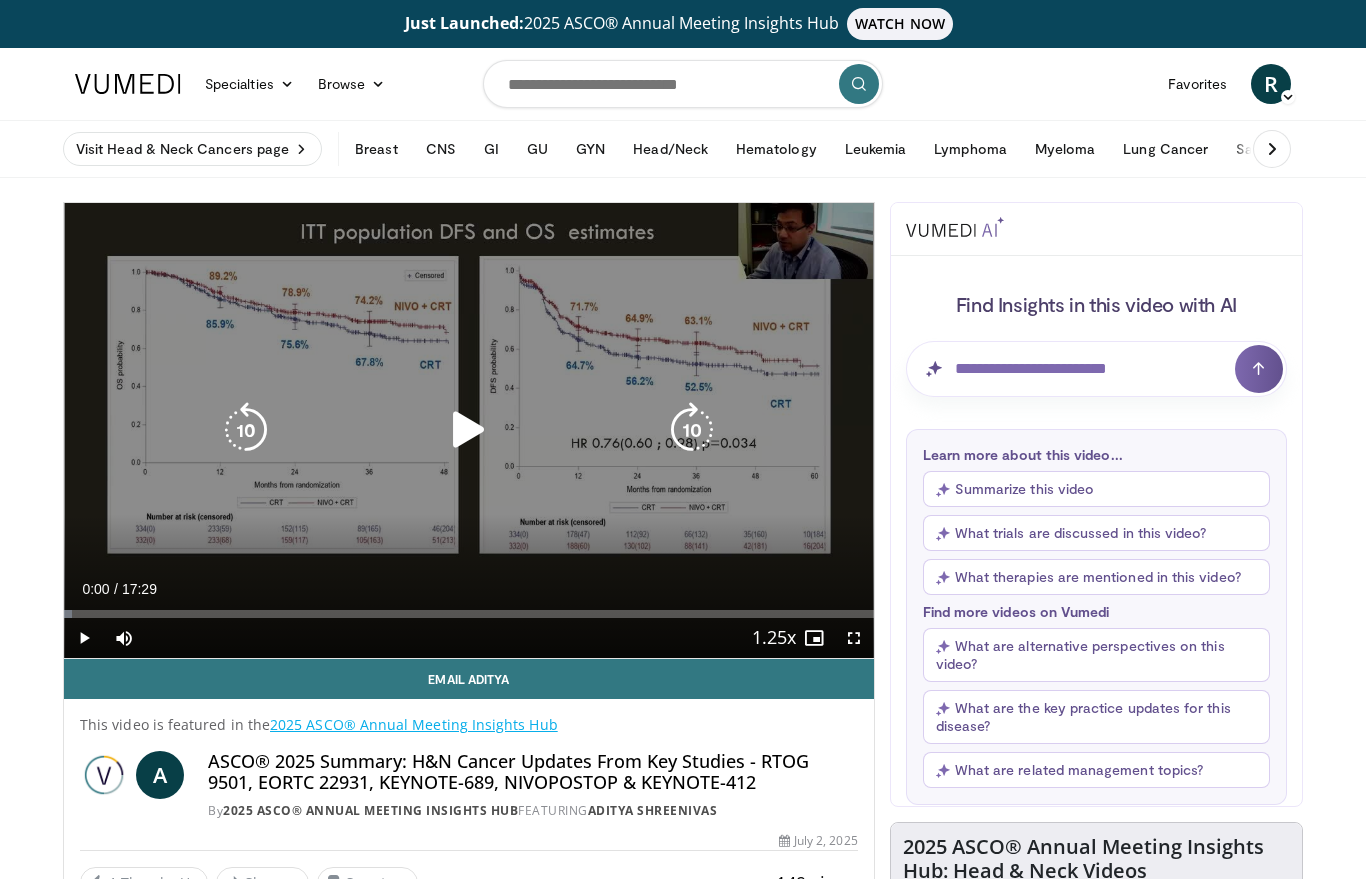 click at bounding box center [469, 430] 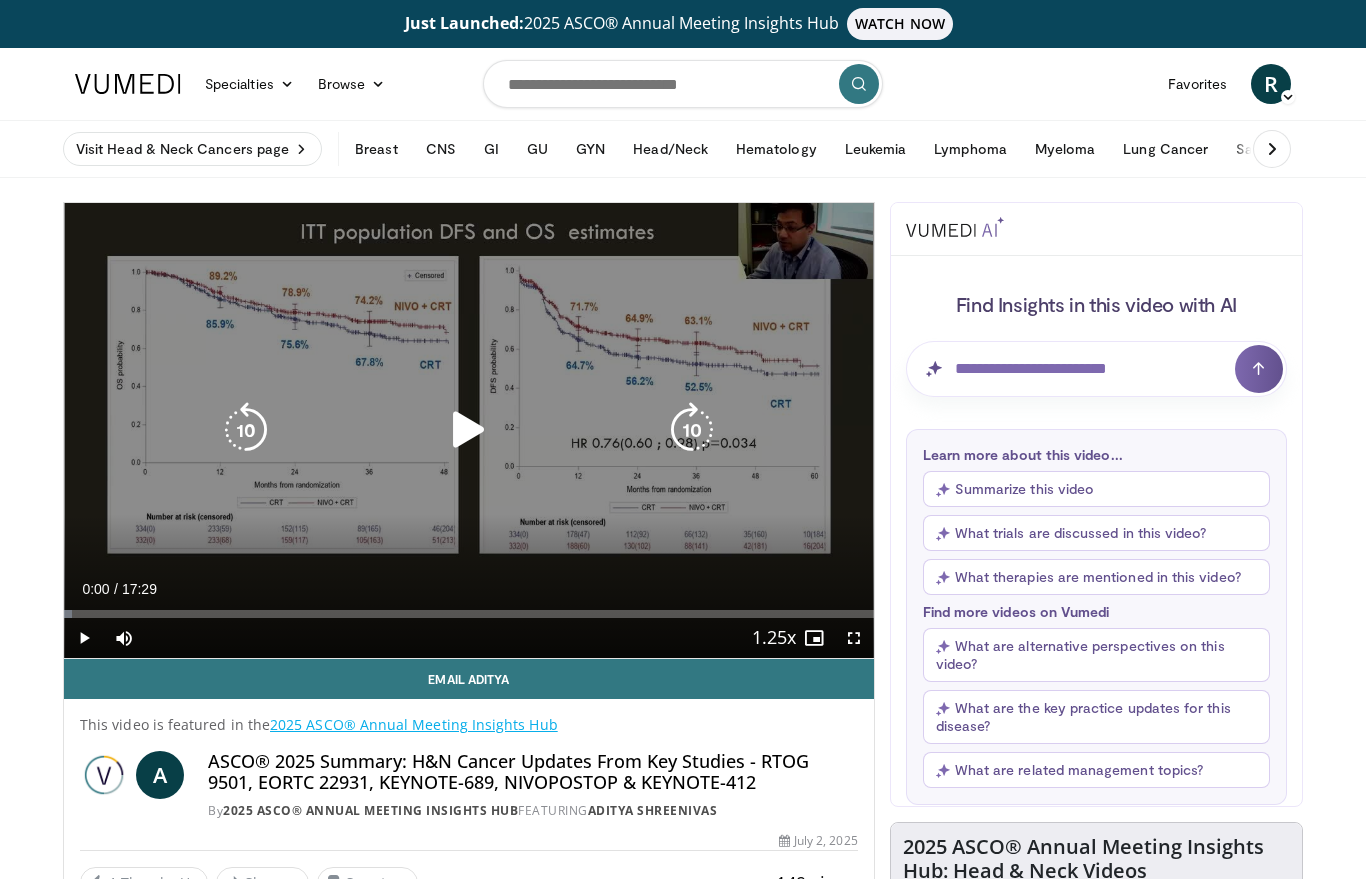 click at bounding box center [469, 430] 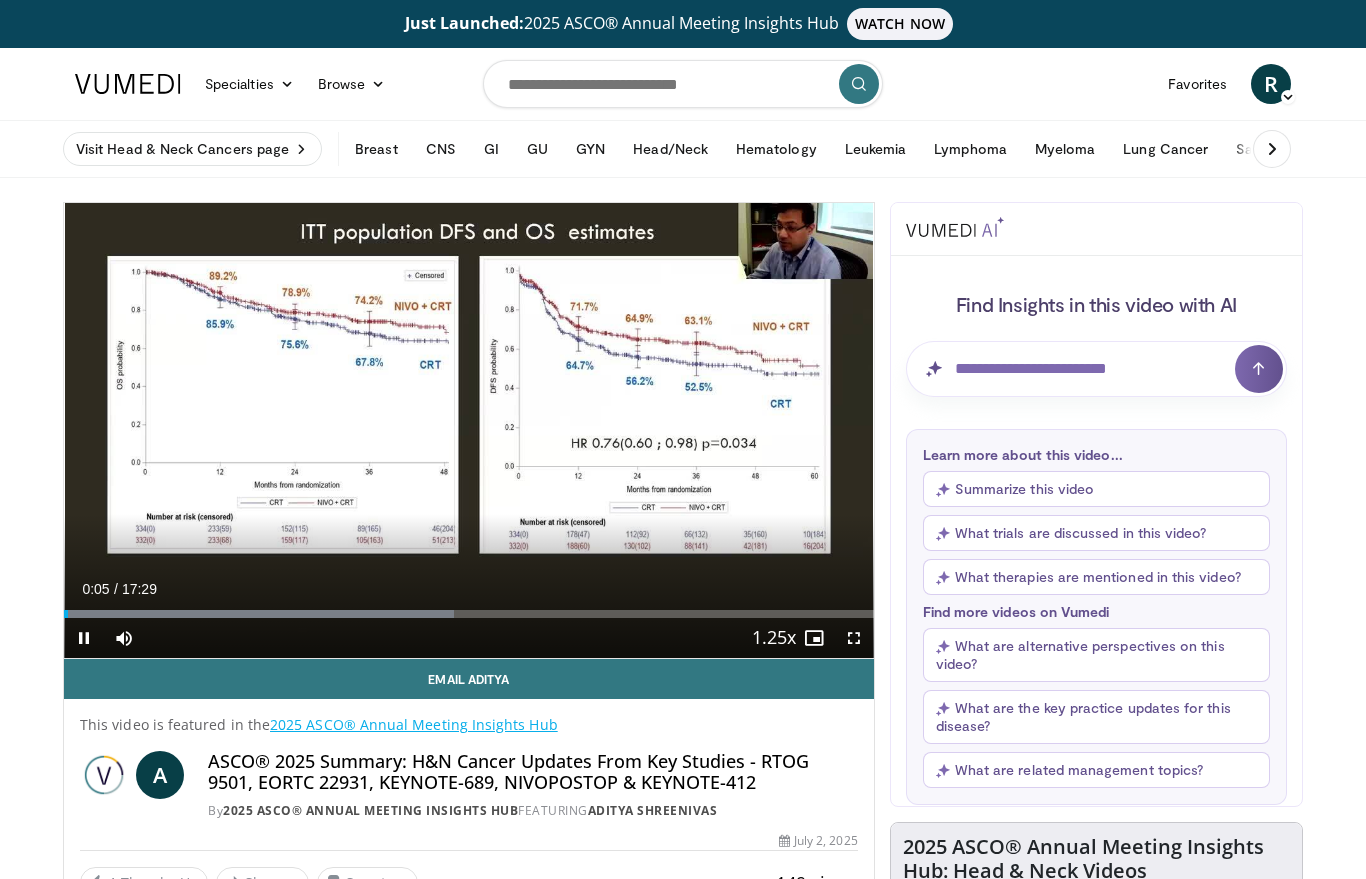click at bounding box center [854, 638] 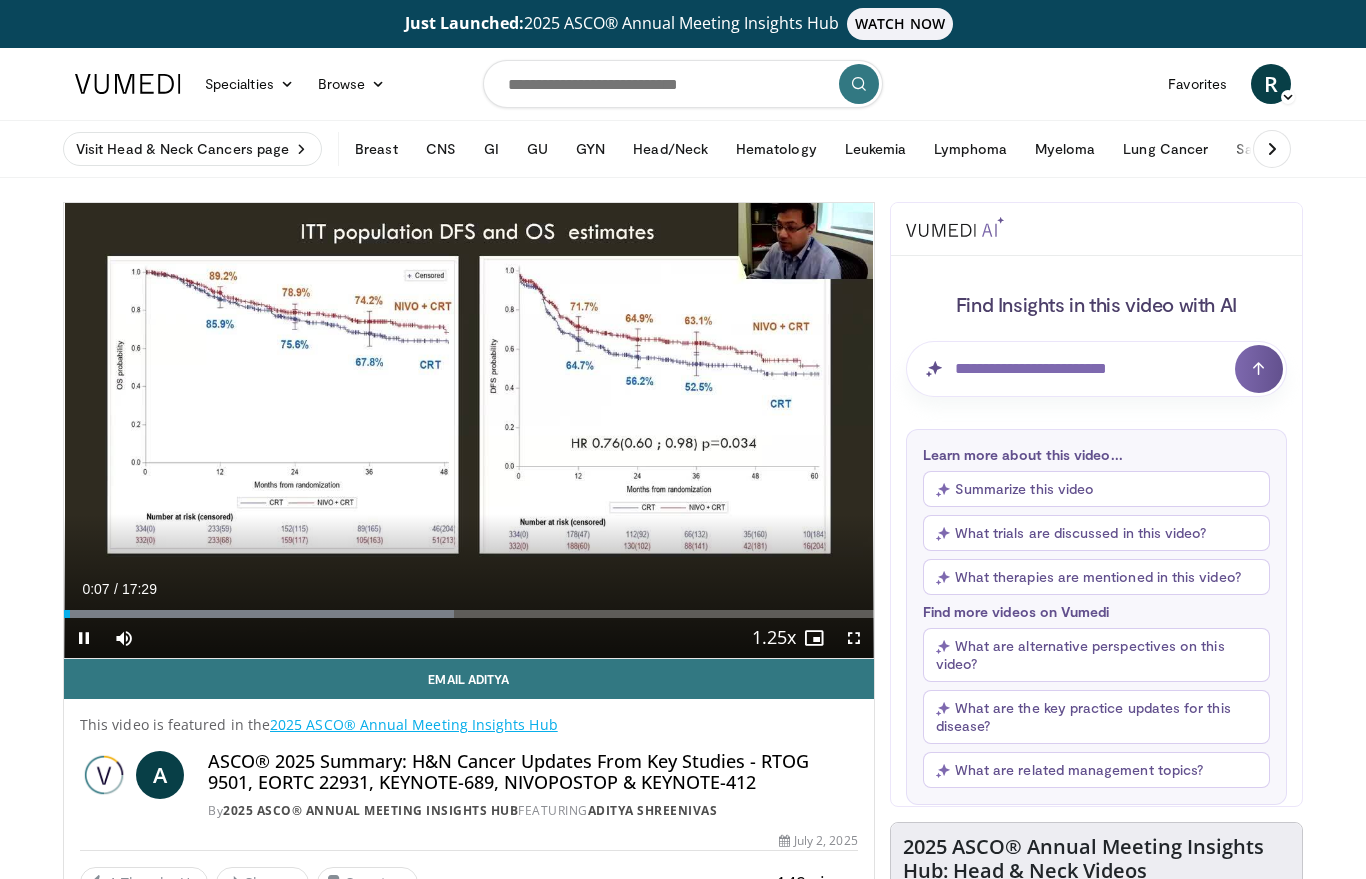 click at bounding box center (854, 638) 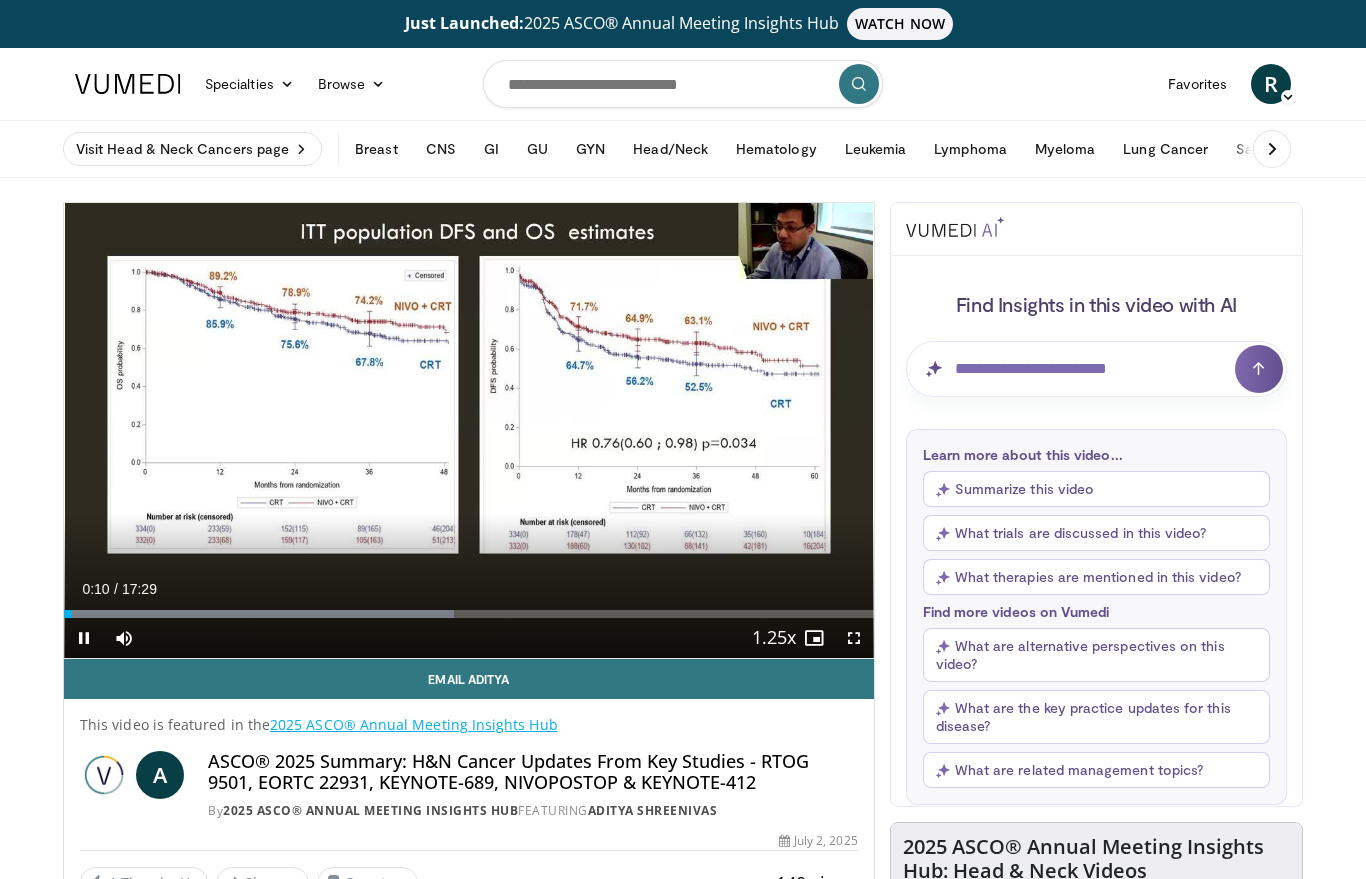 click at bounding box center (854, 638) 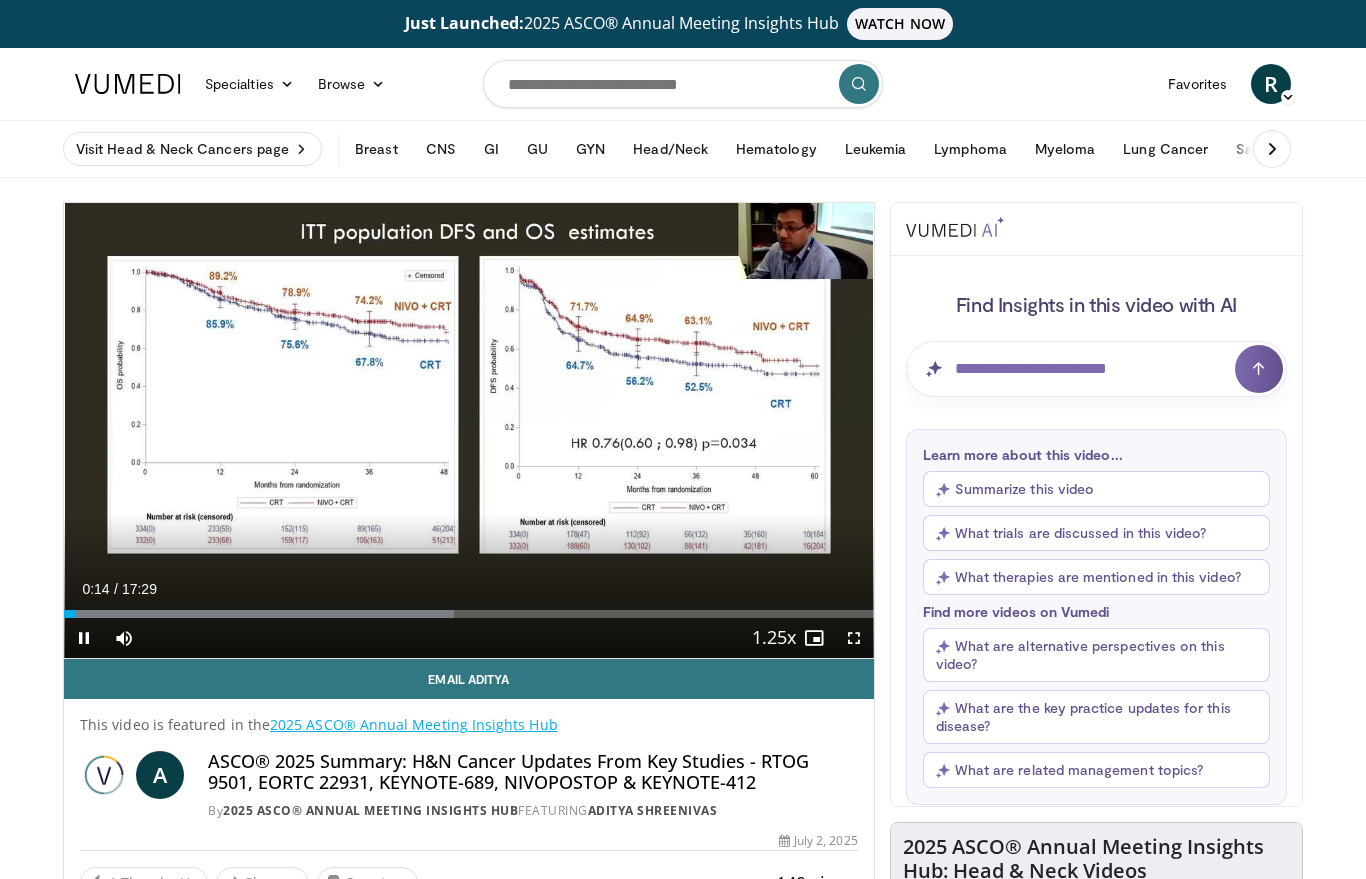 click at bounding box center [854, 638] 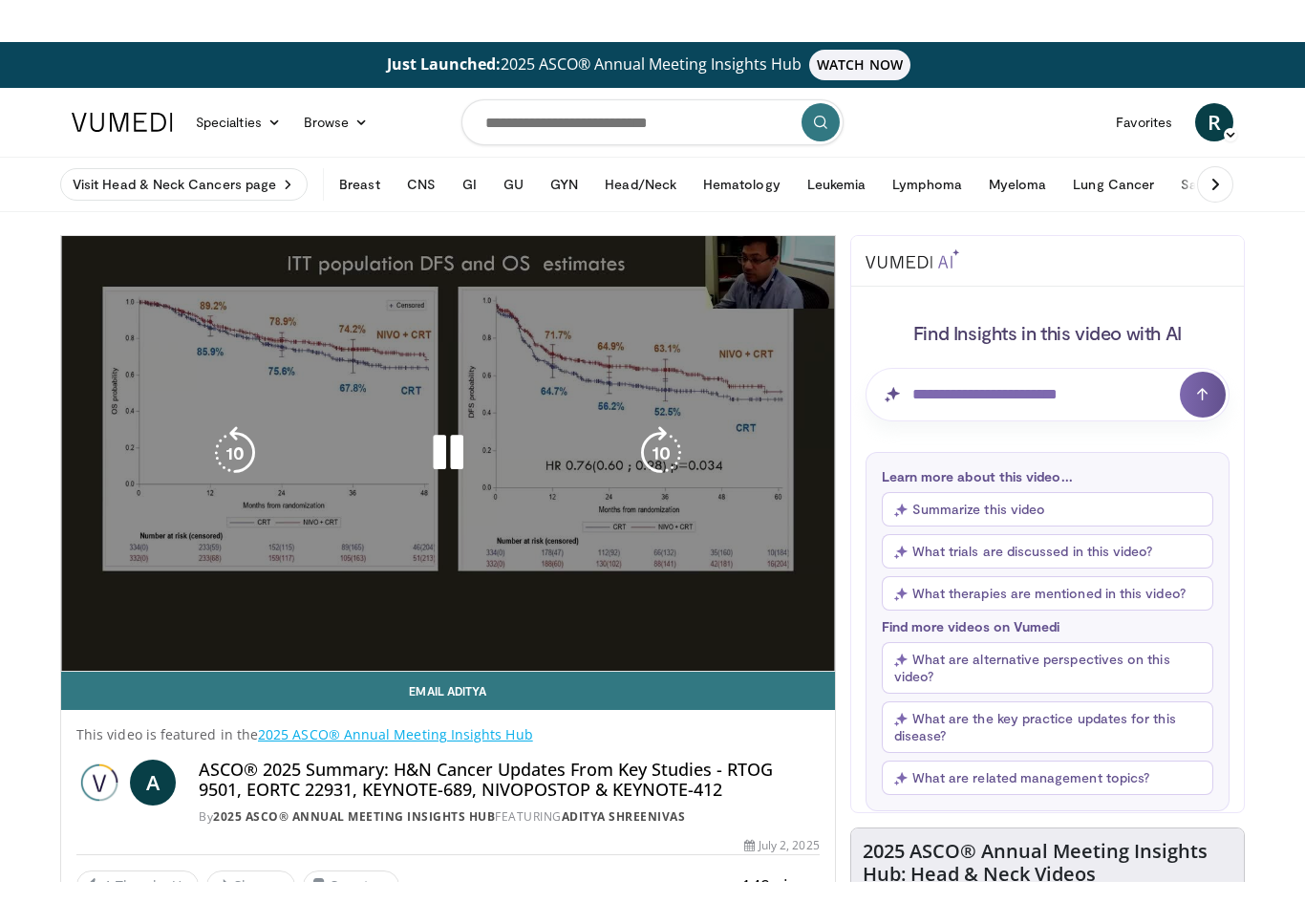 scroll, scrollTop: 23, scrollLeft: 0, axis: vertical 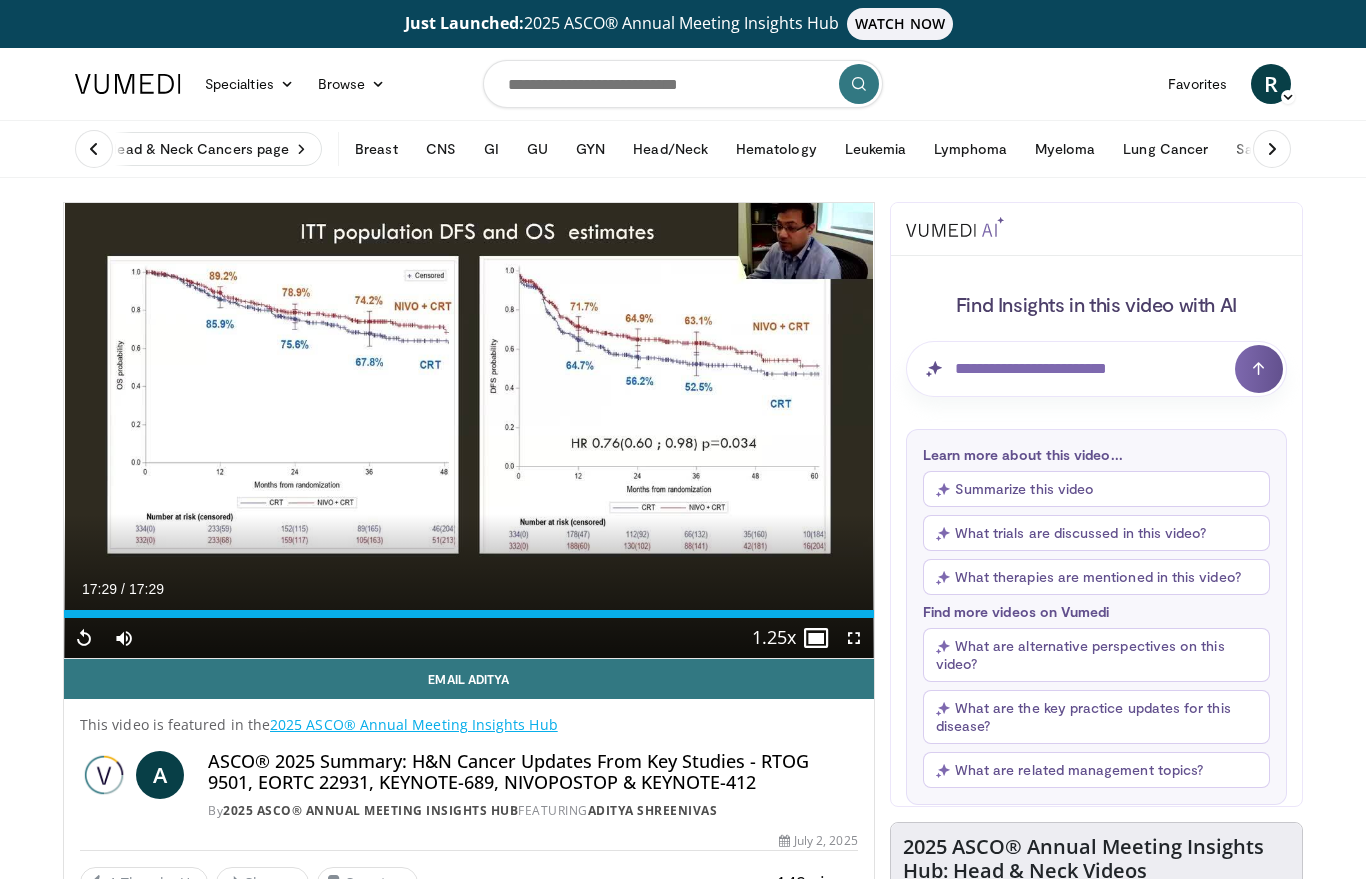 click on "Current Time  17:29 / Duration  17:29 Replay Skip Backward Skip Forward Mute Loaded :  99.23% Stream Type  LIVE Seek to live, currently behind live LIVE   1.25x Playback Rate 0.5x 0.75x 1x 1.25x , selected 1.5x 1.75x 2x Chapters Chapters Descriptions descriptions off , selected Captions captions off , selected Audio Track en (Main) , selected Fullscreen Enable picture-in-picture mode" at bounding box center (469, 638) 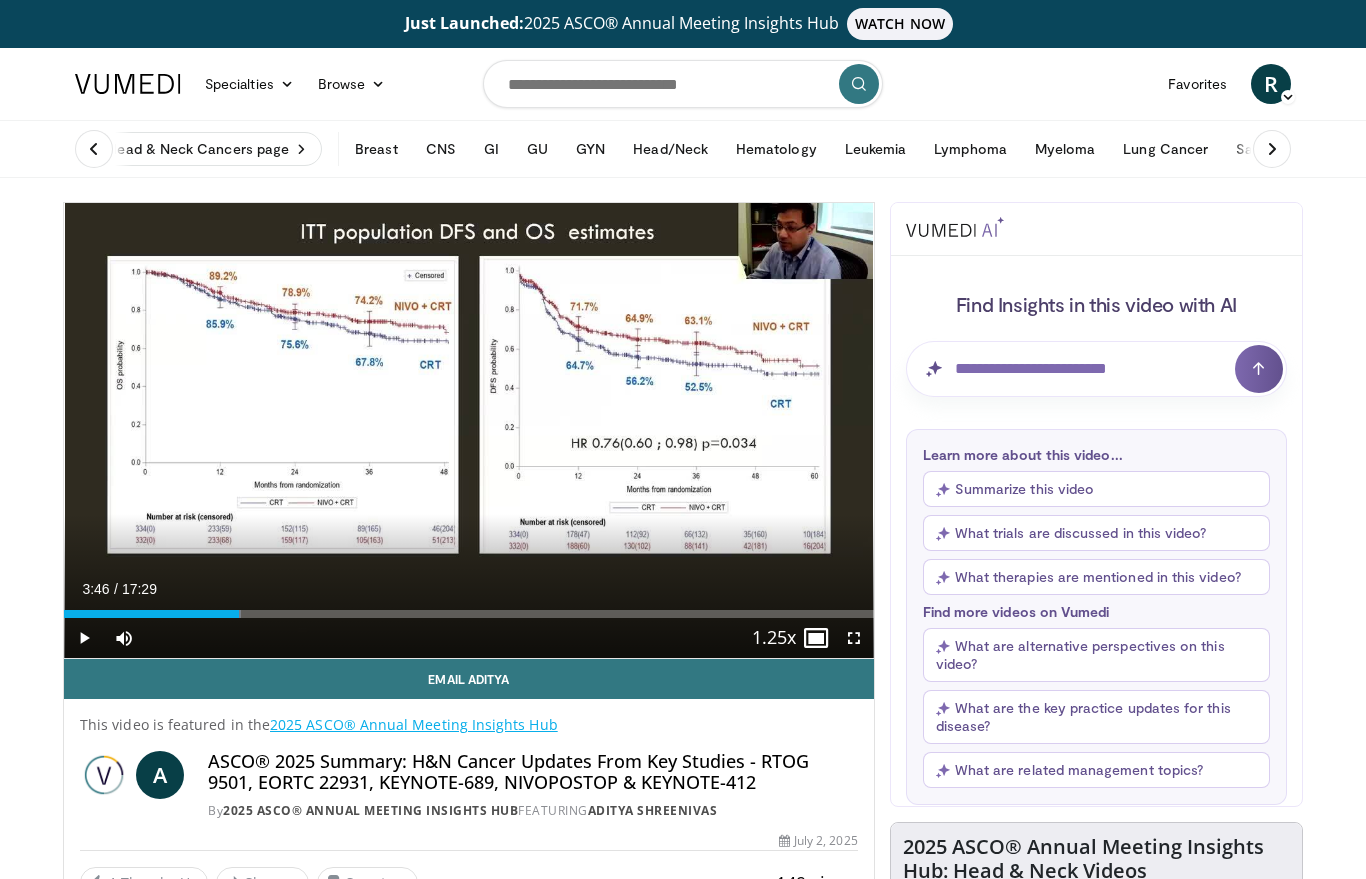 click at bounding box center [854, 638] 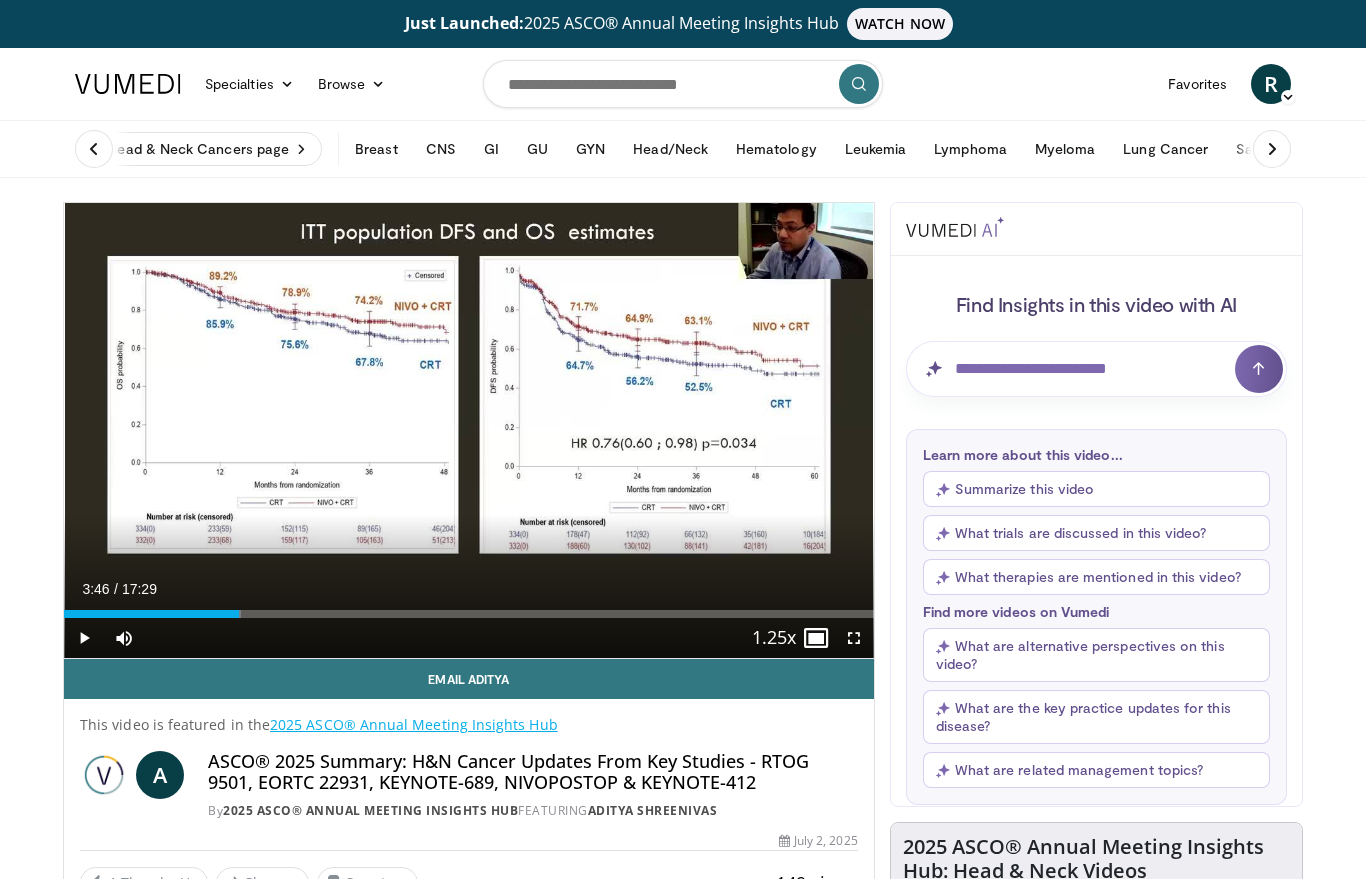 click at bounding box center [854, 638] 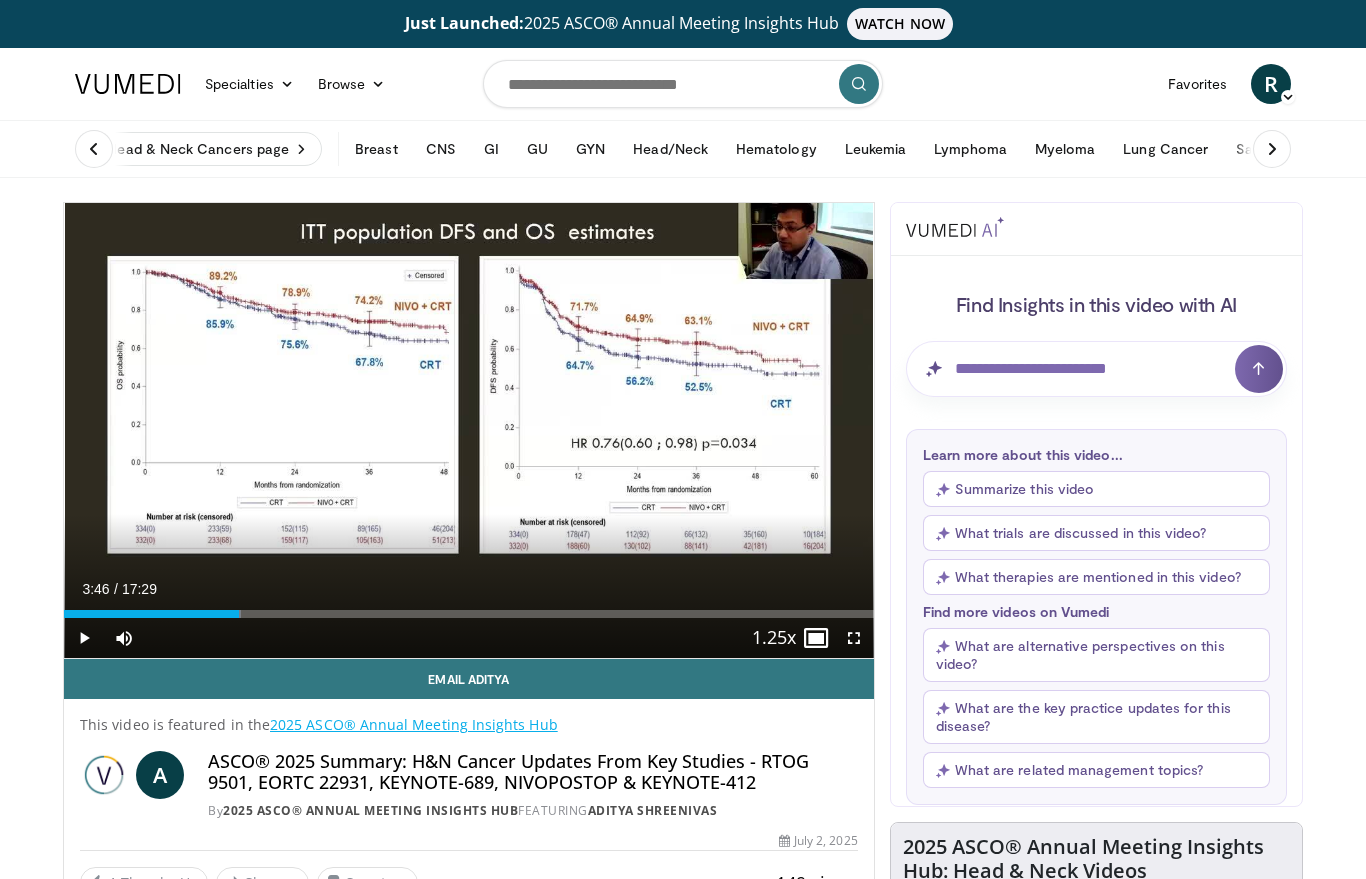 click at bounding box center [854, 638] 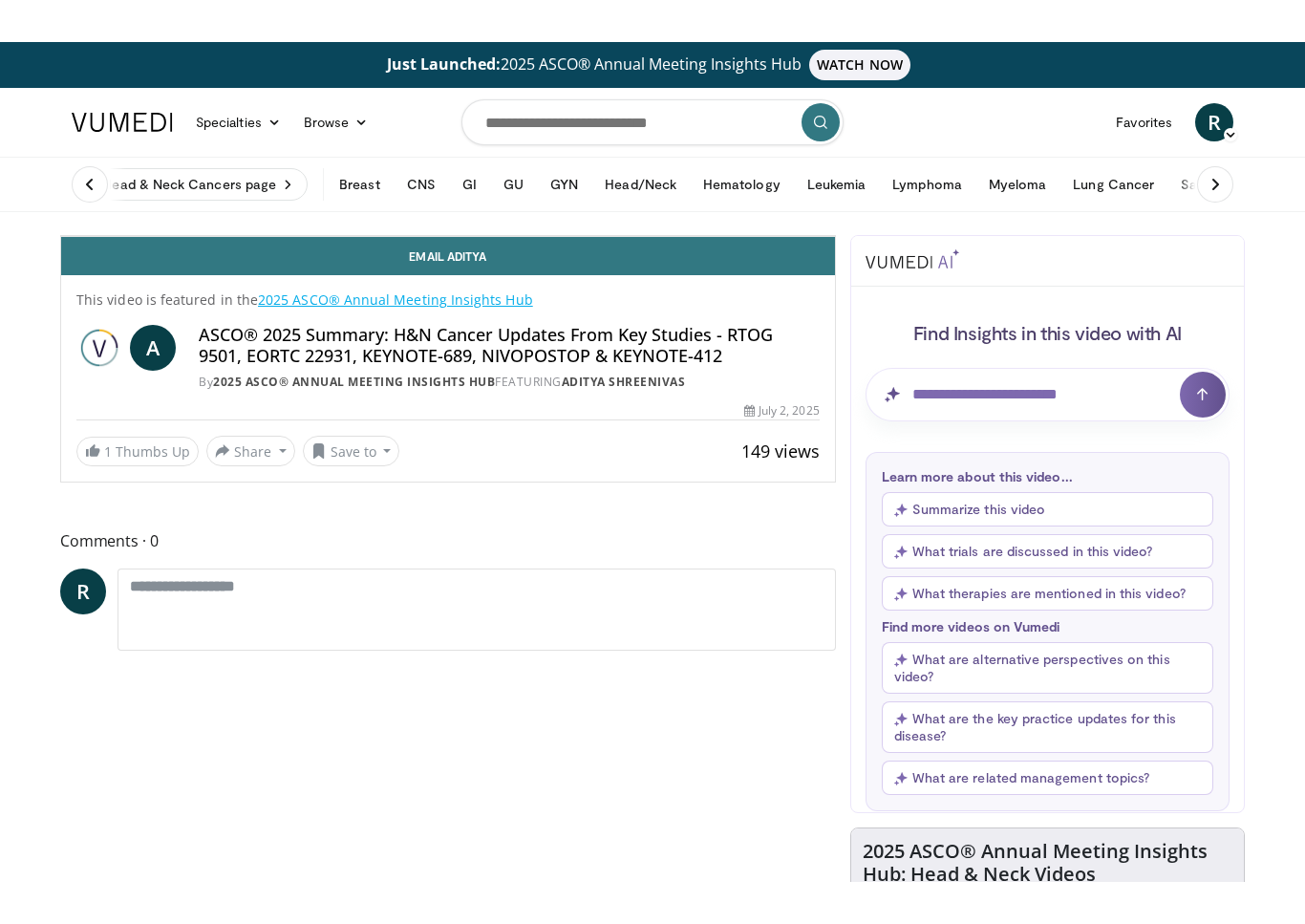 scroll, scrollTop: 23, scrollLeft: 0, axis: vertical 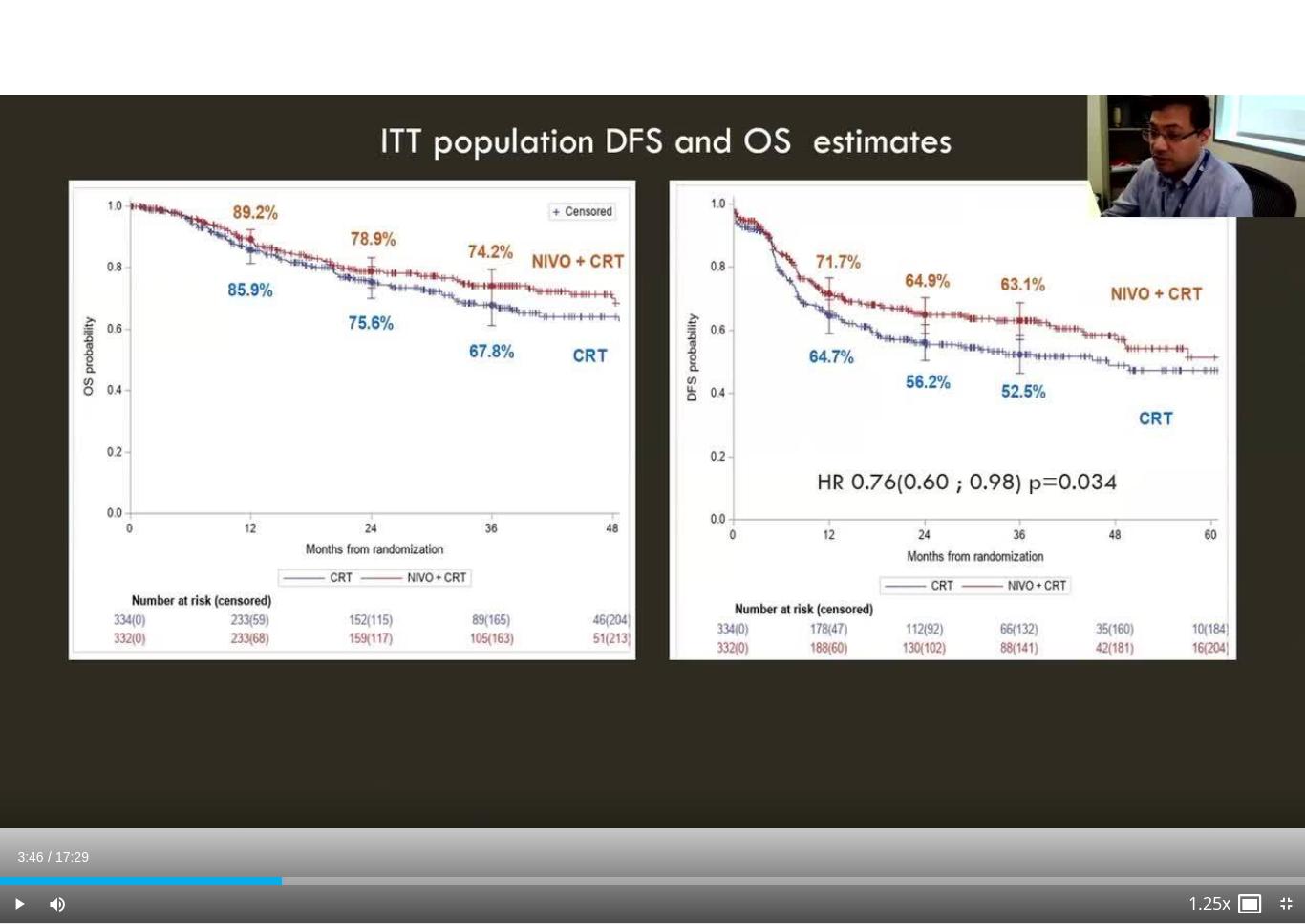 click at bounding box center [140, 881] 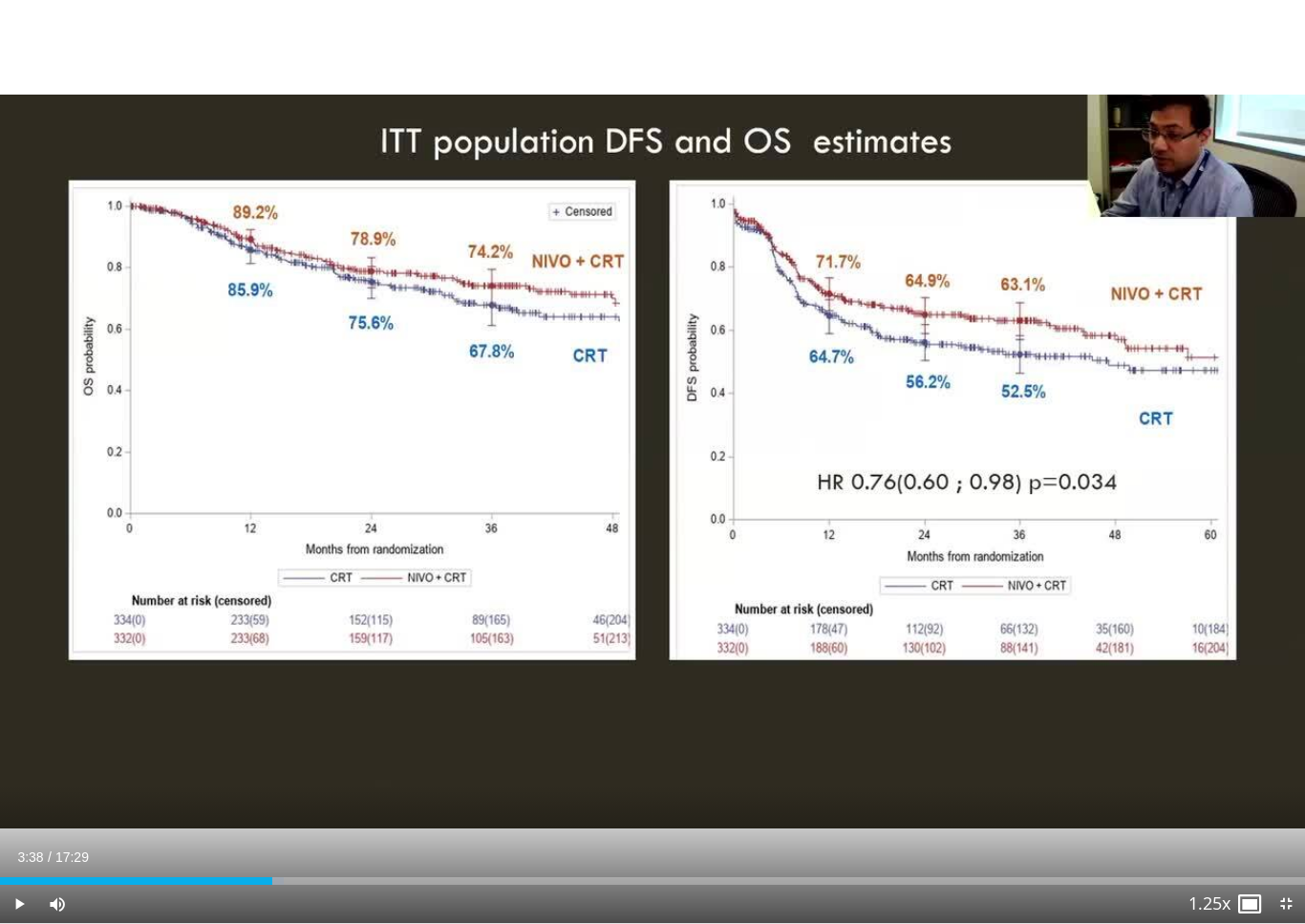 click at bounding box center [271, 881] 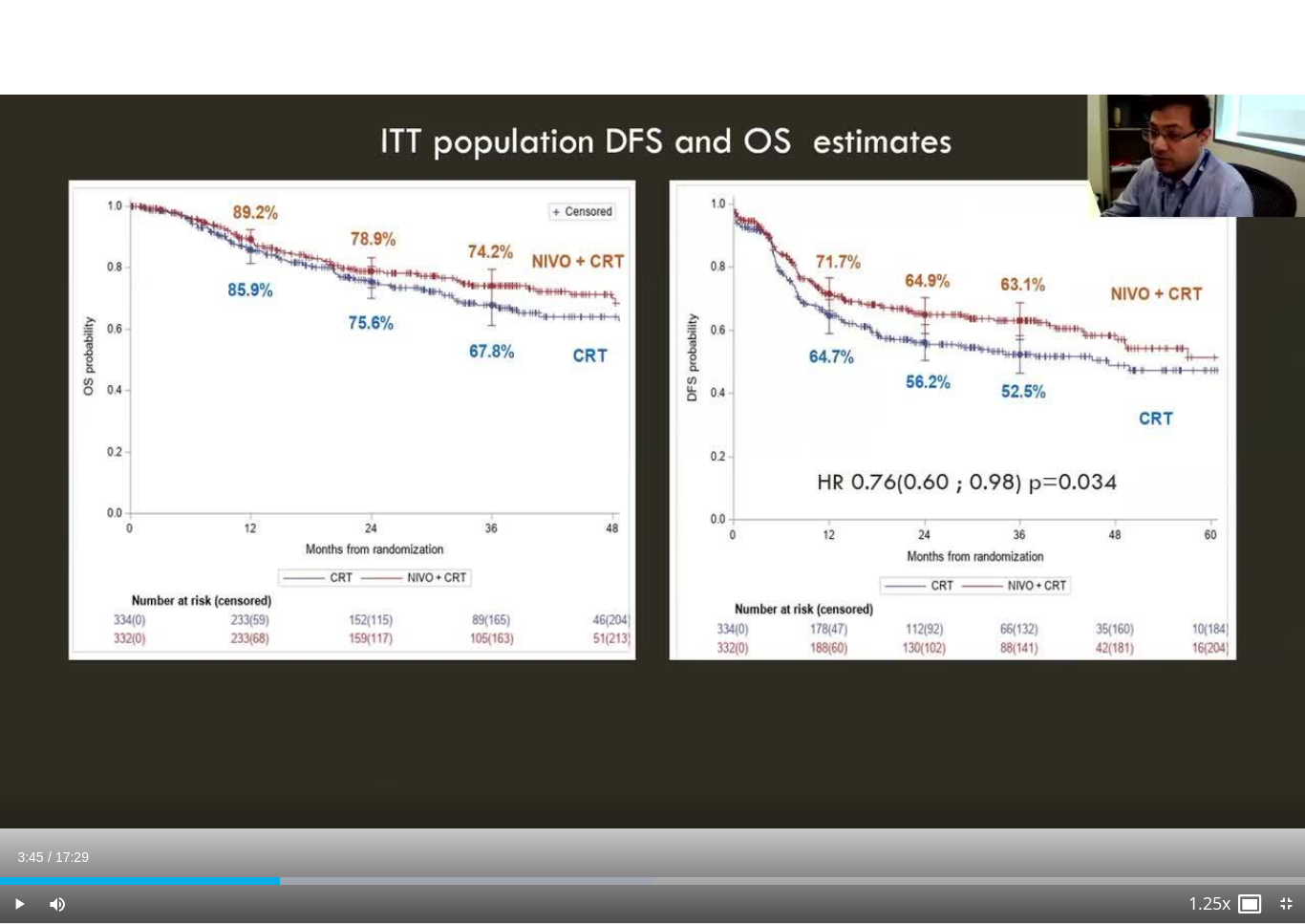 click at bounding box center (457, 881) 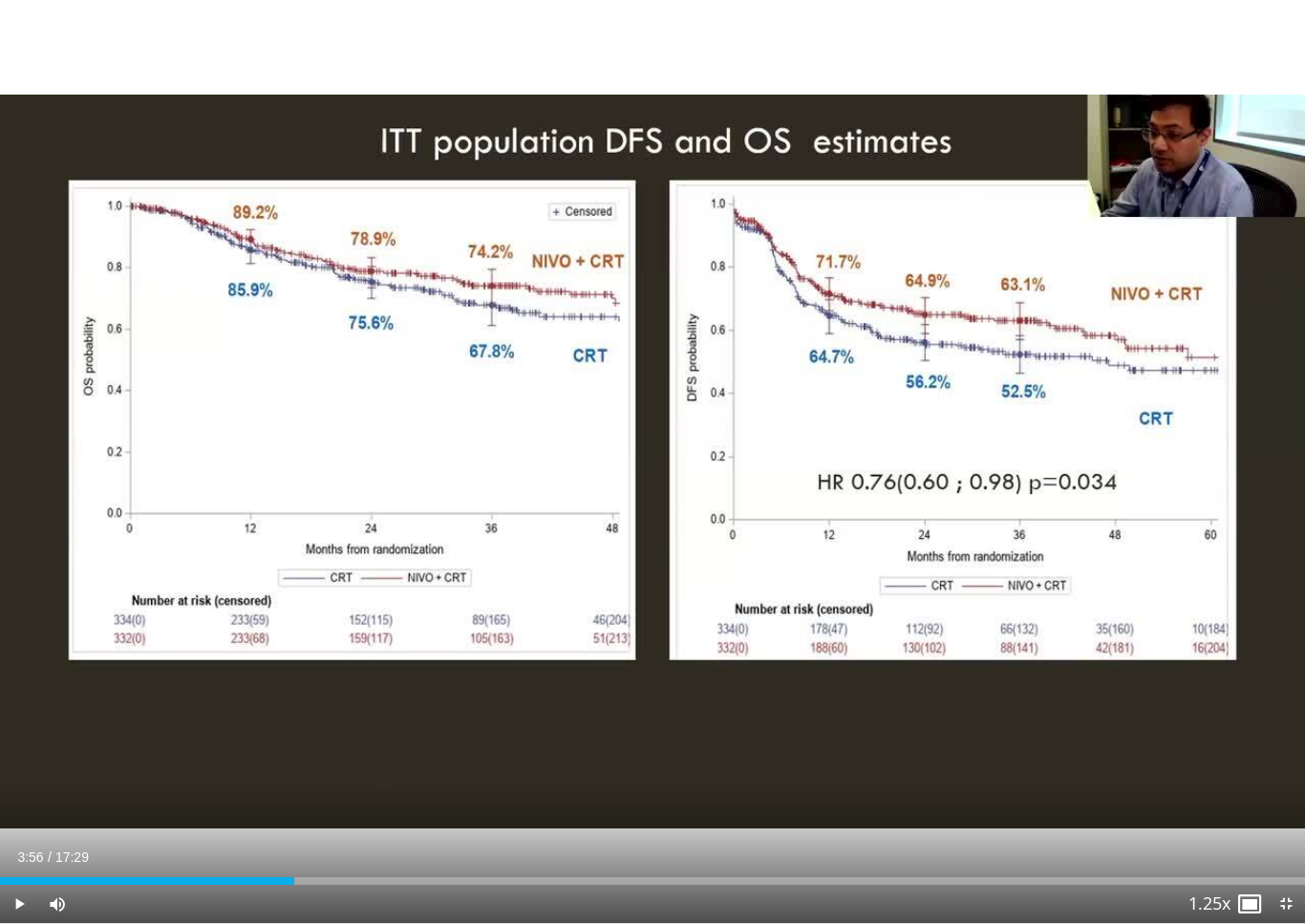 click at bounding box center [147, 881] 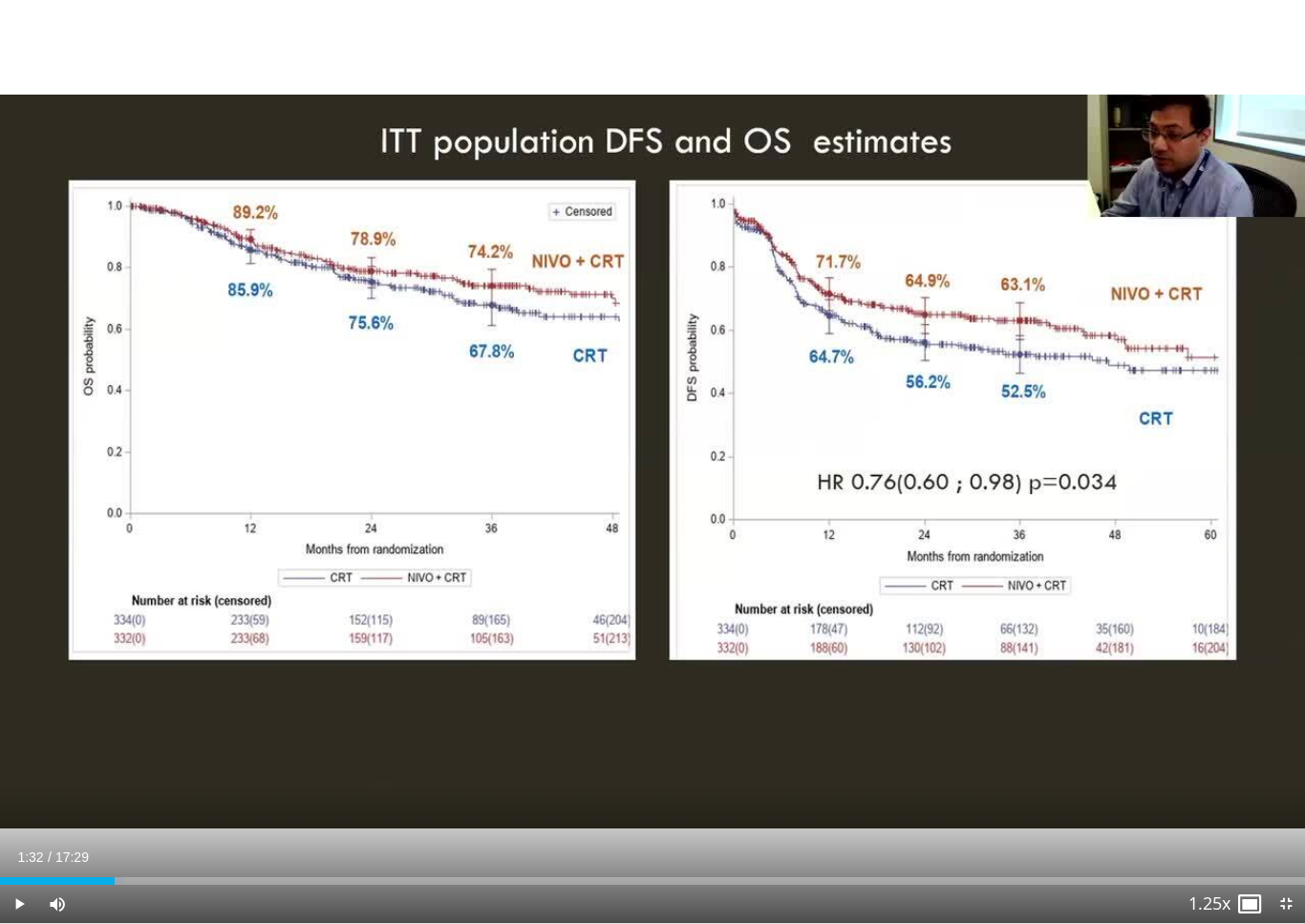 click on "Loaded :  9.52%" at bounding box center [652, 881] 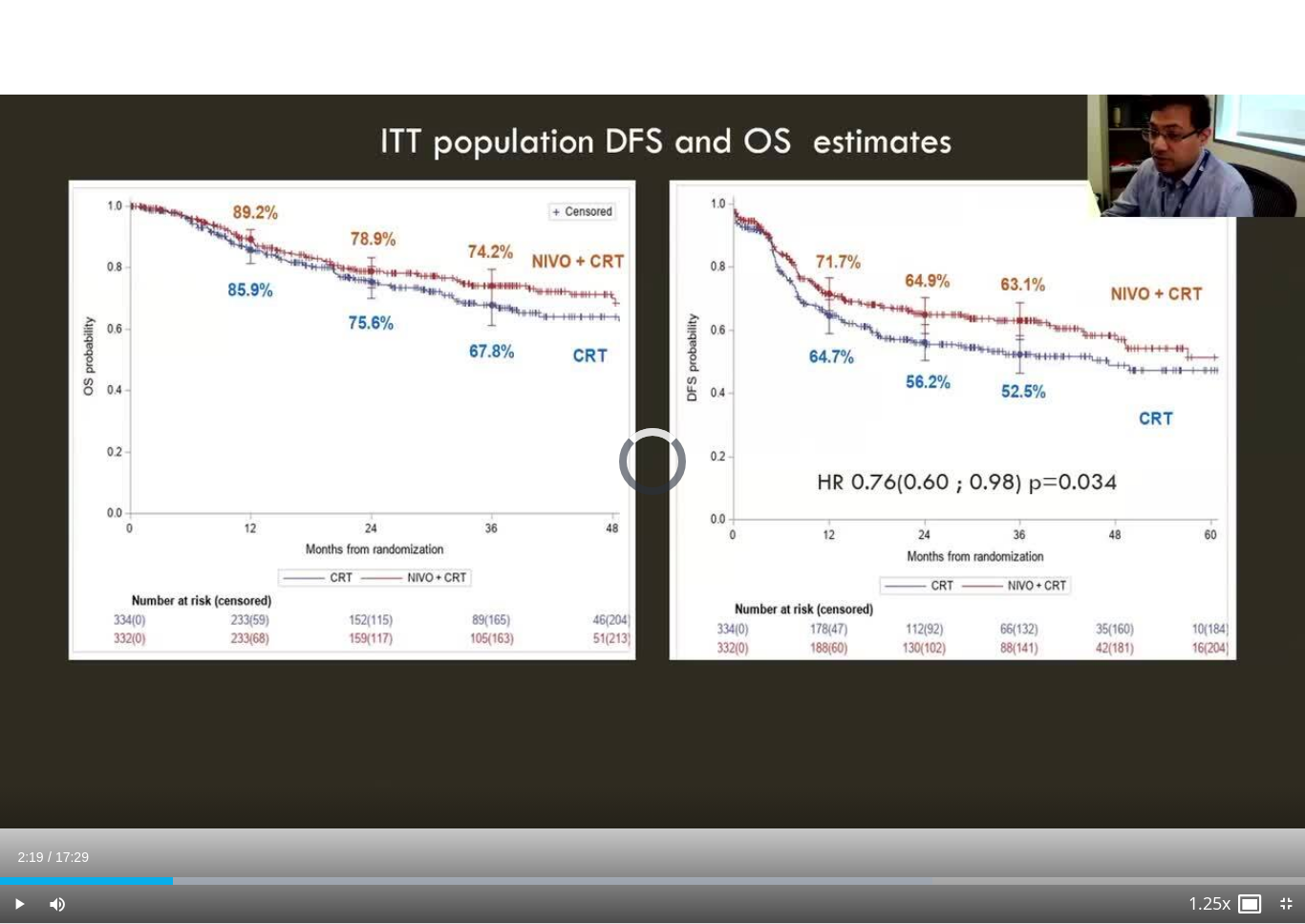 click at bounding box center (516, 881) 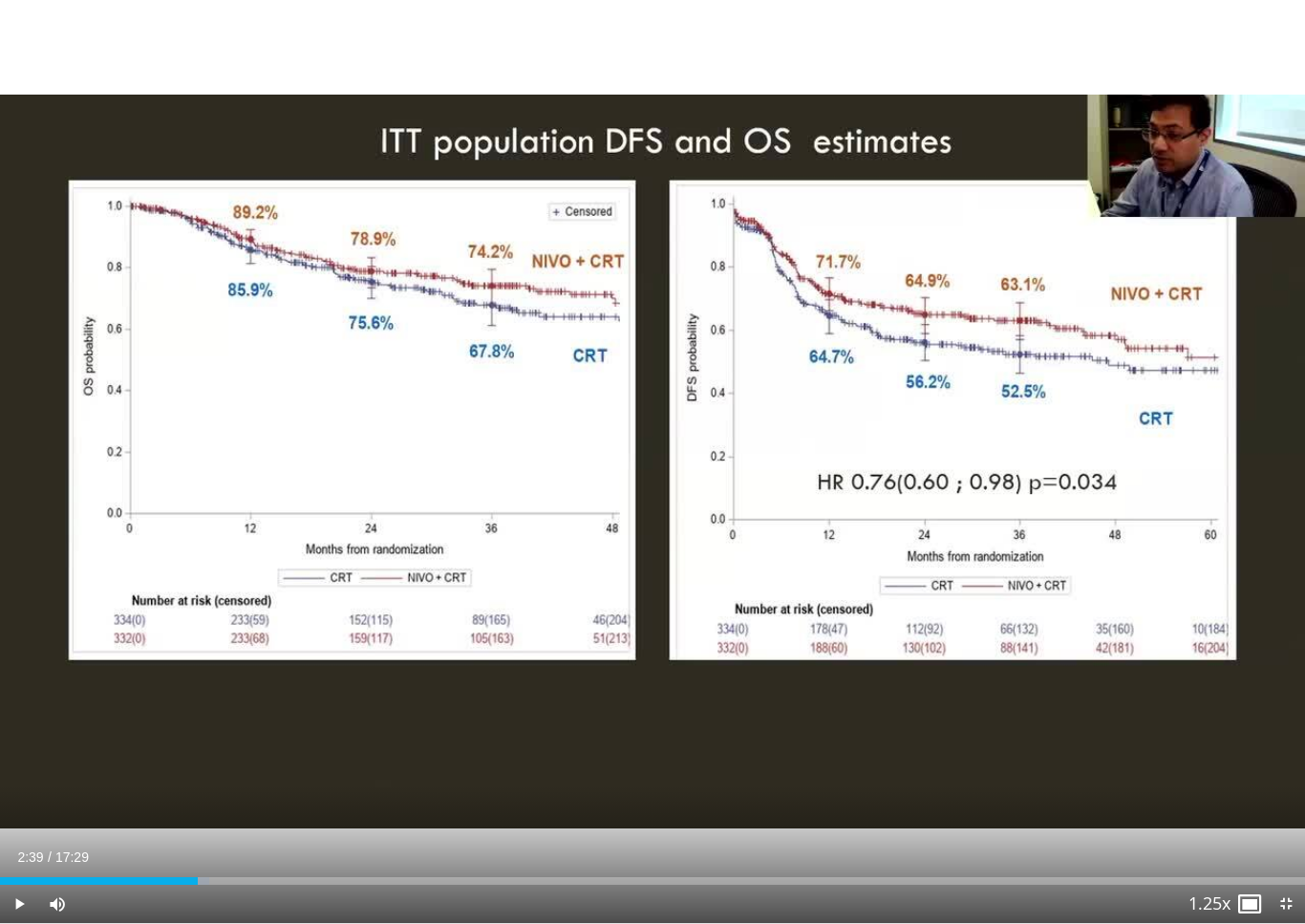 click on "Loaded :  16.04%" at bounding box center [652, 881] 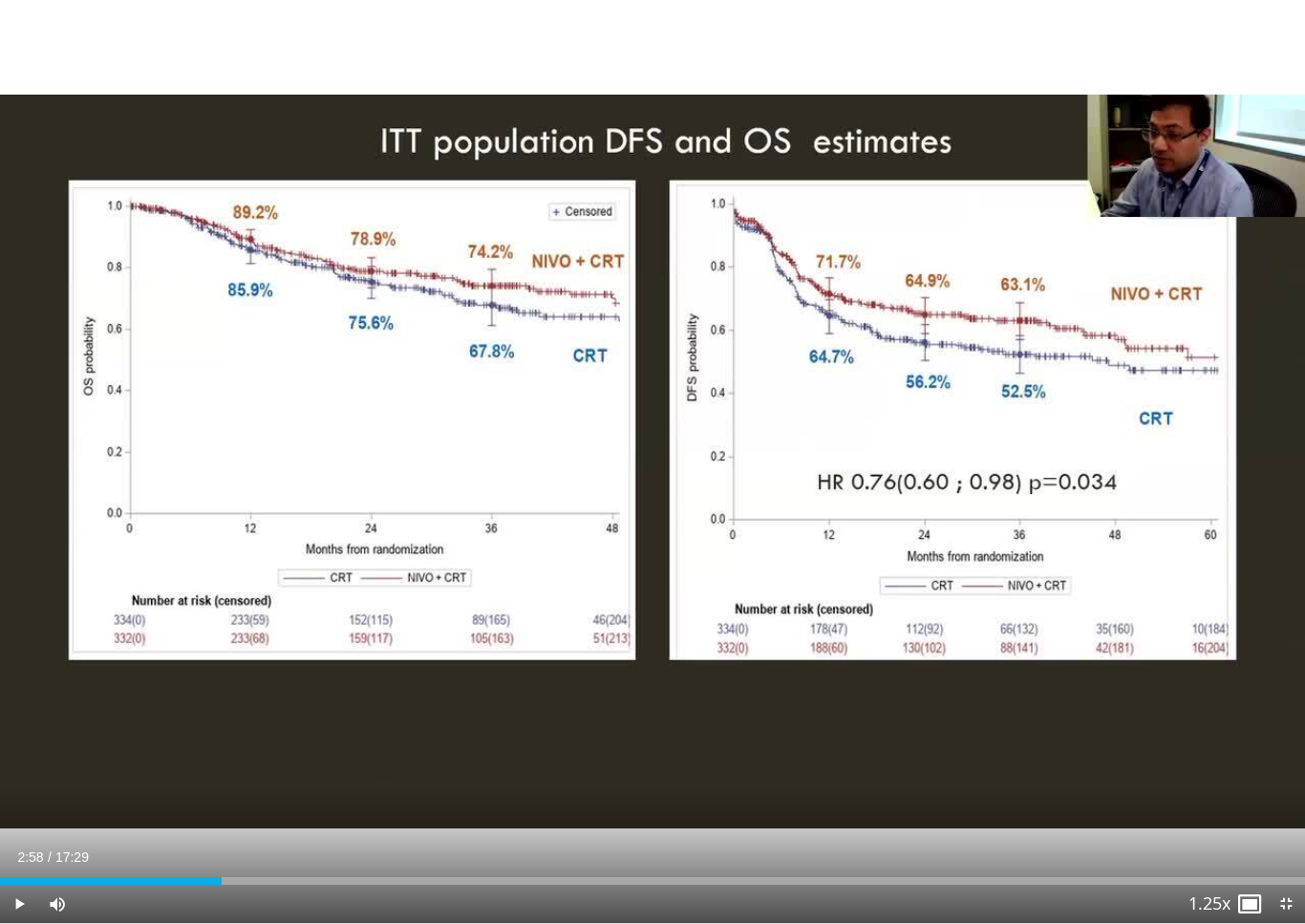 click on "Loaded :  17.00%" at bounding box center (652, 881) 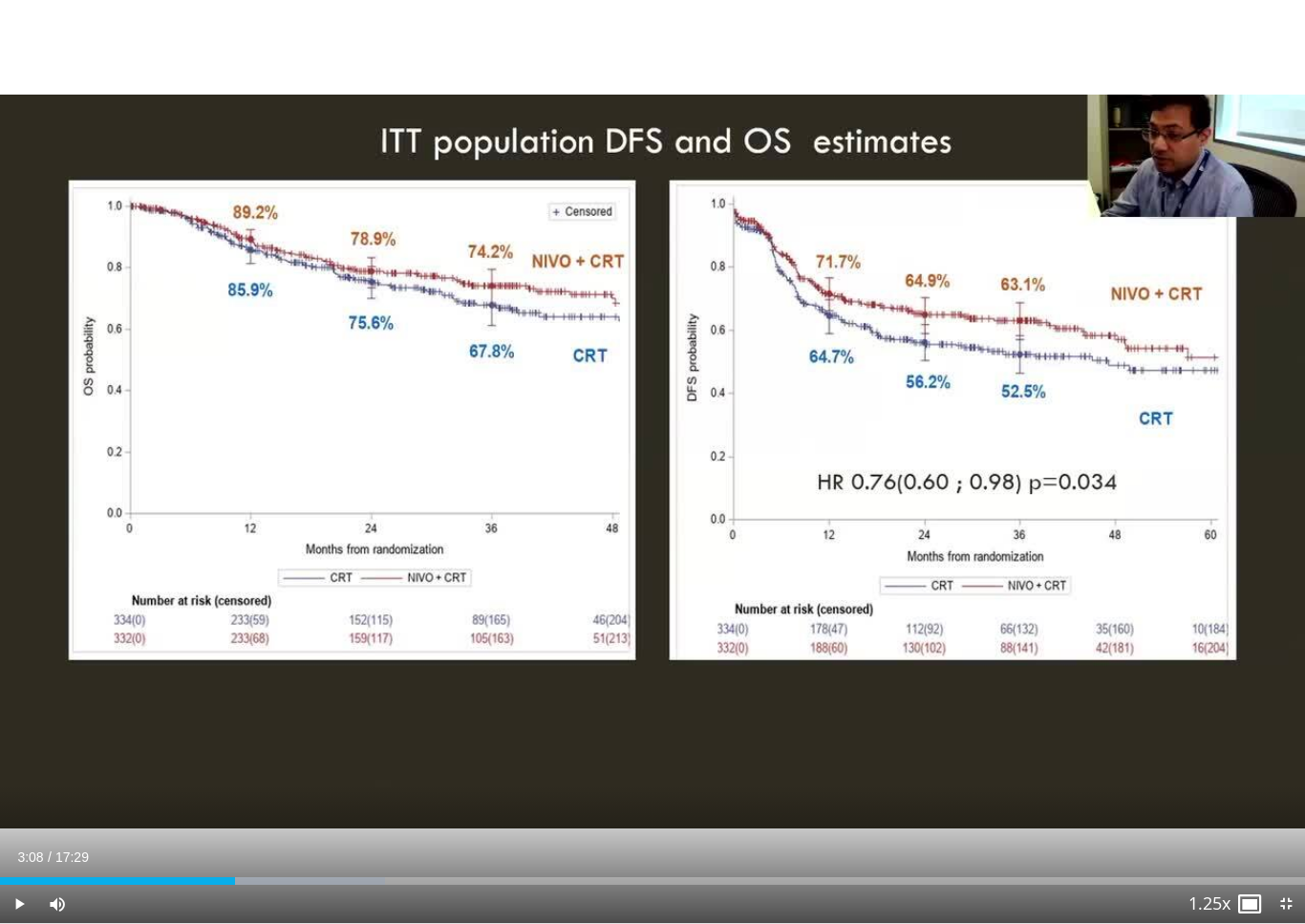 click at bounding box center (298, 881) 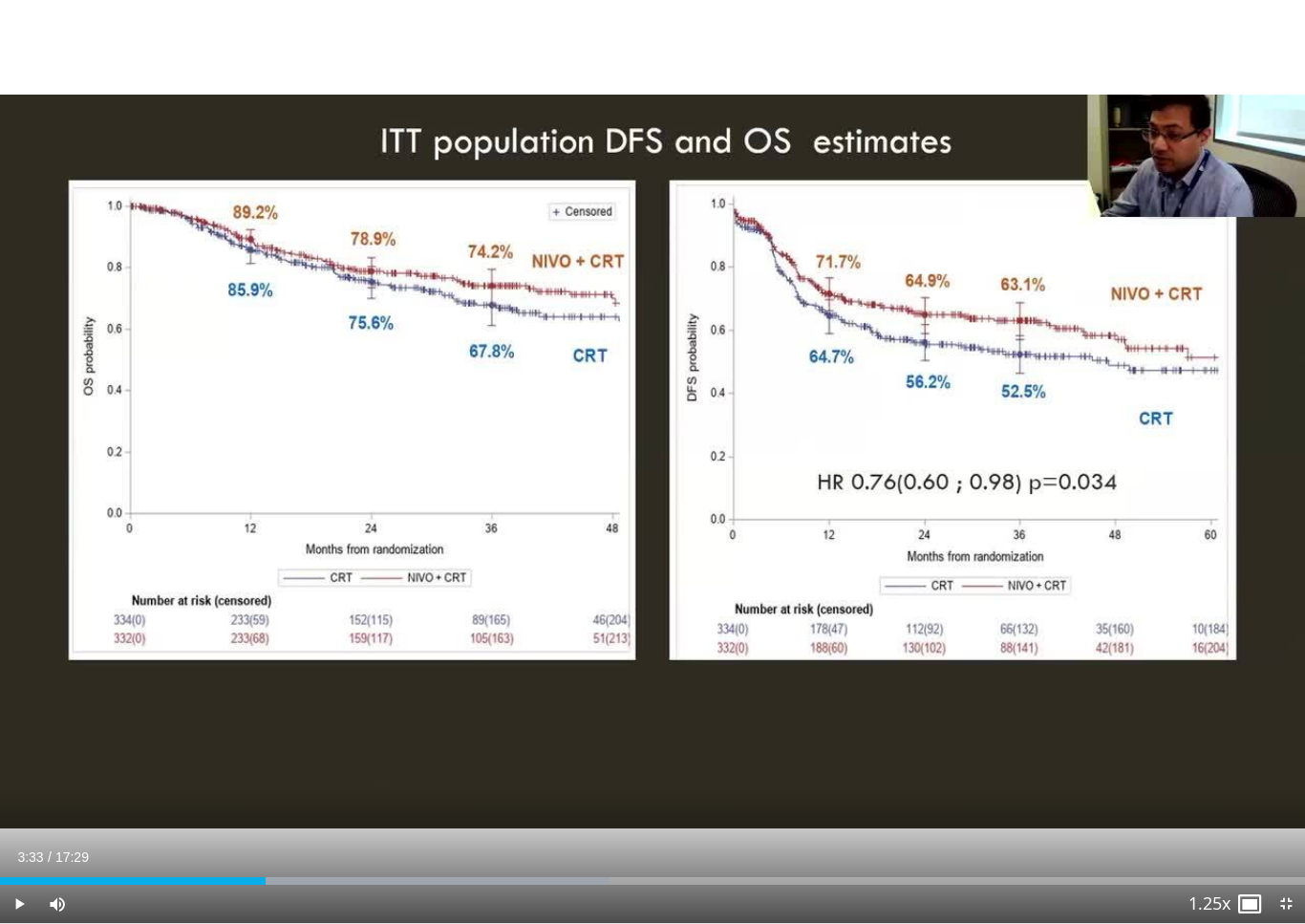 click at bounding box center [410, 881] 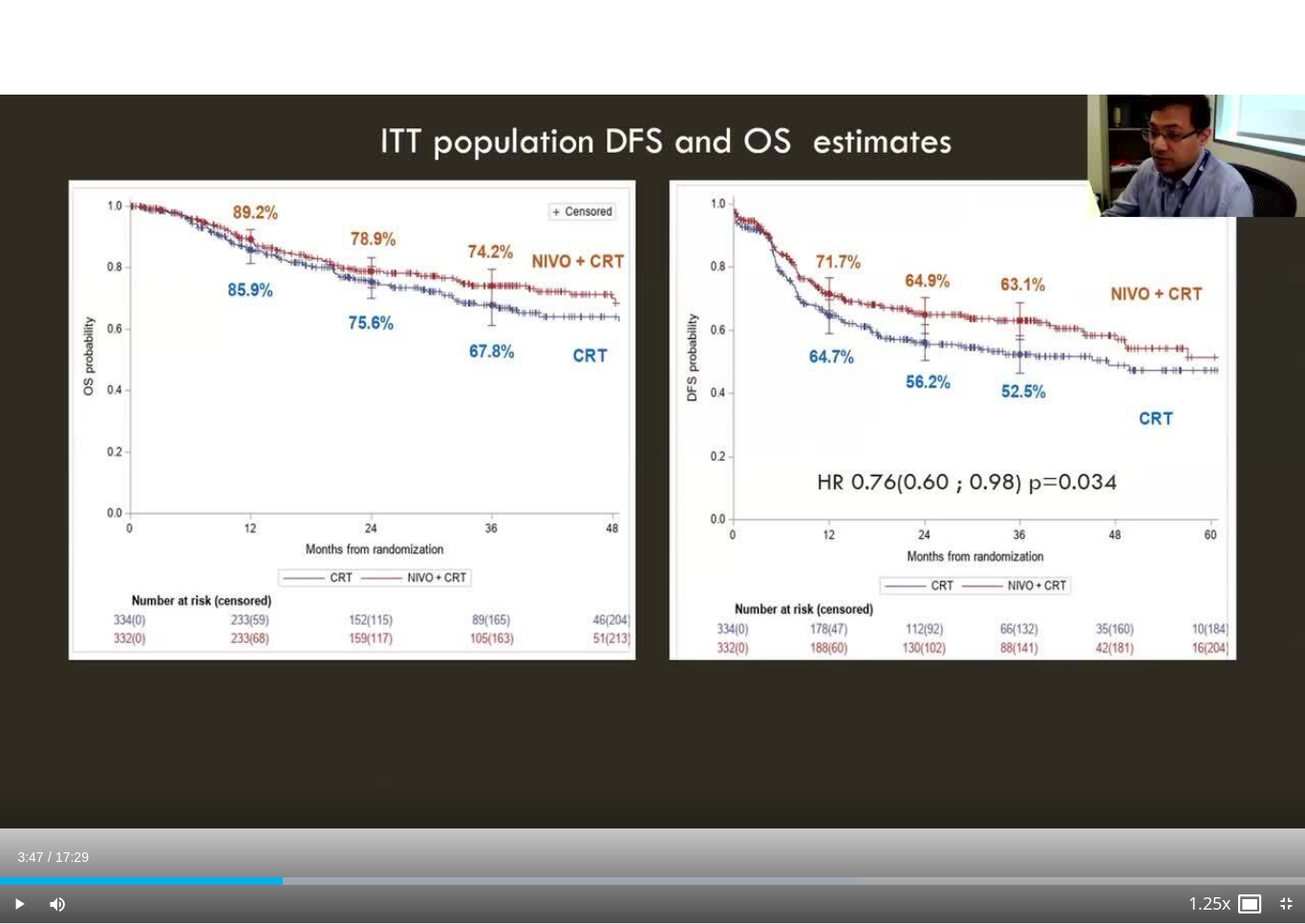 click at bounding box center [534, 881] 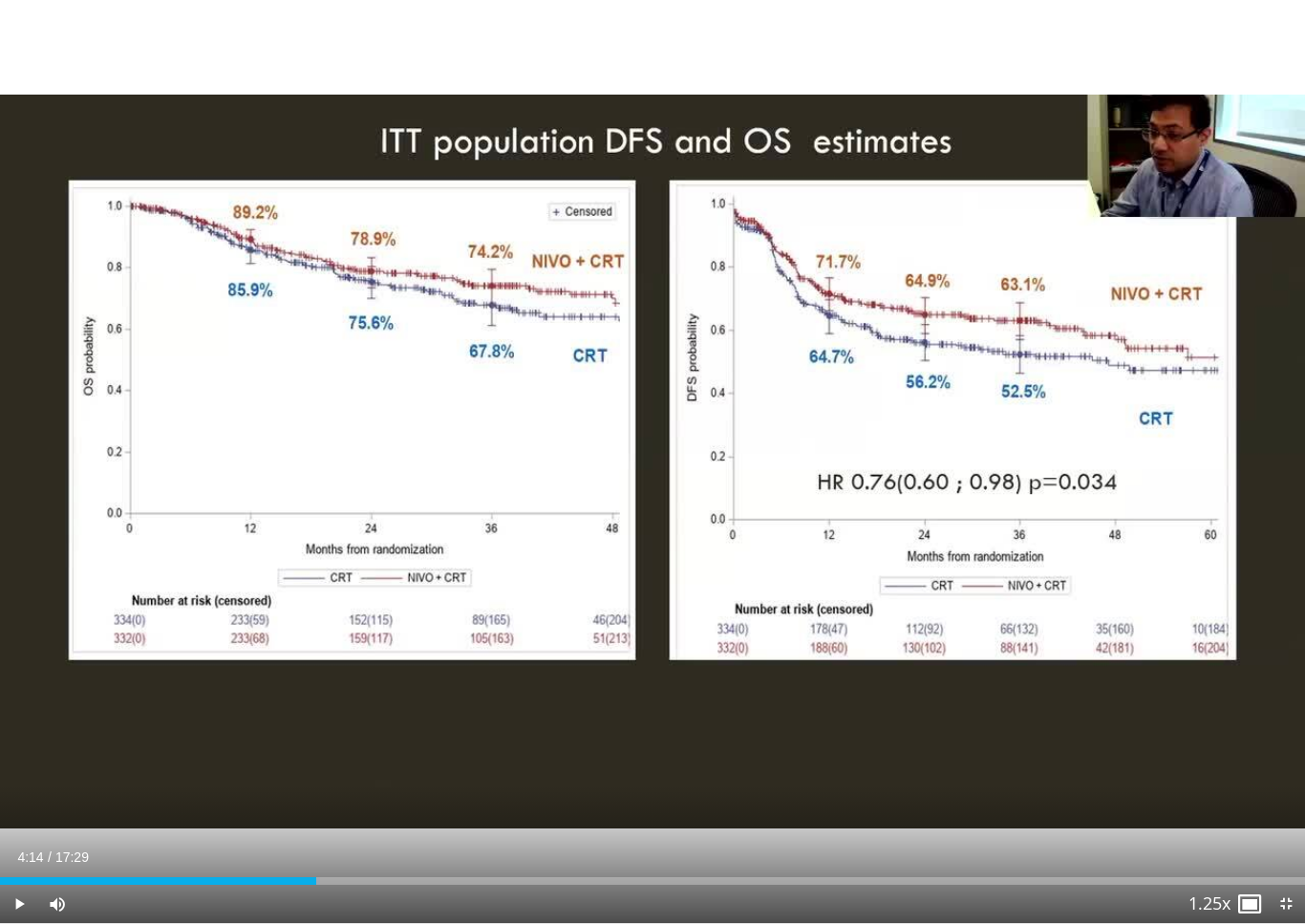 click at bounding box center (158, 881) 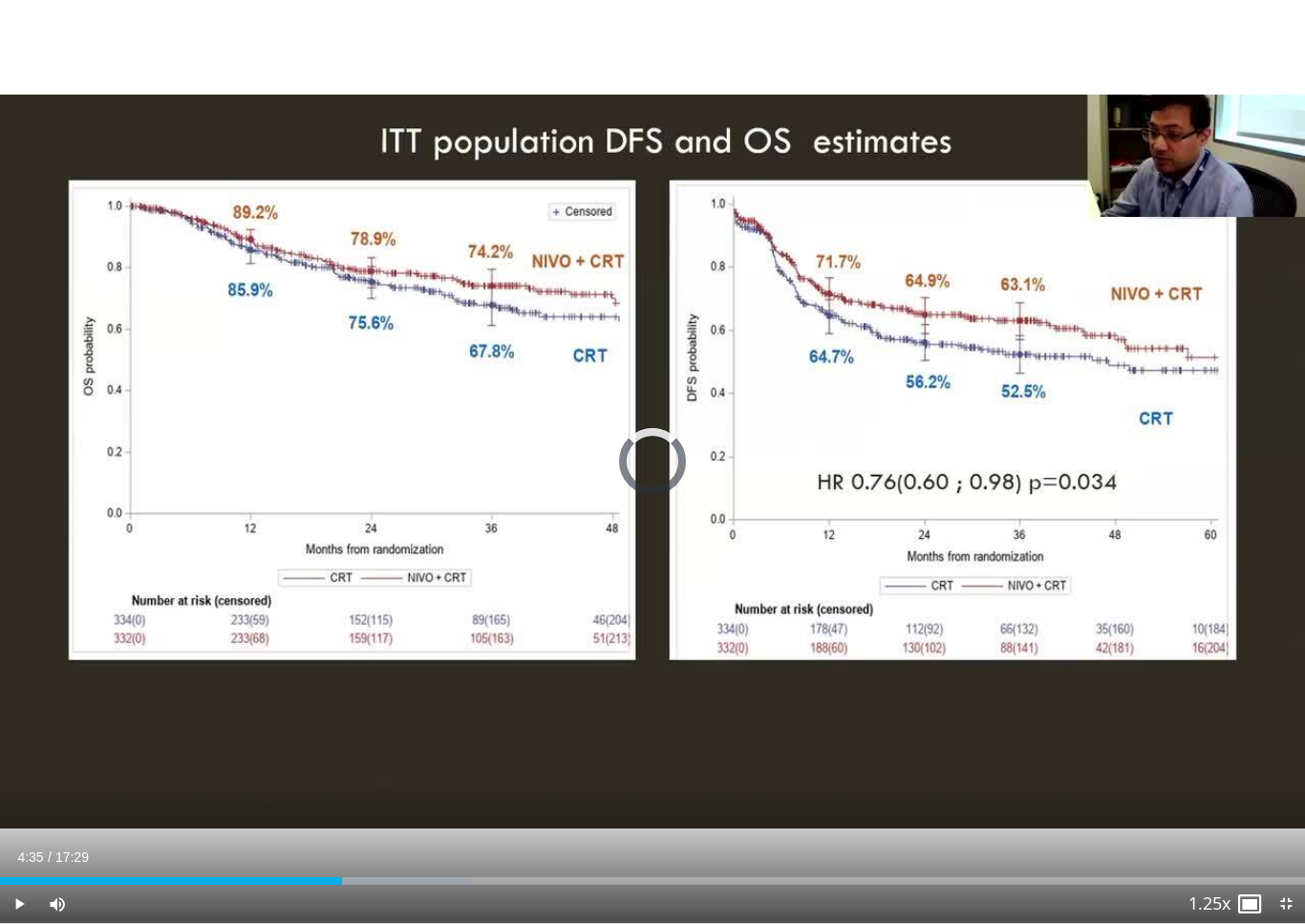 click at bounding box center (391, 881) 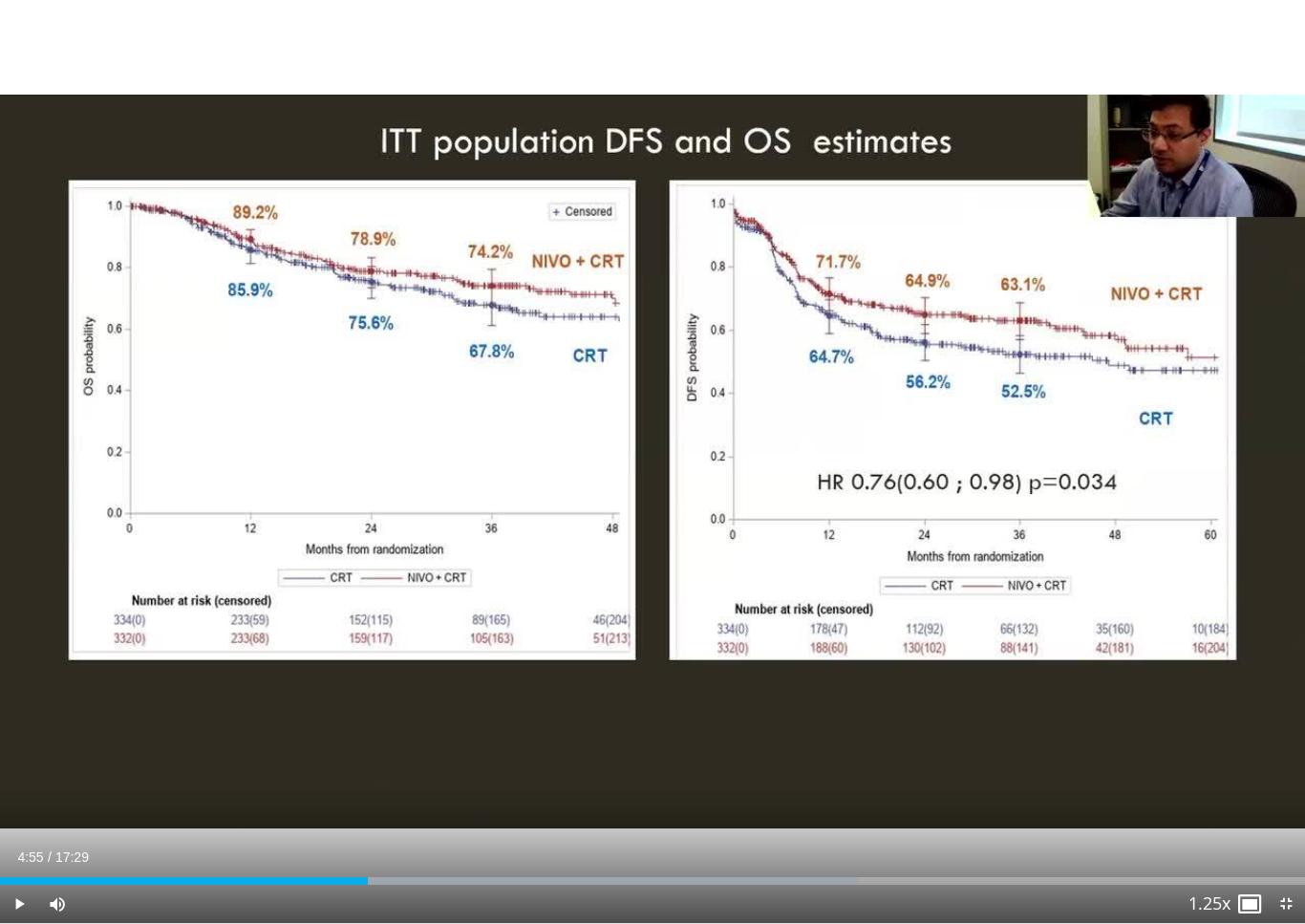 click at bounding box center (584, 881) 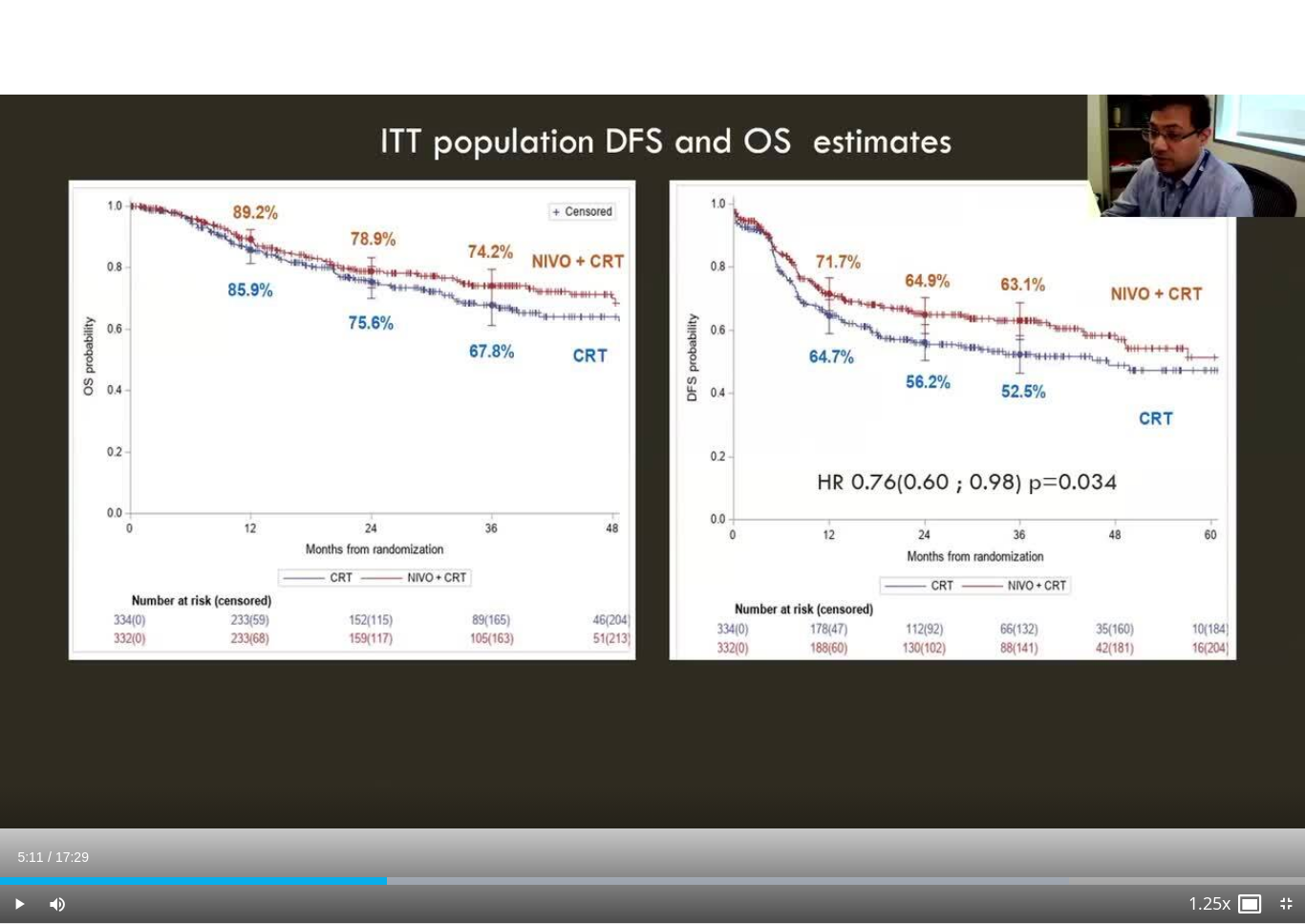 click at bounding box center [690, 881] 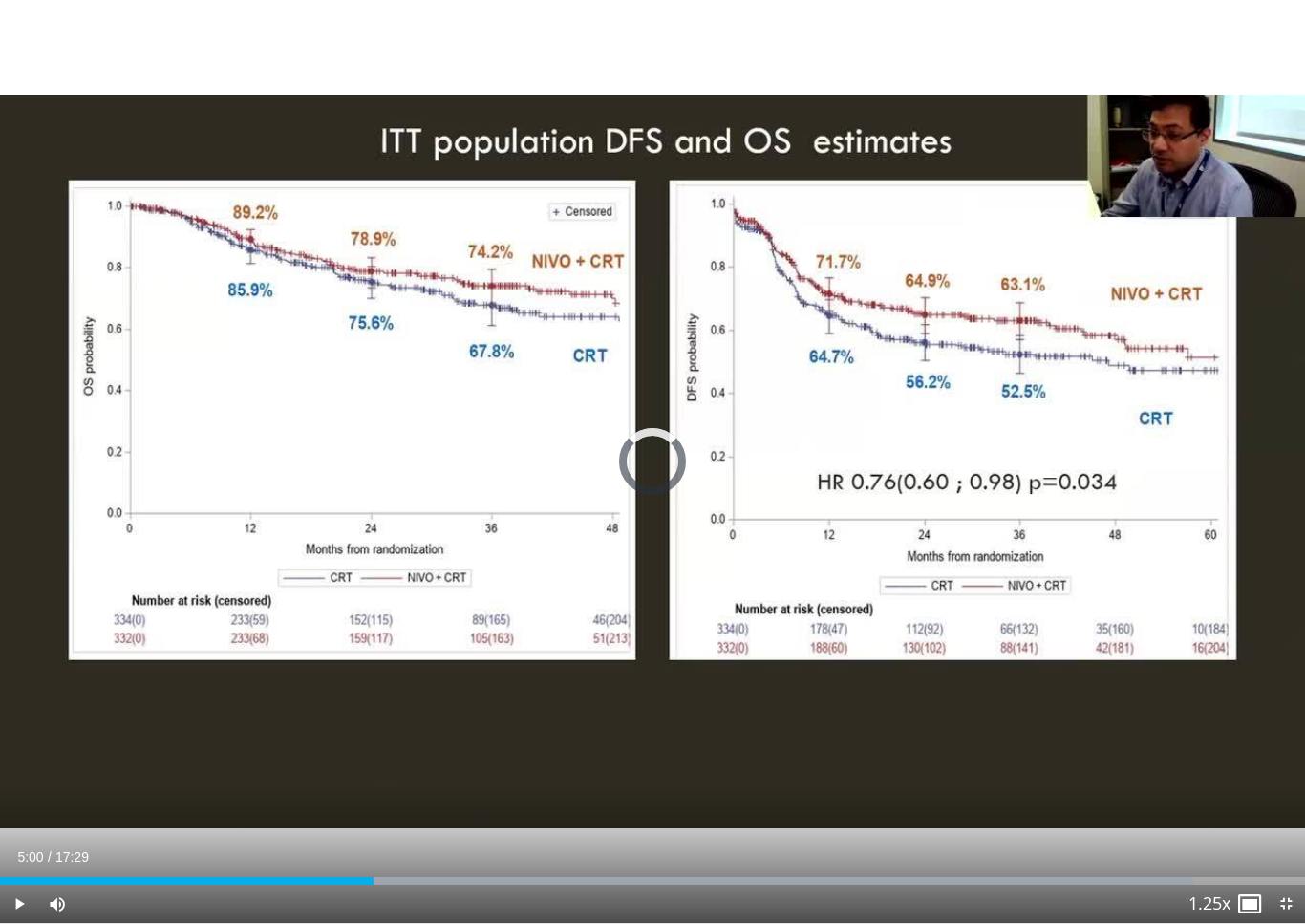 click at bounding box center [771, 881] 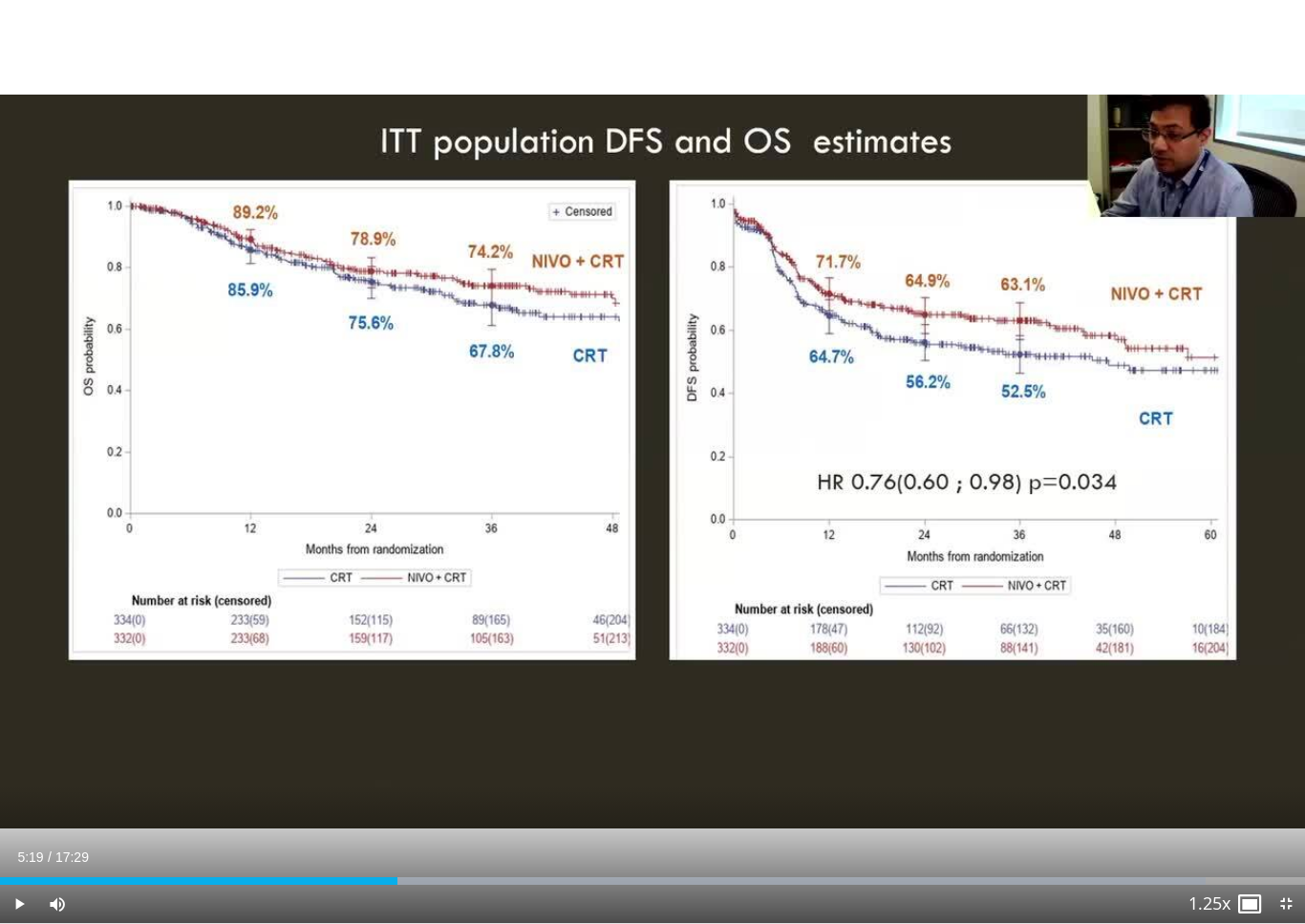 click at bounding box center [782, 881] 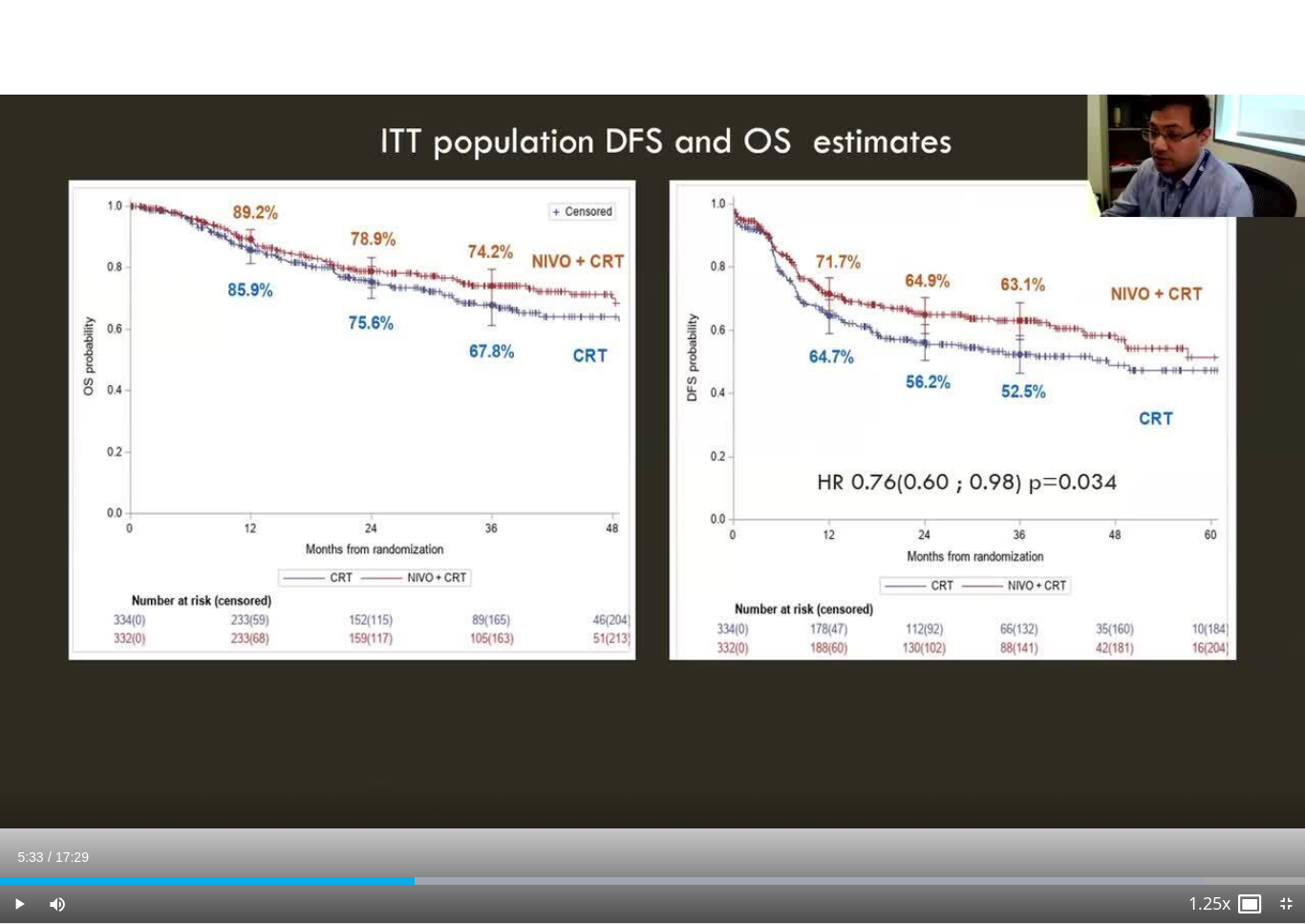 click at bounding box center (782, 881) 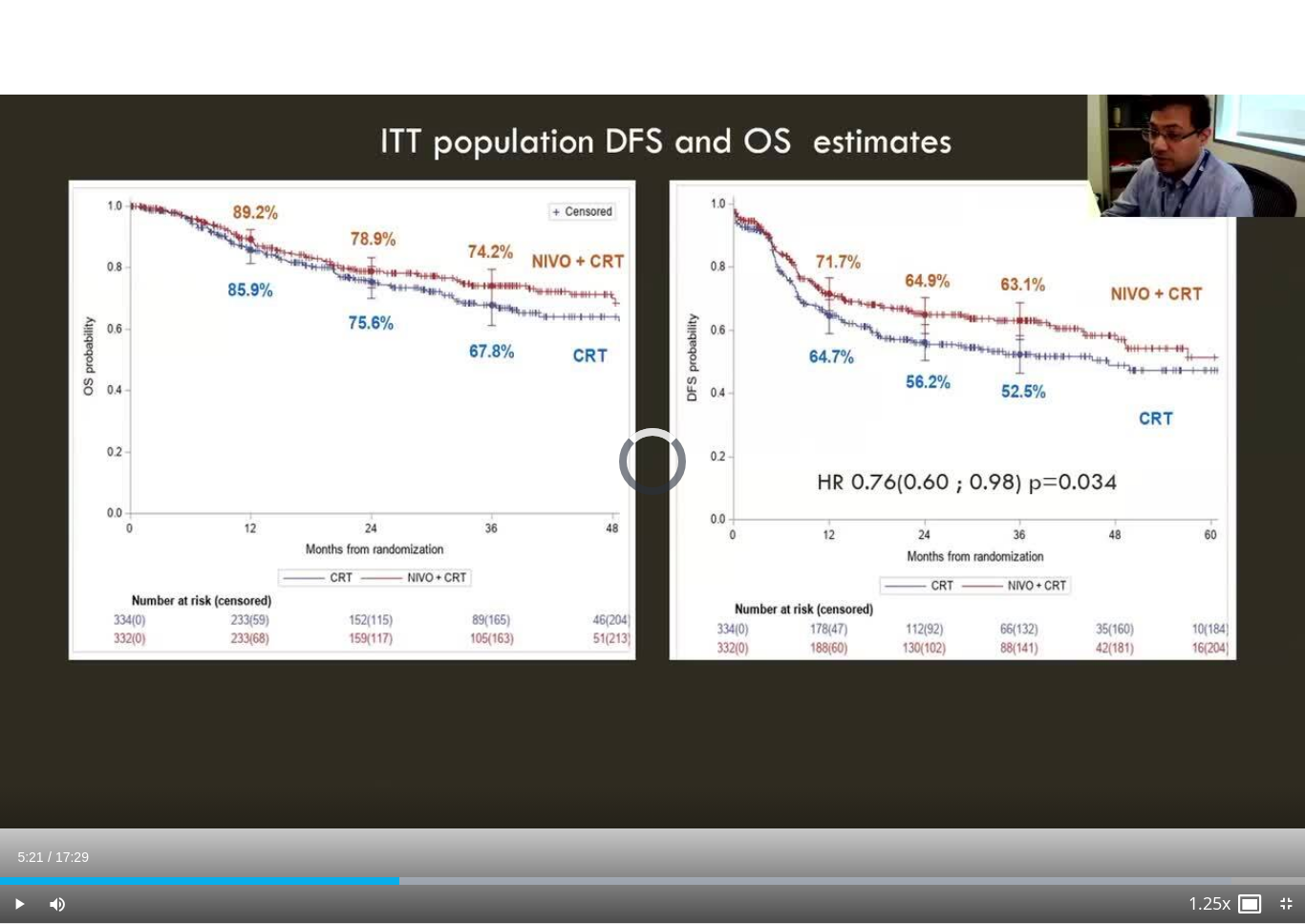 click at bounding box center (804, 881) 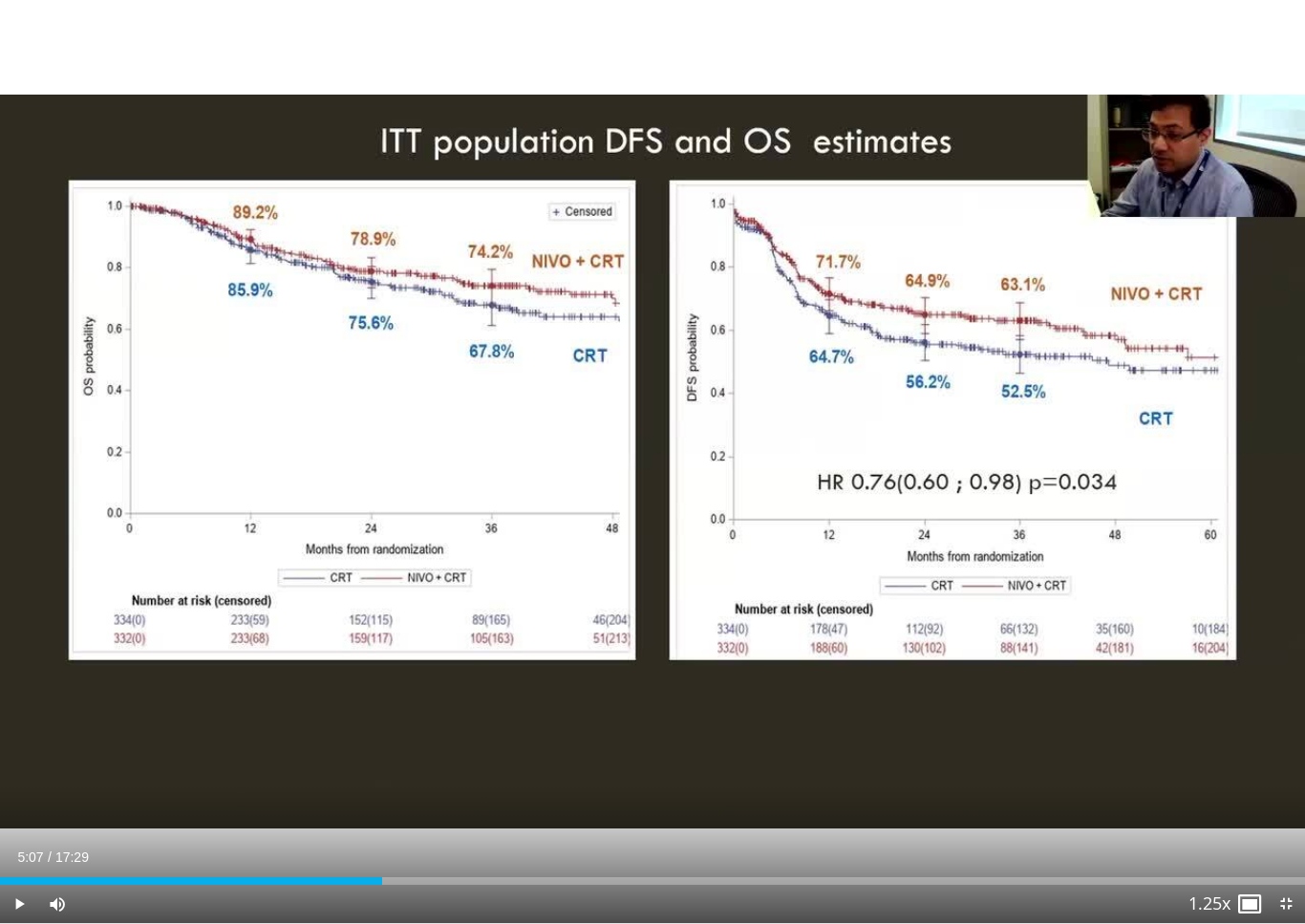 click on "Loaded :  0.00%" at bounding box center [652, 875] 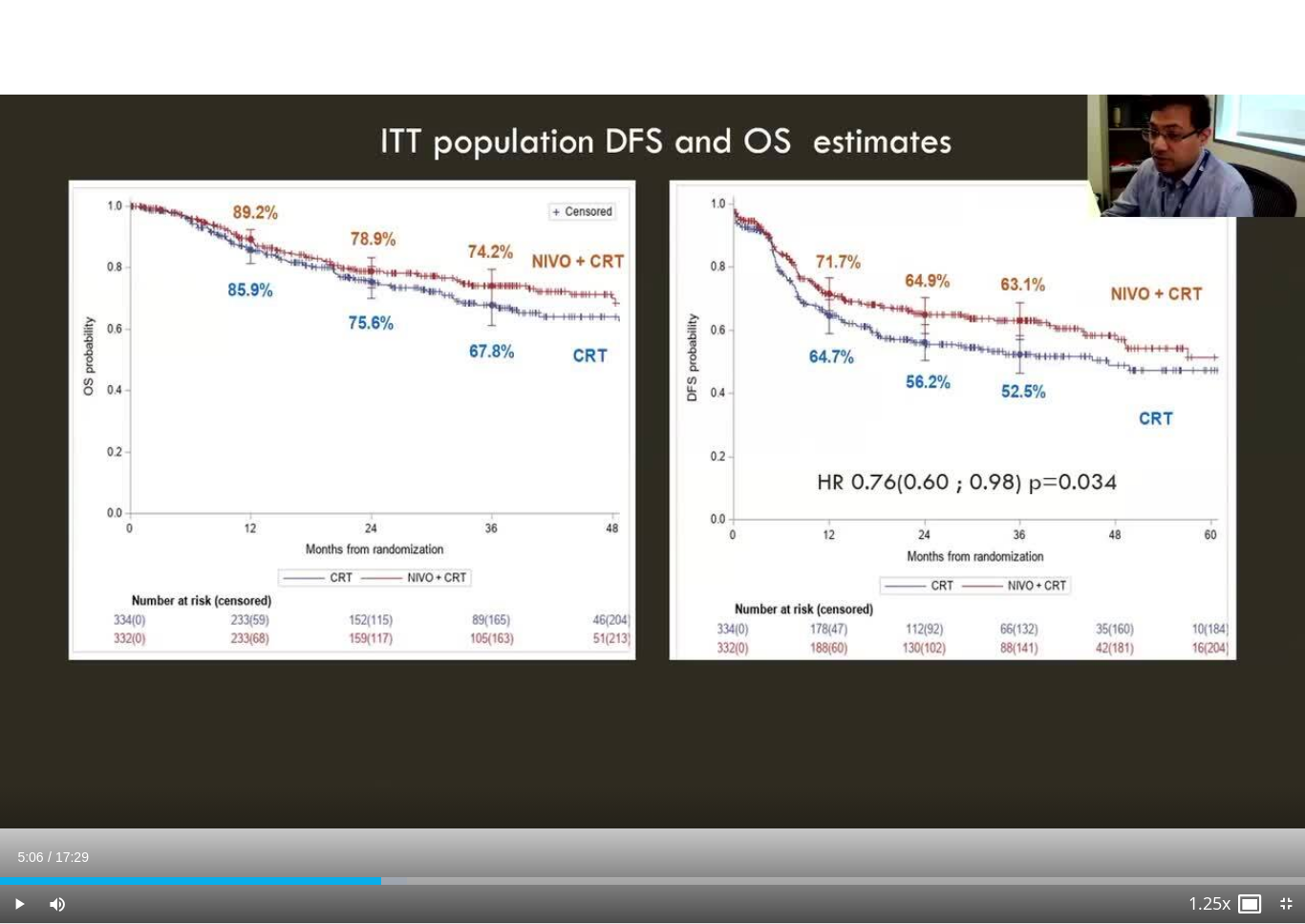 click on "Loaded :  31.16%" at bounding box center (652, 881) 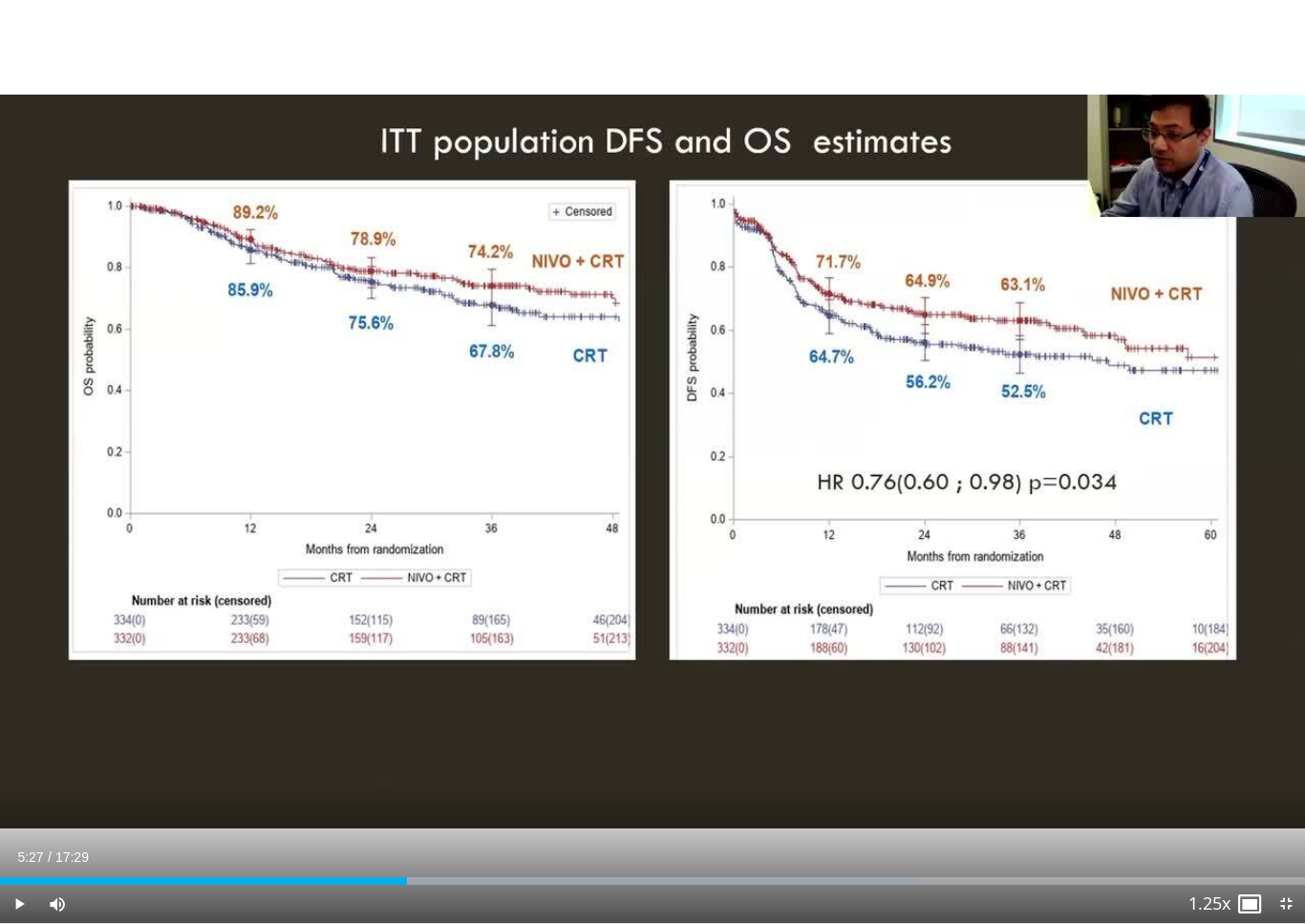 click on "Loaded :  70.51%" at bounding box center [460, 881] 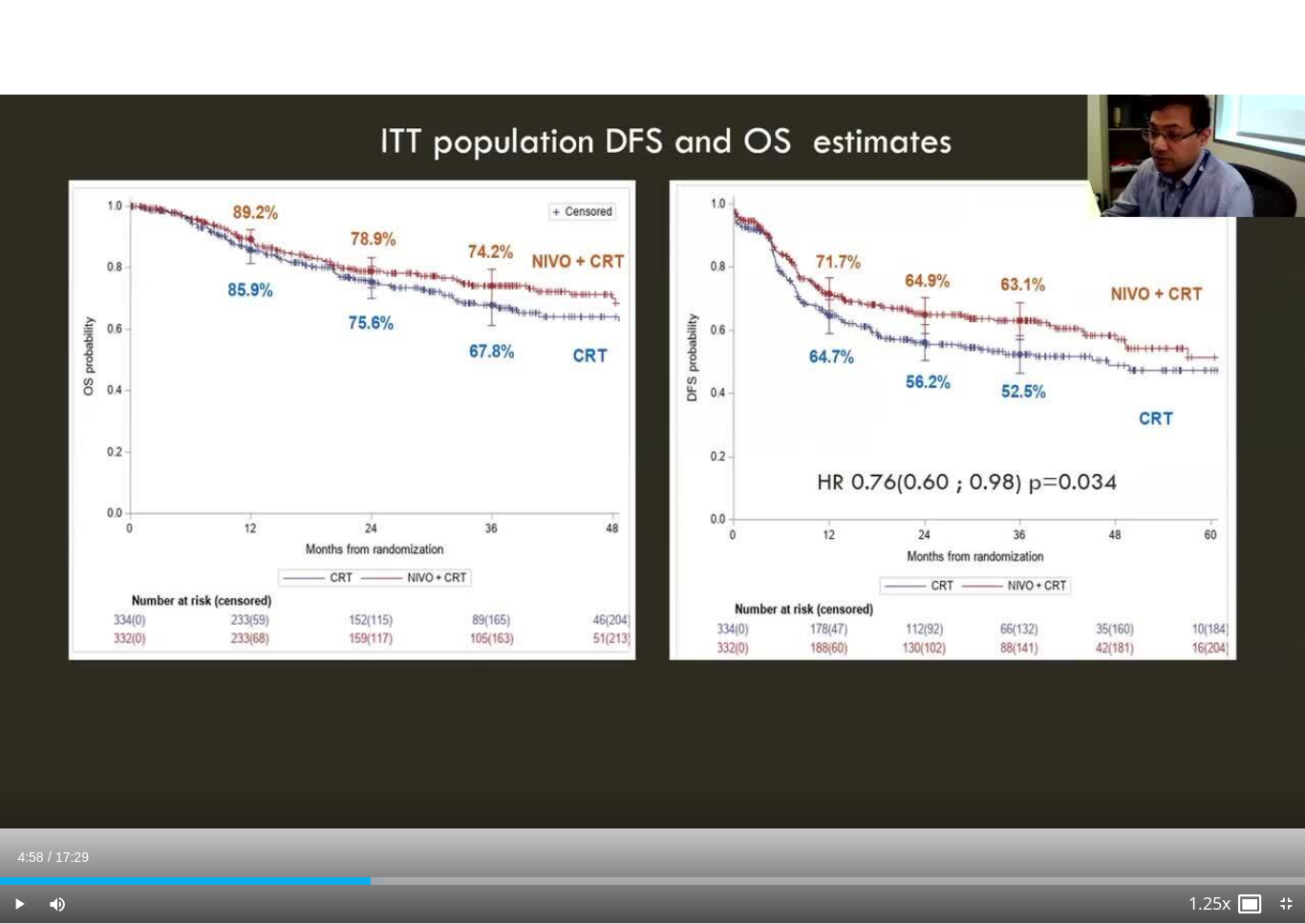 click on "Loaded :  29.28%" at bounding box center [652, 881] 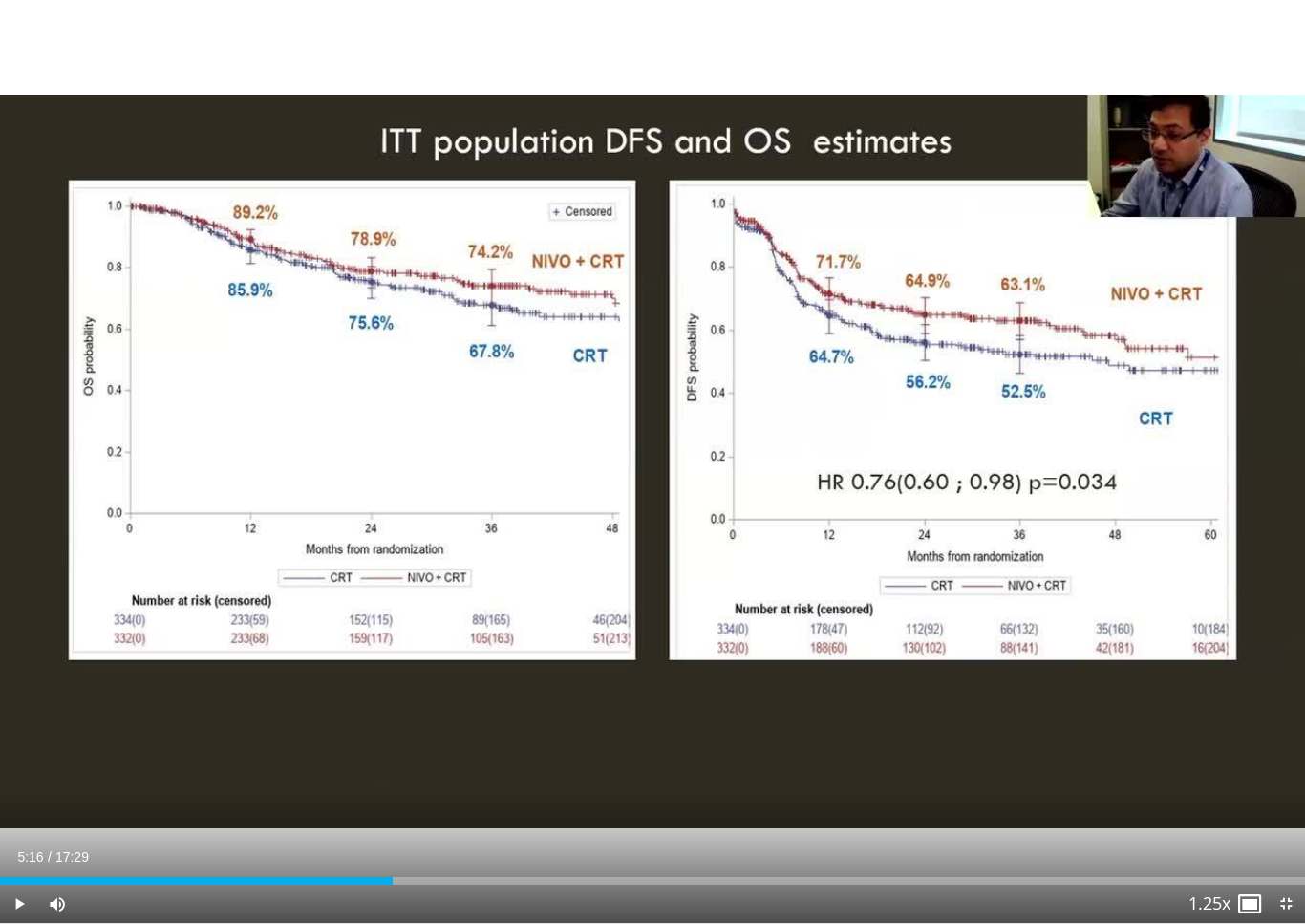 click on "Loaded :  0.00%" at bounding box center [652, 881] 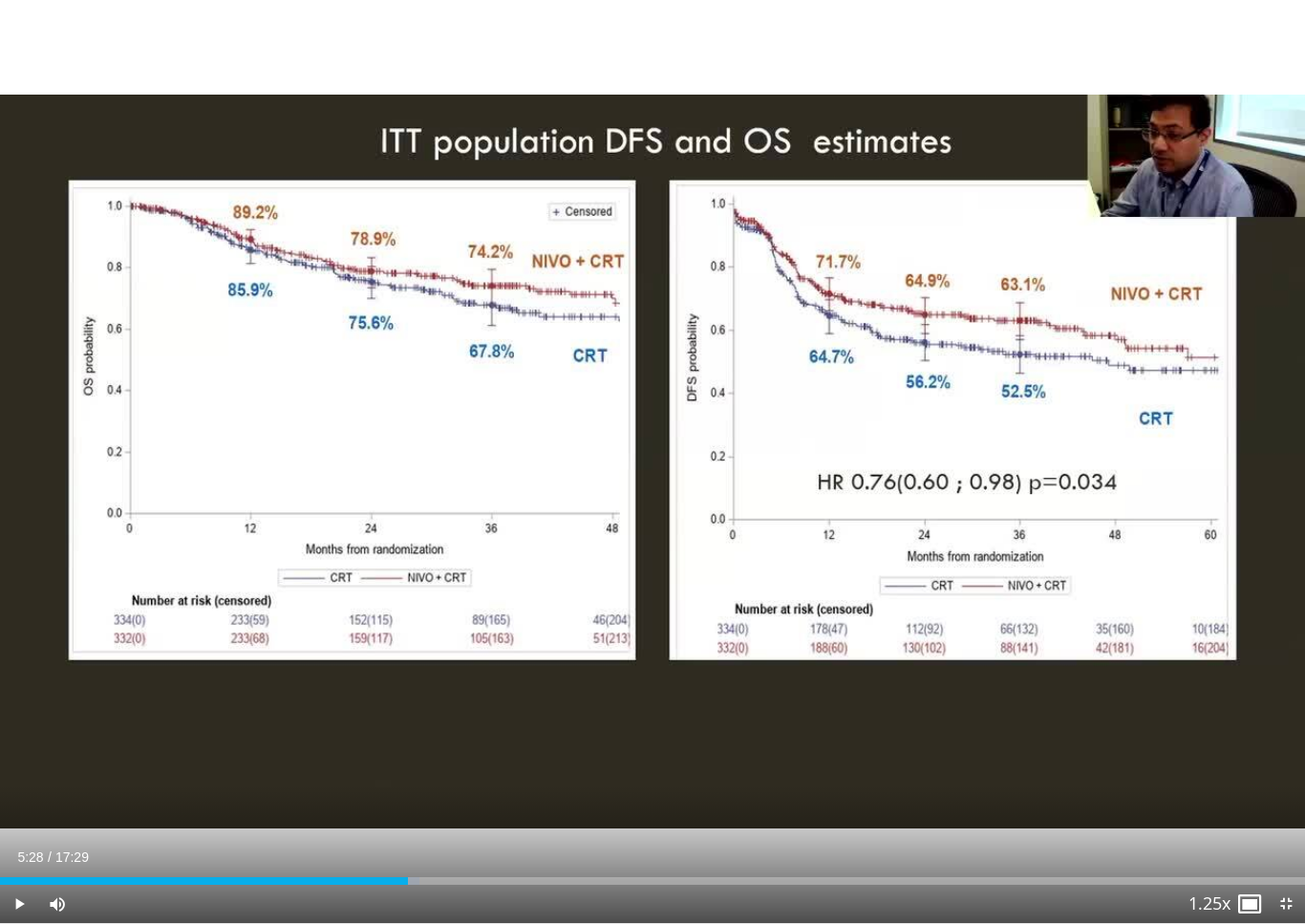 click on "Current Time  5:28 / Duration  17:29 Play Skip Backward Skip Forward Mute Loaded :  32.11% Stream Type  LIVE Seek to live, currently behind live LIVE   1.25x Playback Rate 0.5x 0.75x 1x 1.25x , selected 1.5x 1.75x 2x Chapters Chapters Descriptions descriptions off , selected Captions captions off , selected Audio Track en (Main) , selected Exit Fullscreen Enable picture-in-picture mode" at bounding box center (652, 904) 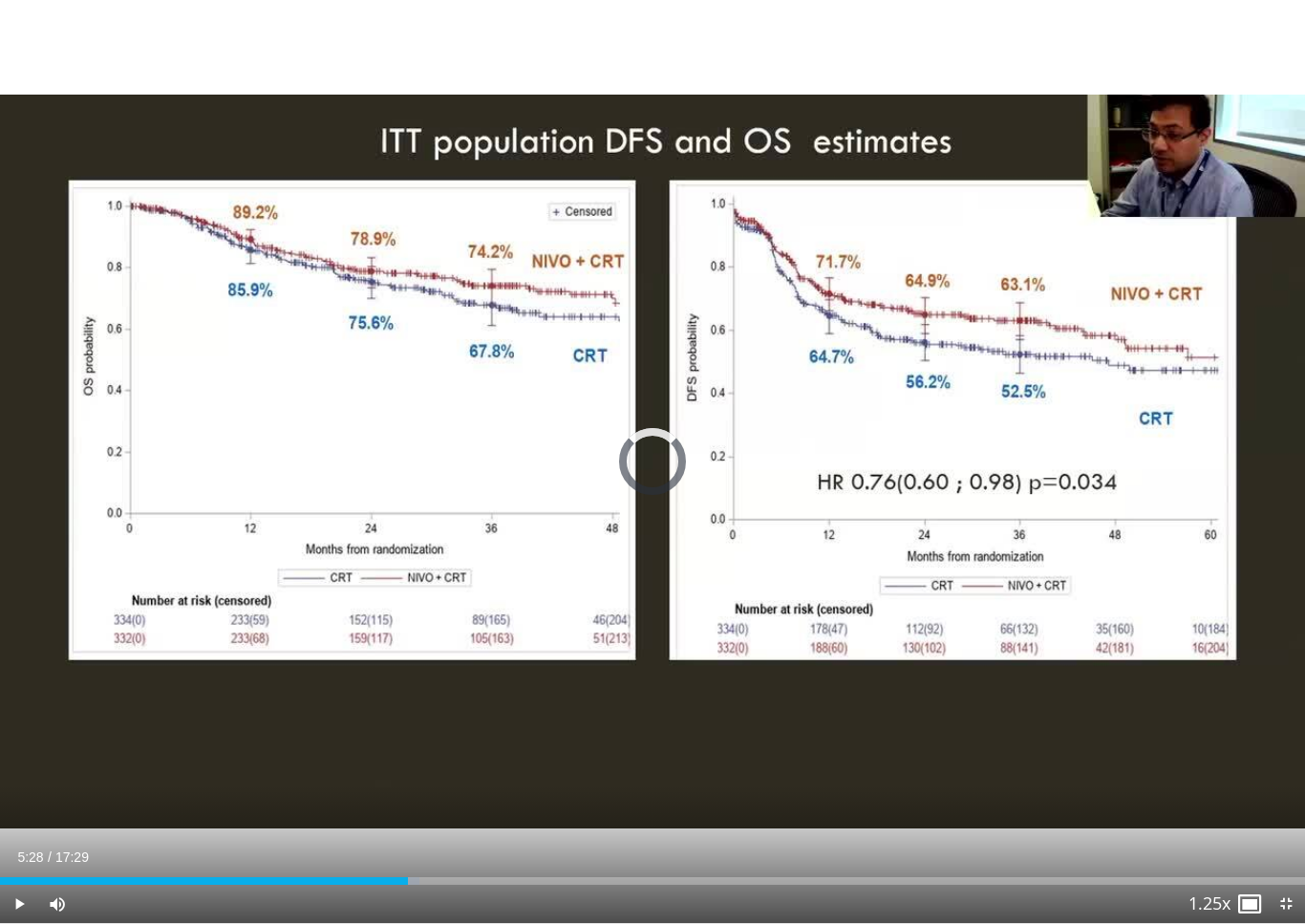 click on "Loaded :  32.11%" at bounding box center [652, 881] 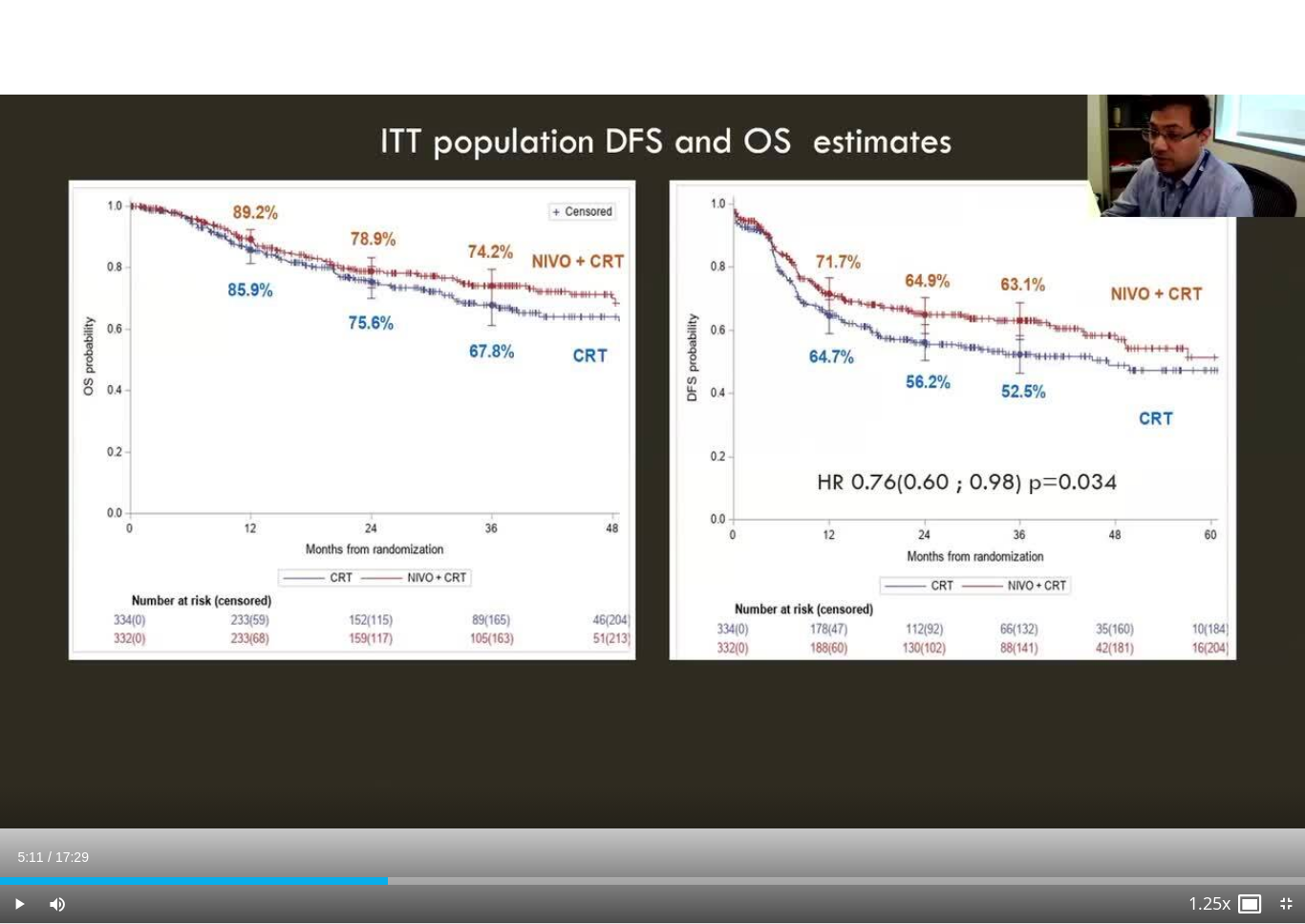 click on "Current Time  5:11 / Duration  17:29 Play Skip Backward Skip Forward Mute Loaded :  29.53% Stream Type  LIVE Seek to live, currently behind live LIVE   1.25x Playback Rate 0.5x 0.75x 1x 1.25x , selected 1.5x 1.75x 2x Chapters Chapters Descriptions descriptions off , selected Captions captions off , selected Audio Track en (Main) , selected Exit Fullscreen Enable picture-in-picture mode" at bounding box center (652, 904) 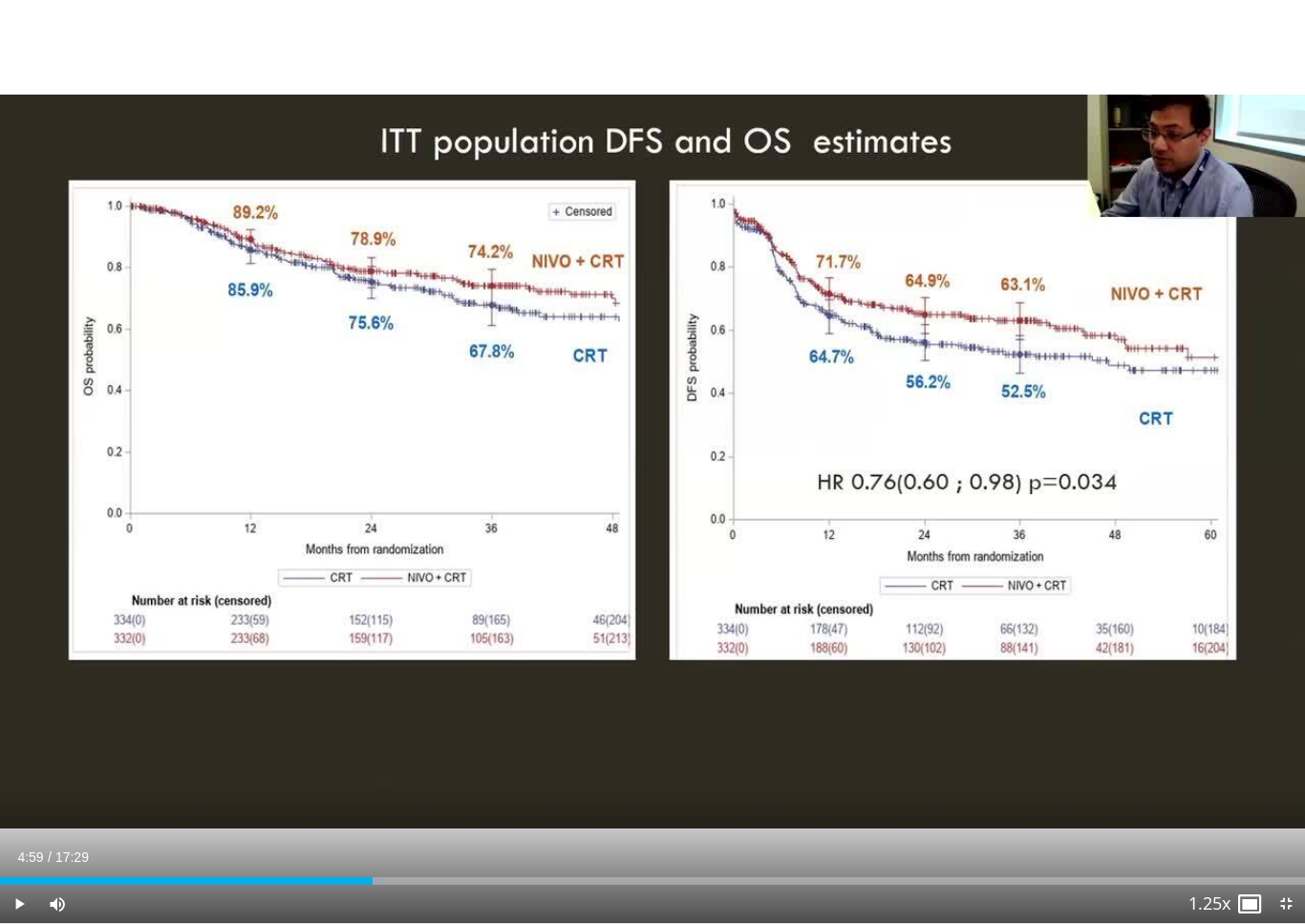 click on "Loaded :  29.28%" at bounding box center [652, 881] 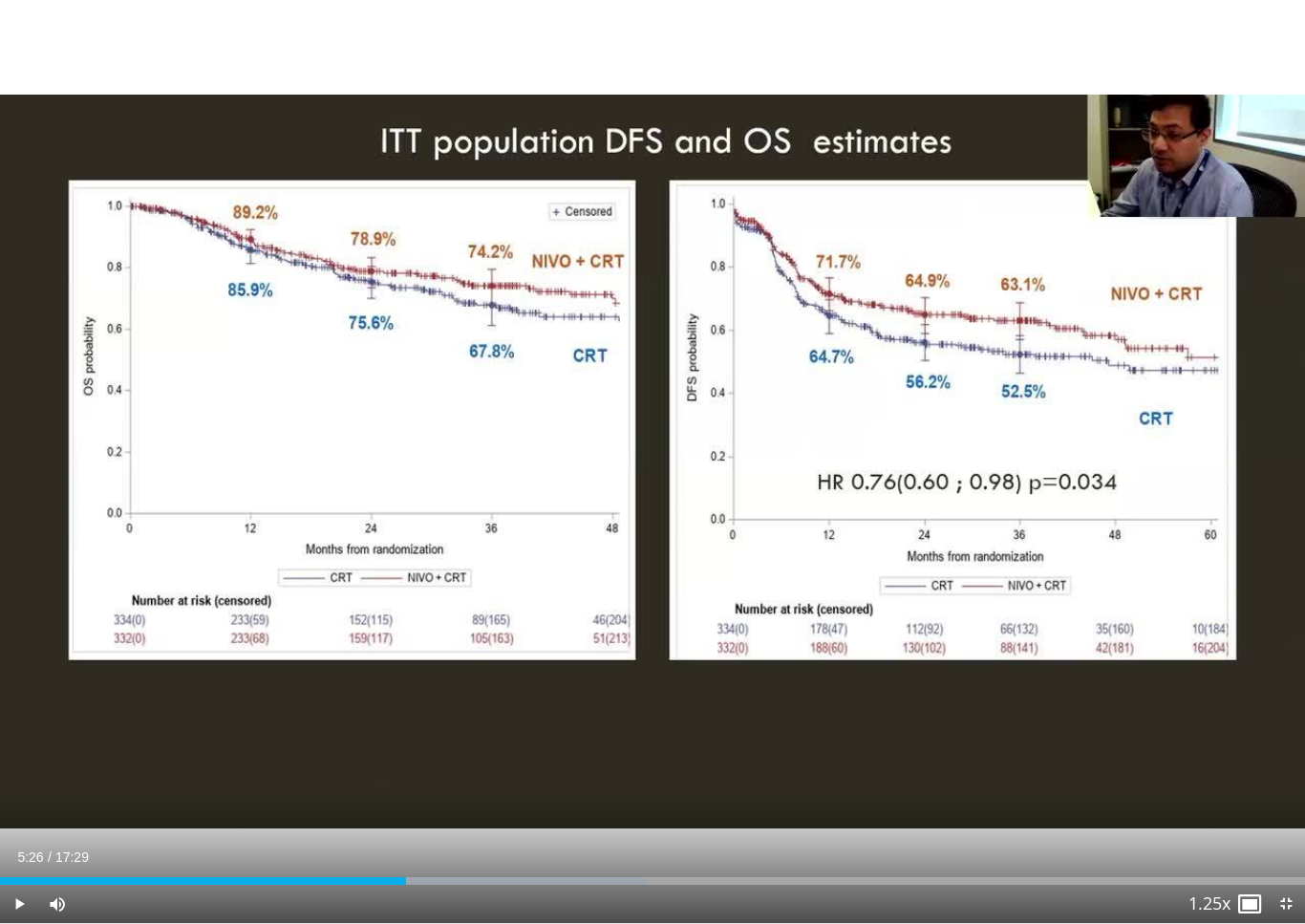 click at bounding box center (503, 881) 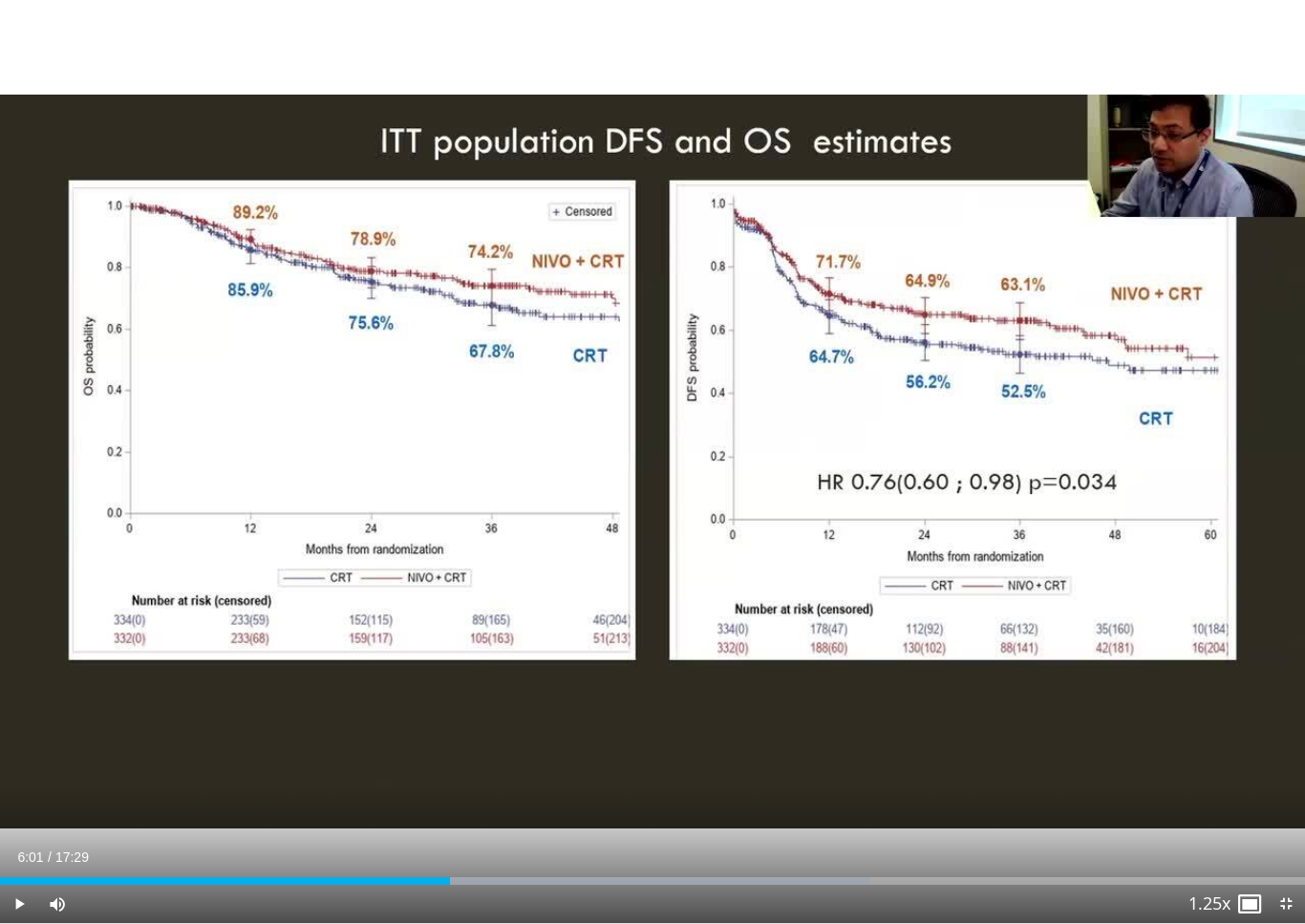 click at bounding box center [615, 881] 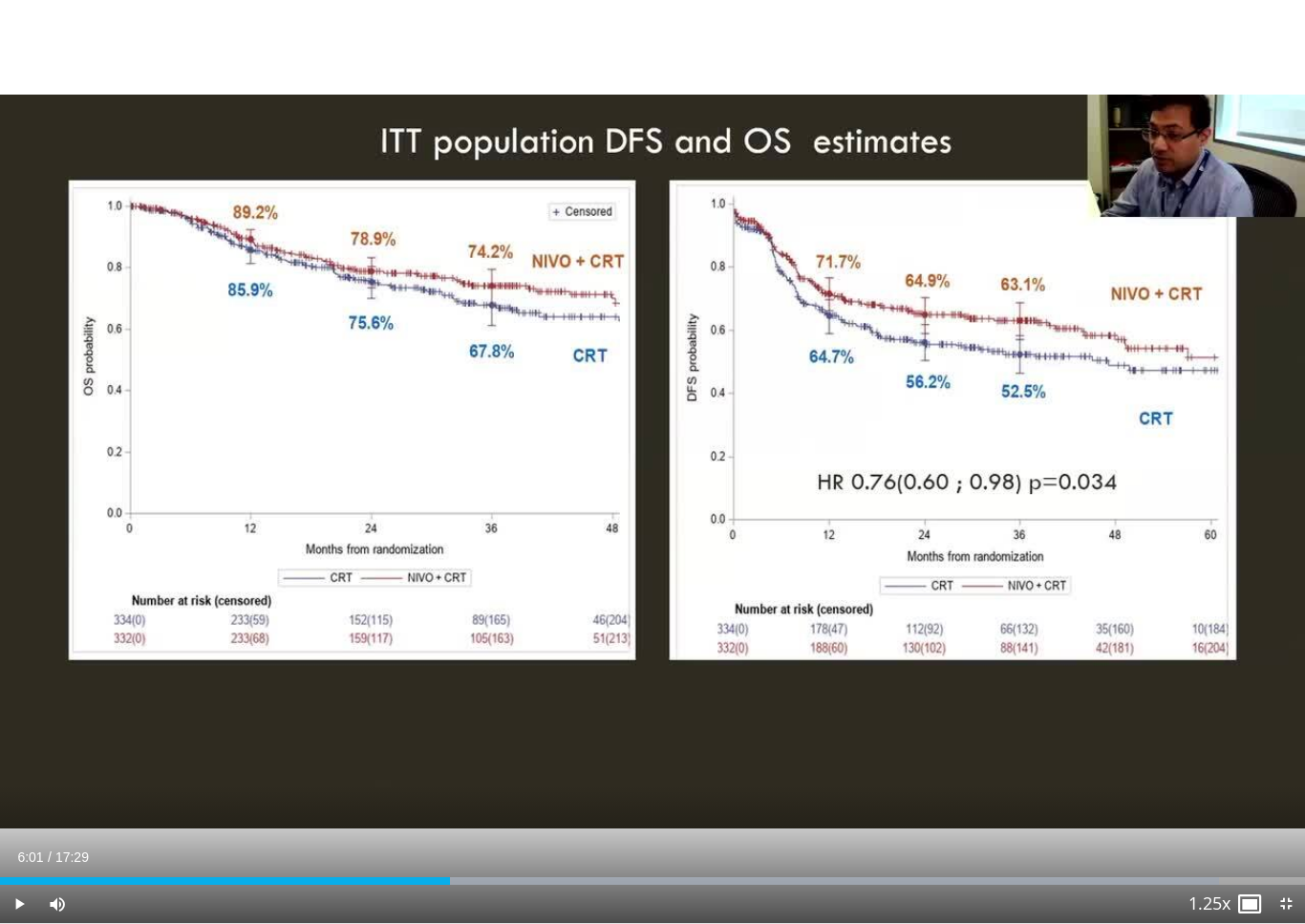 click on "Loaded :  93.38%" at bounding box center [652, 881] 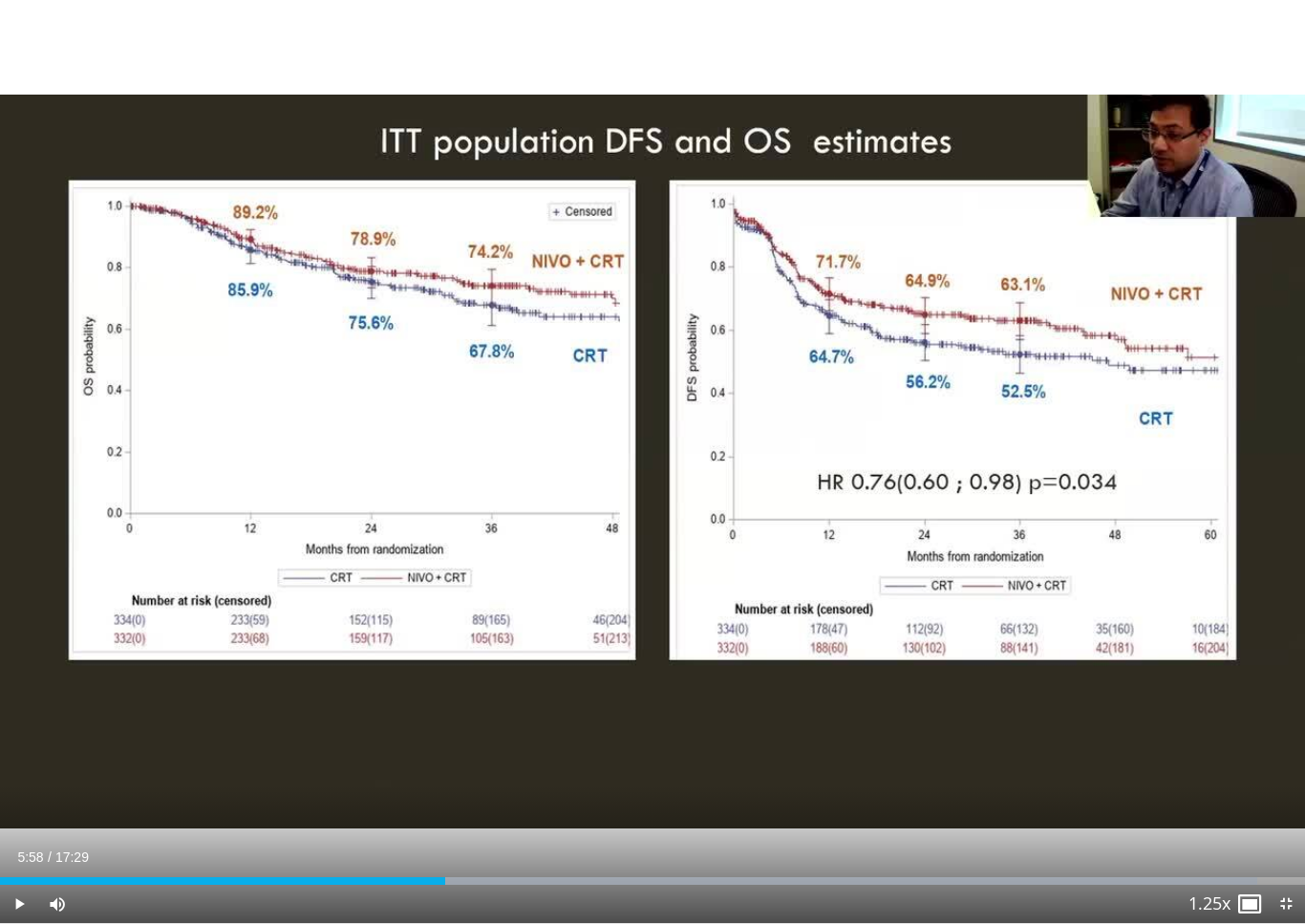 click at bounding box center (835, 881) 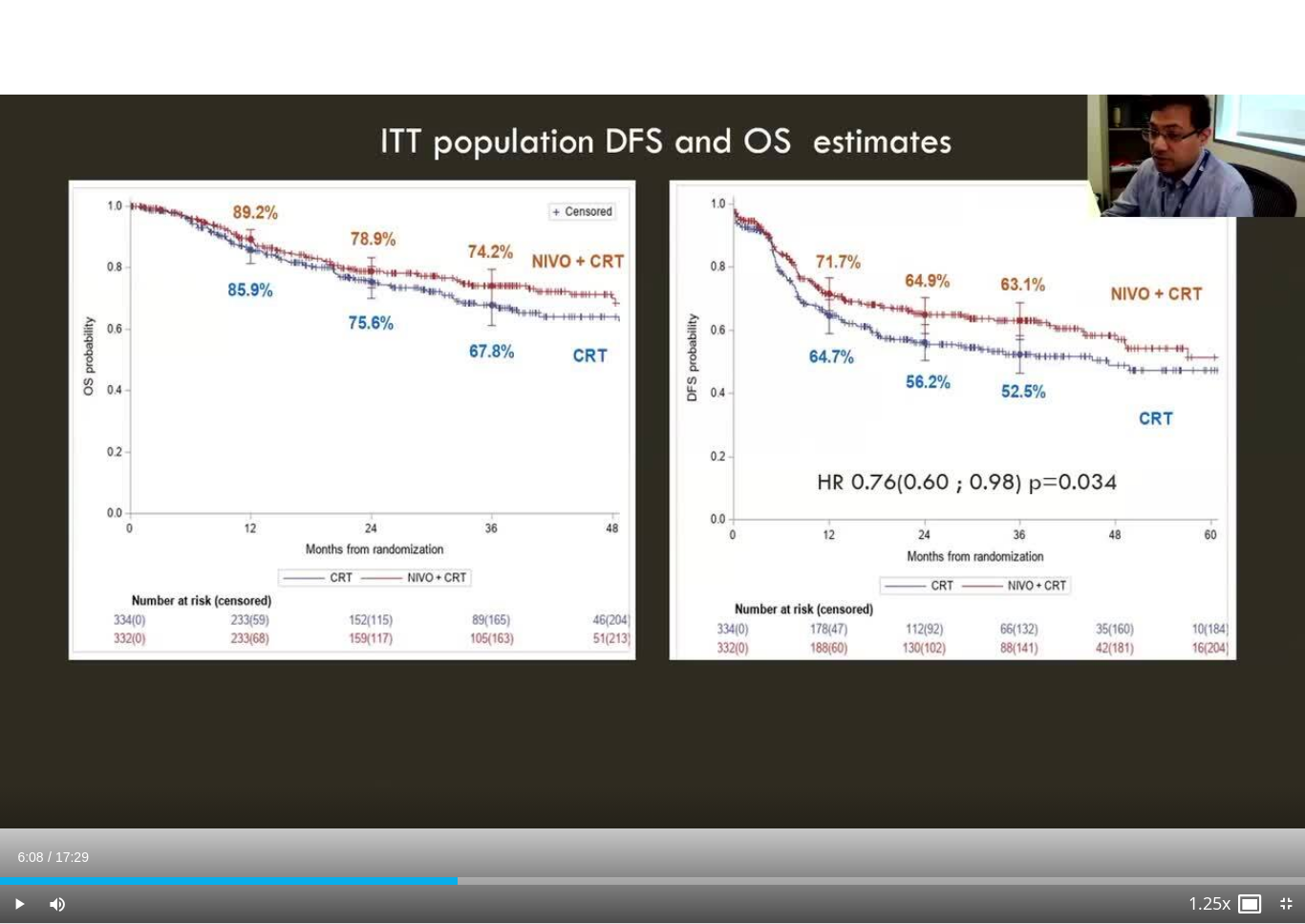 click on "Loaded :  0.00%" at bounding box center [652, 881] 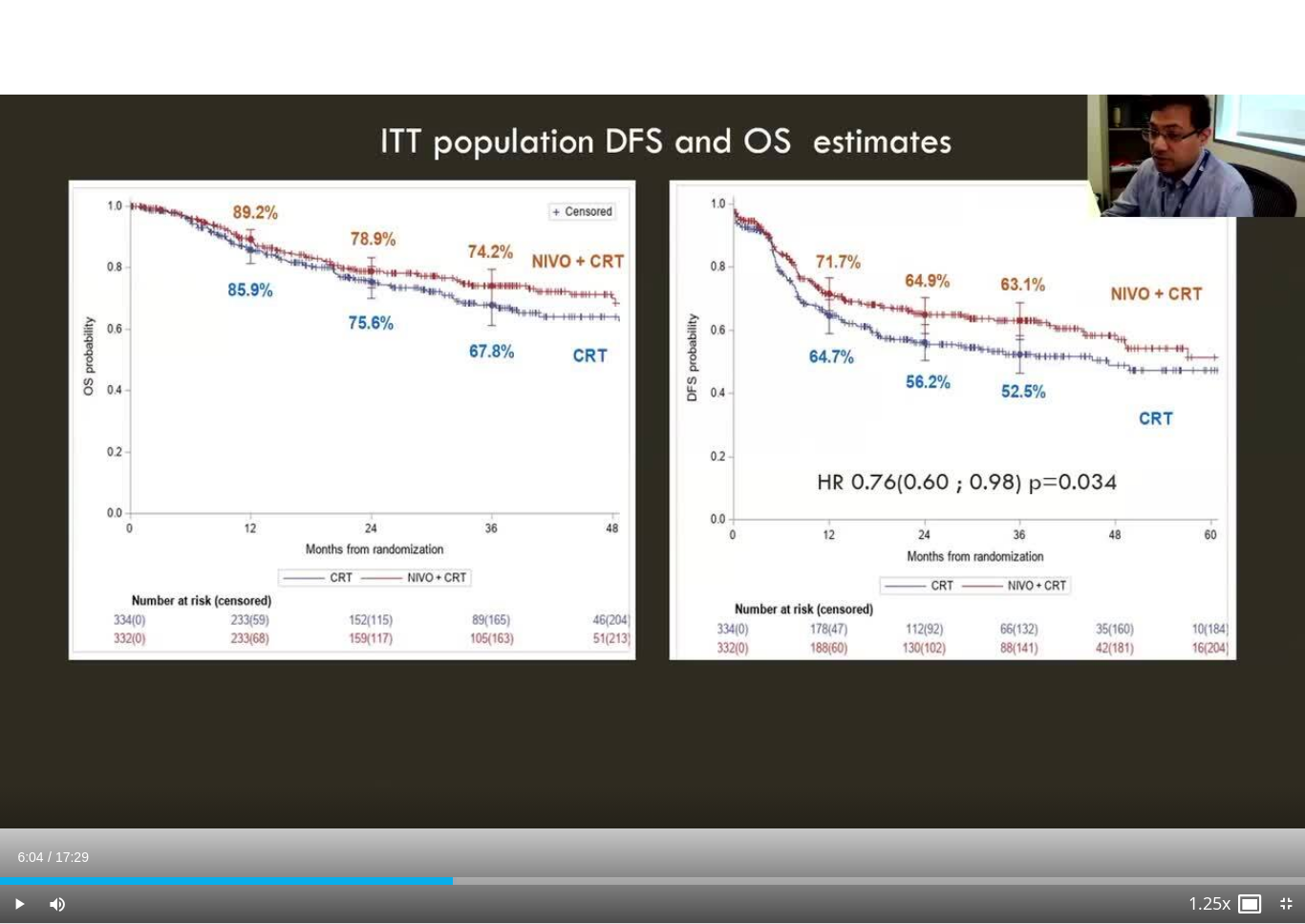 click on "Loaded :  34.96%" at bounding box center [228, 881] 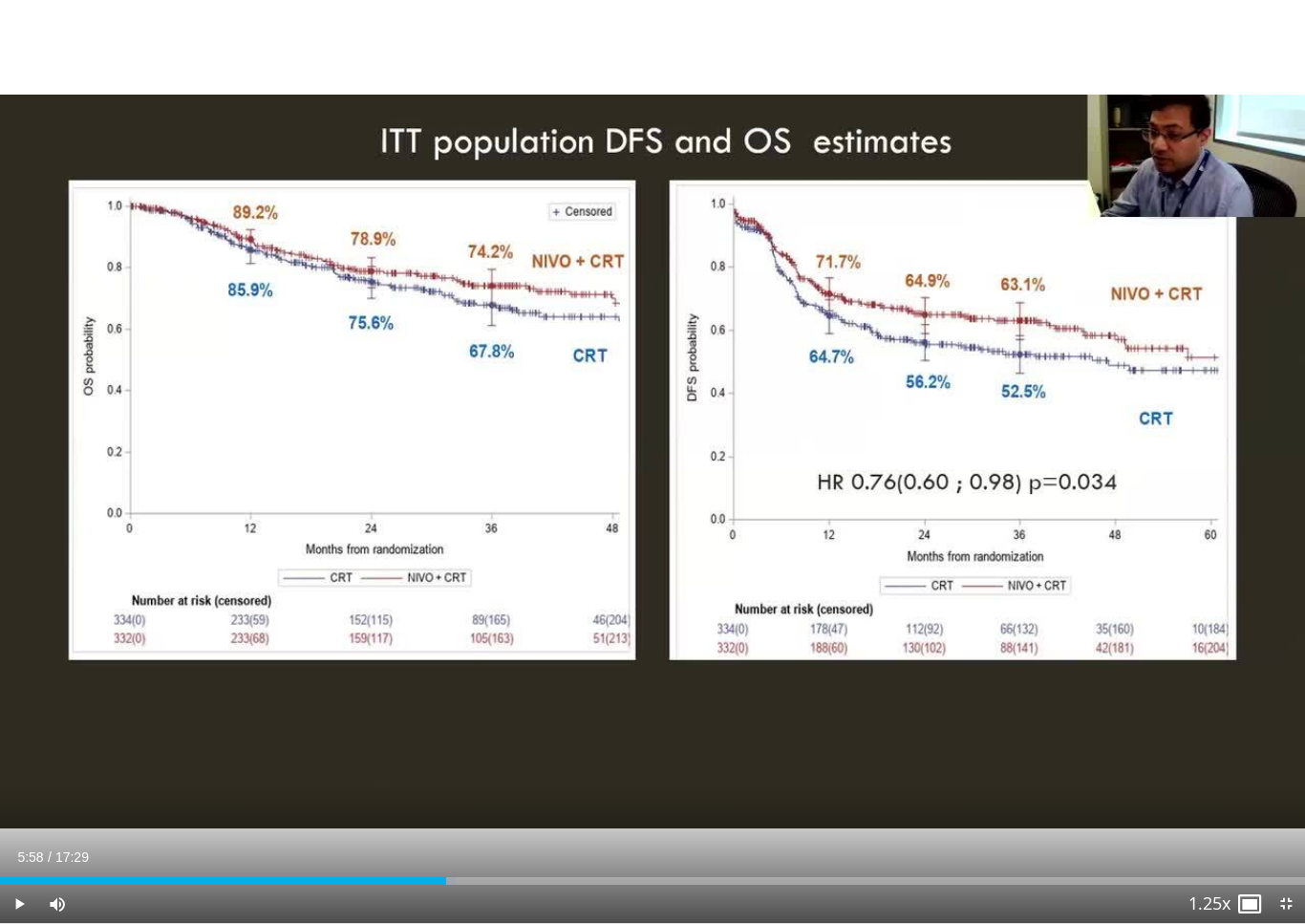 click at bounding box center [223, 881] 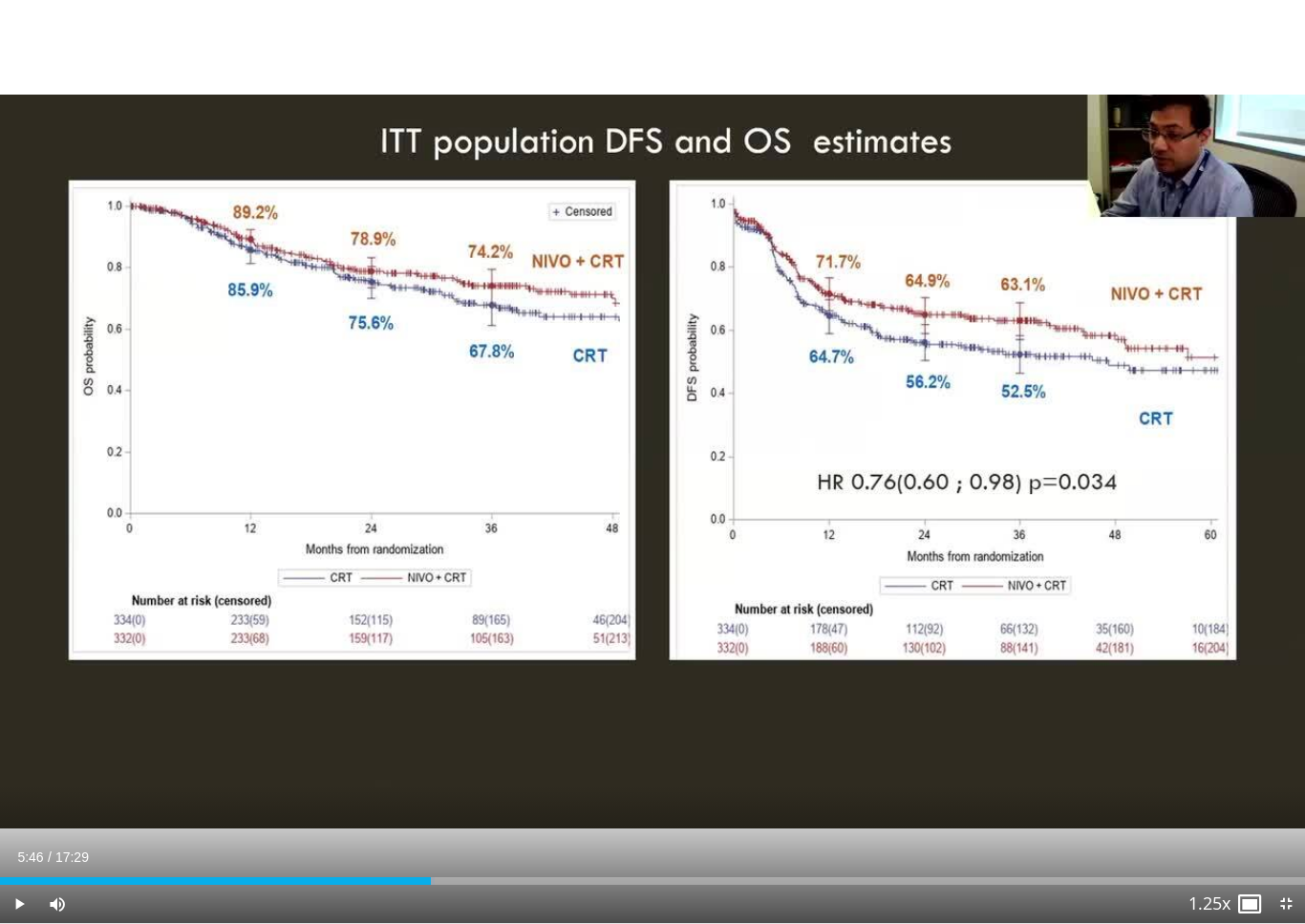 click on "Loaded :  33.34%" at bounding box center (652, 881) 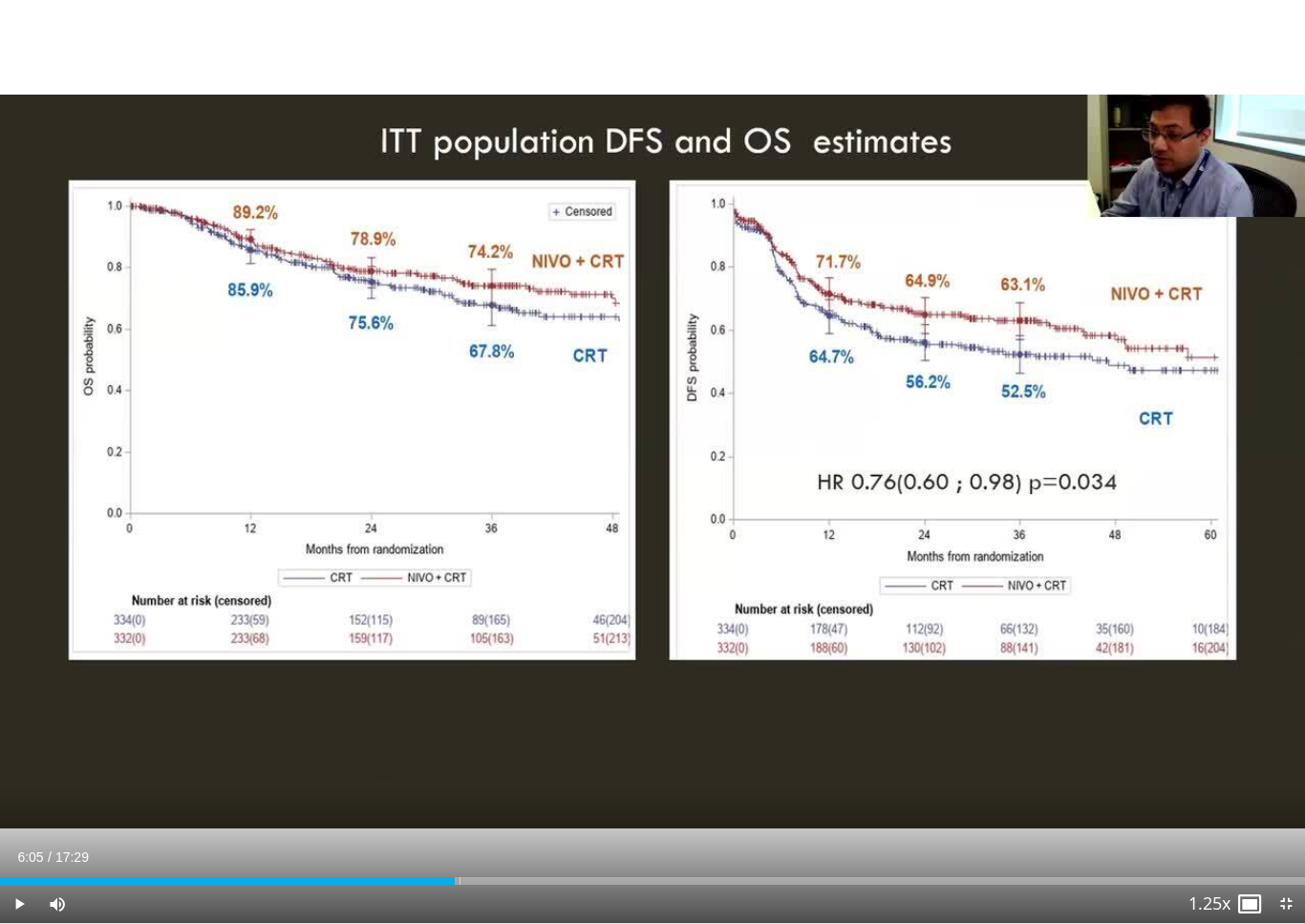 click on "Loaded :  35.25%" at bounding box center [652, 881] 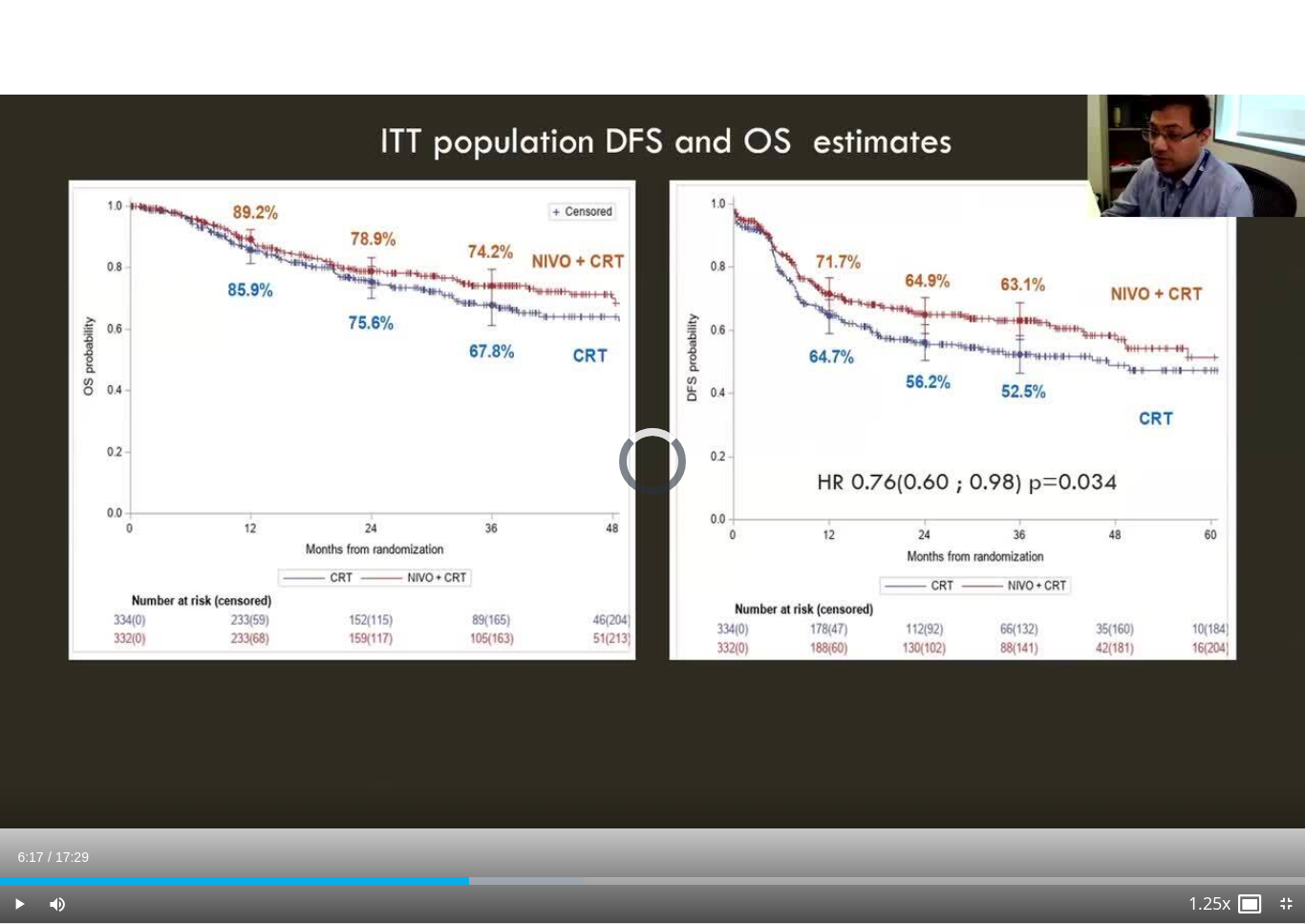 click at bounding box center (234, 881) 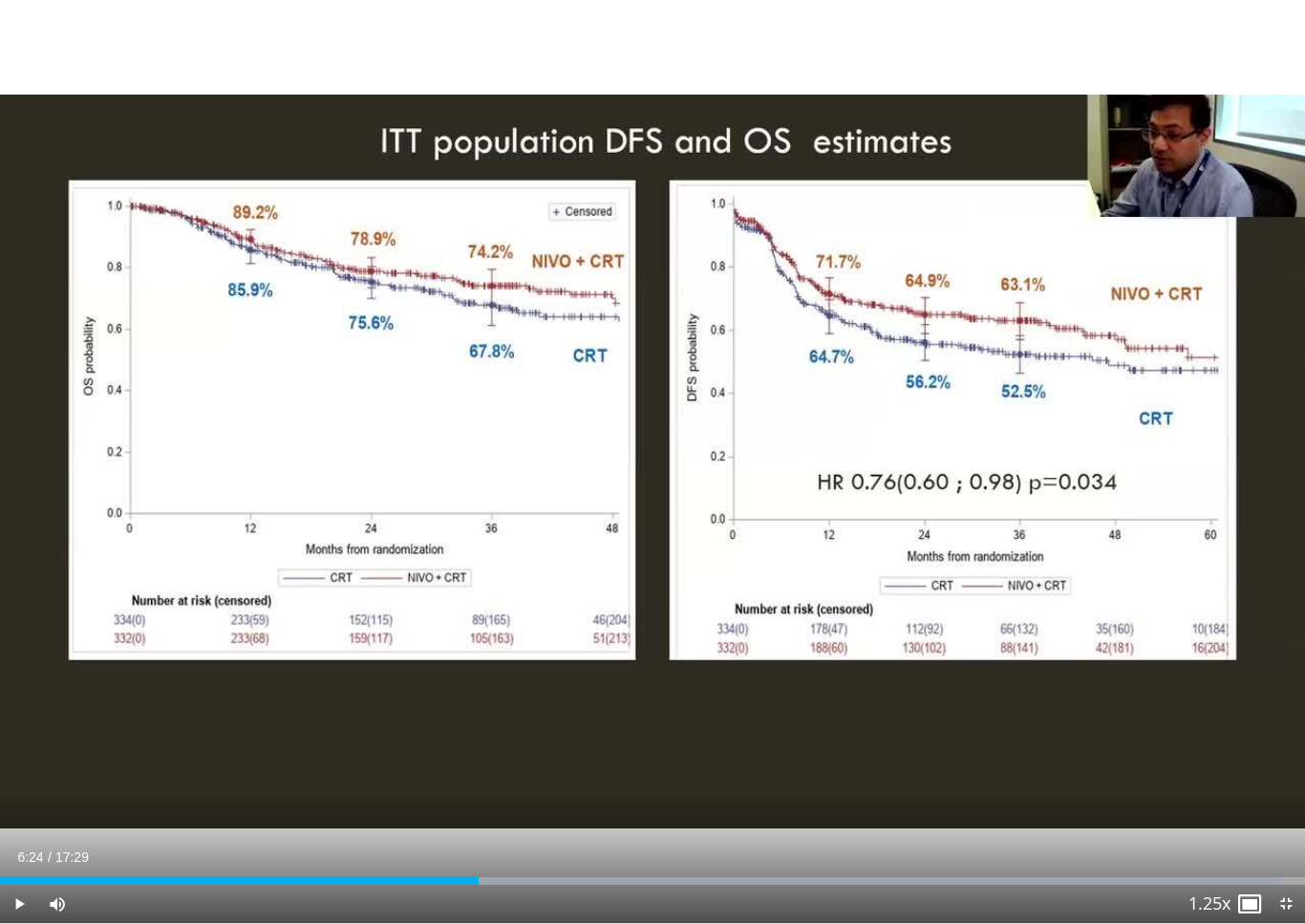 click at bounding box center (865, 881) 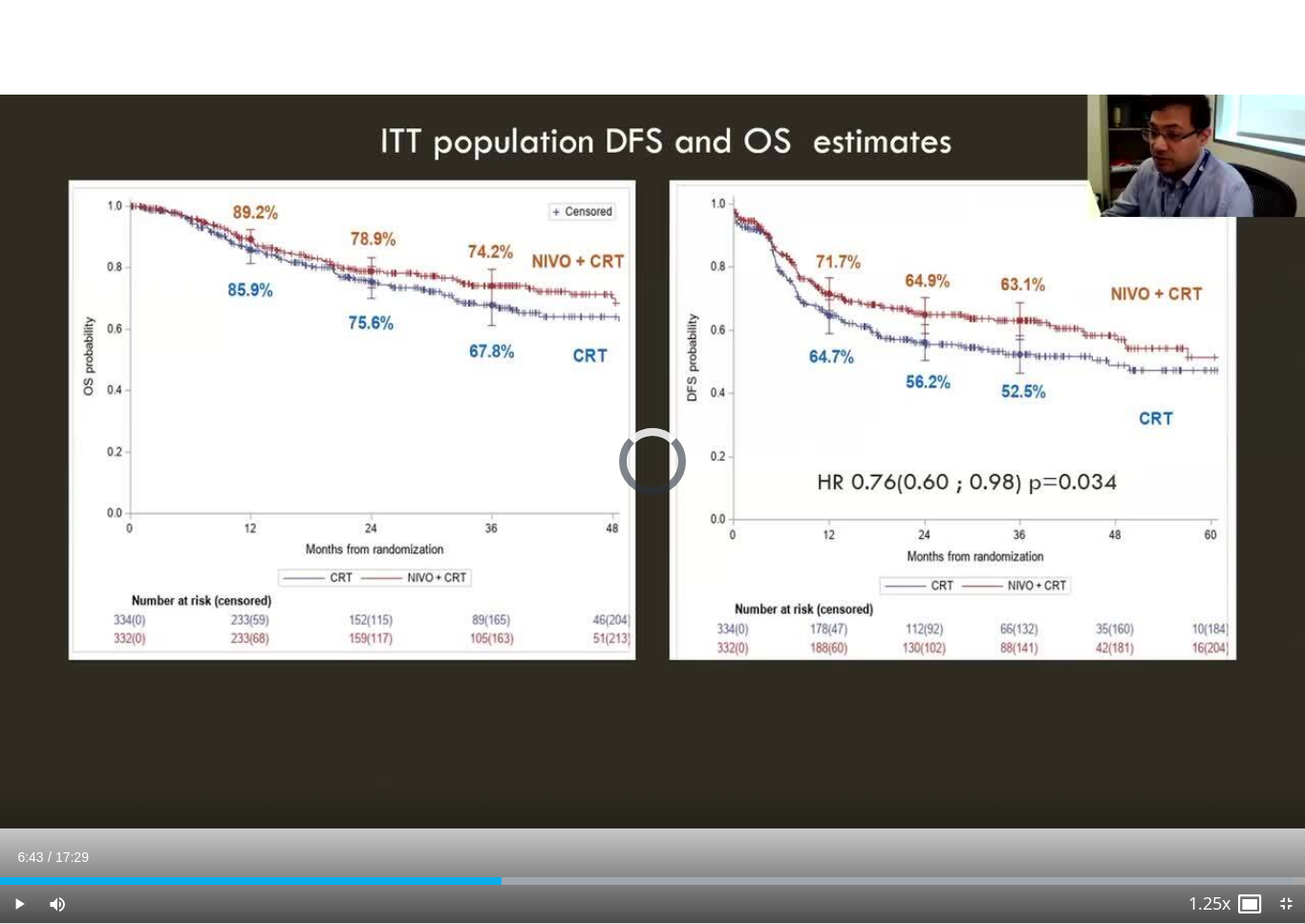 click at bounding box center [870, 881] 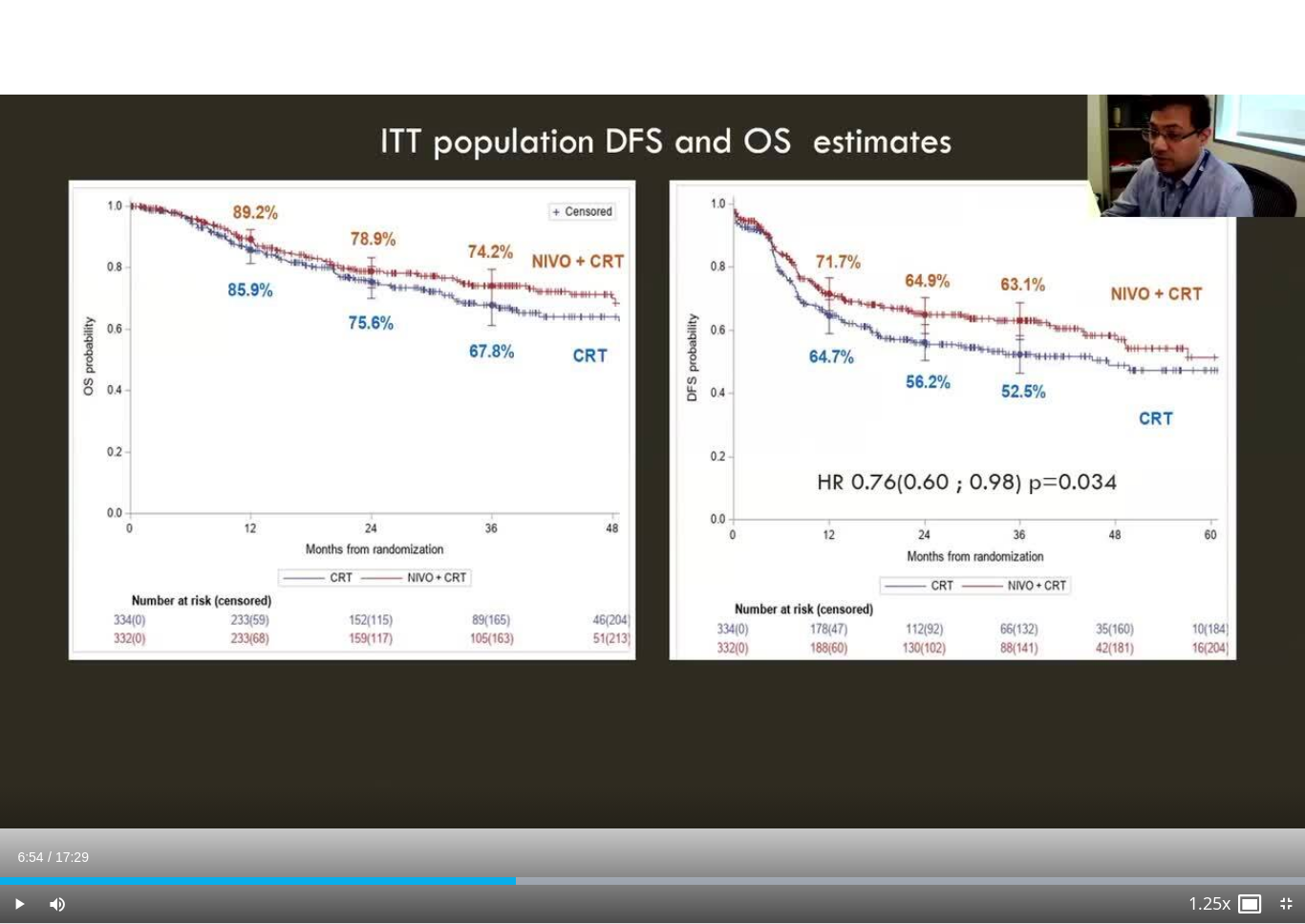 click at bounding box center (884, 881) 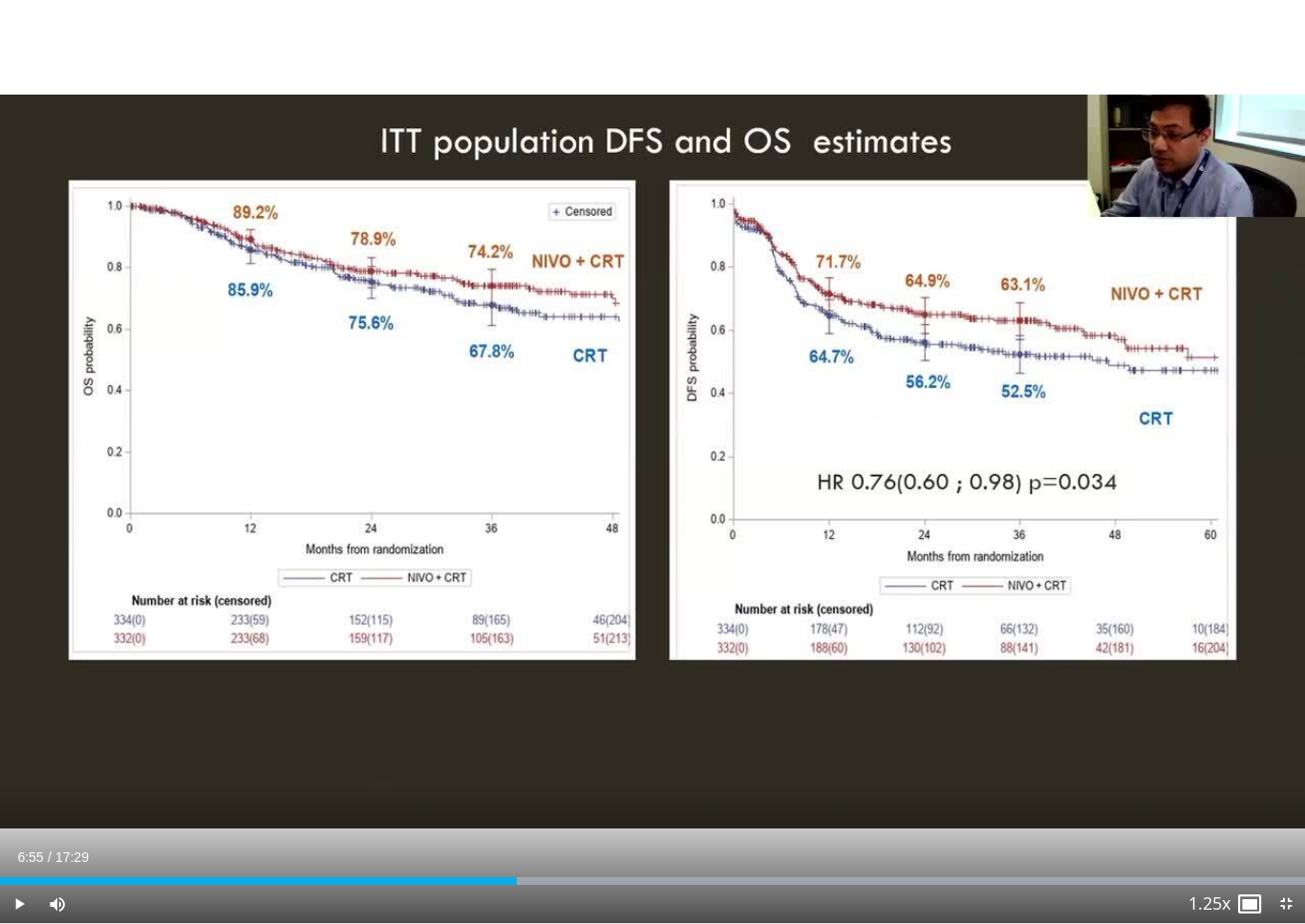 click at bounding box center [884, 881] 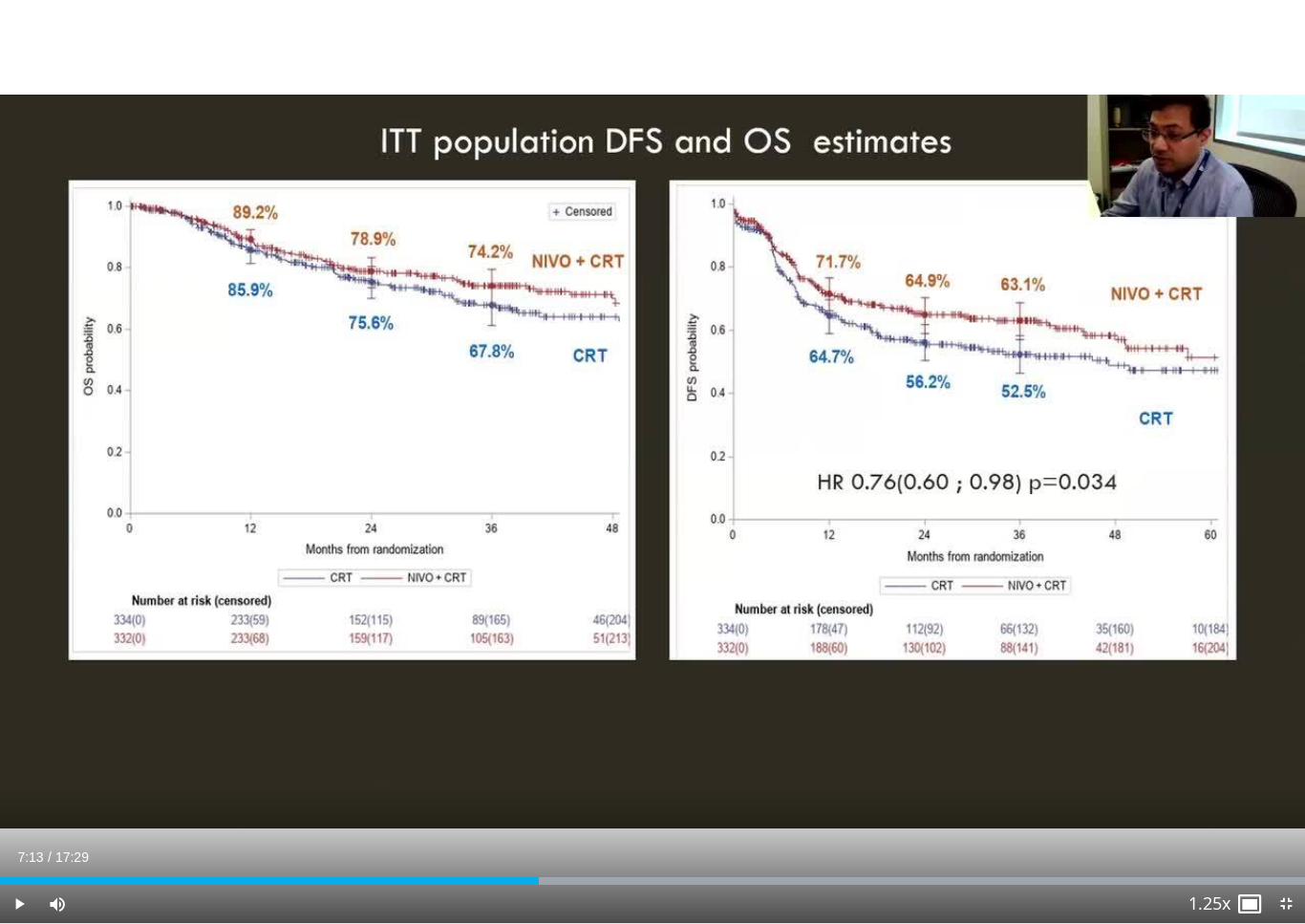 click at bounding box center (884, 881) 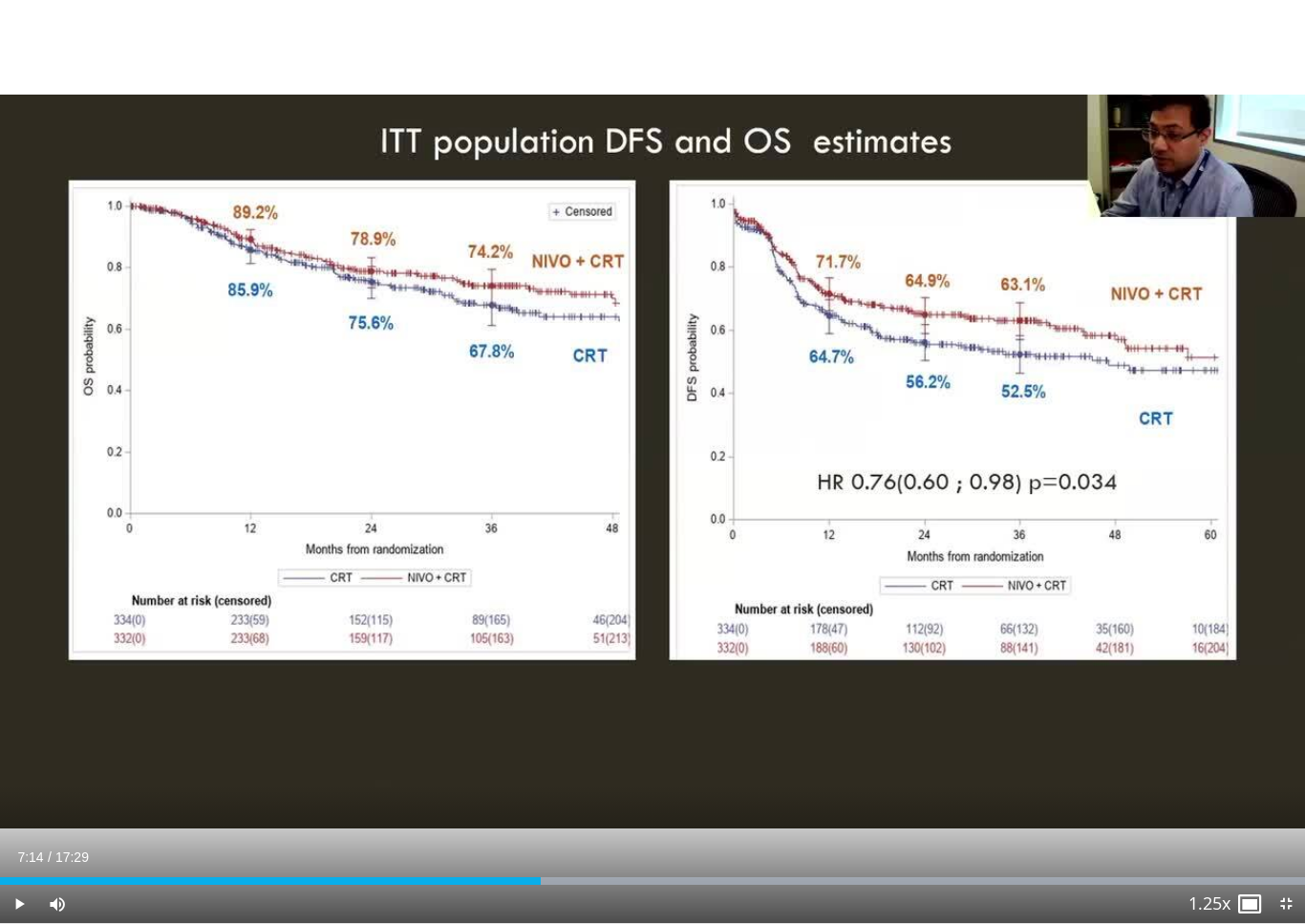 click at bounding box center (884, 881) 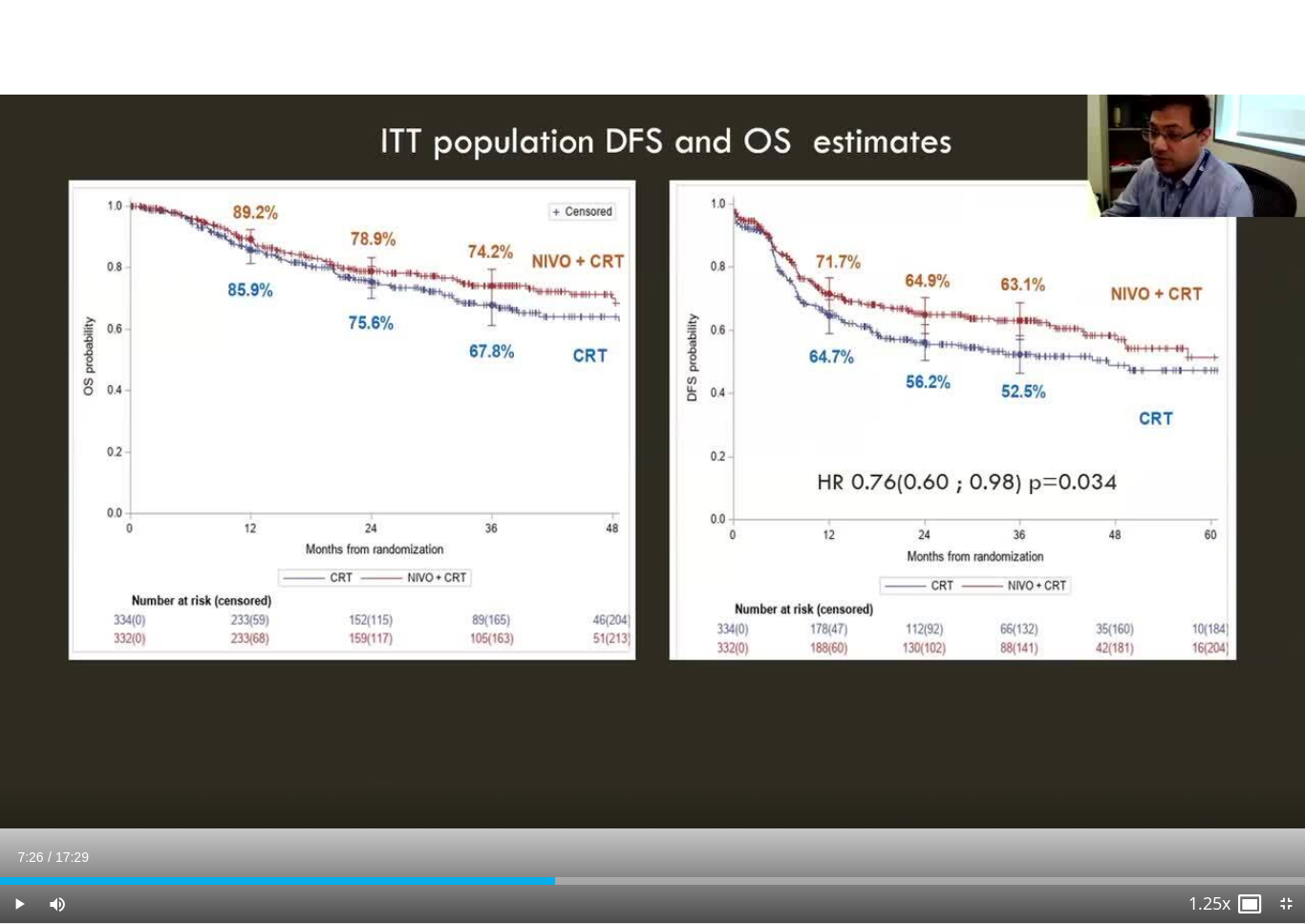 click on "Loaded :  41.92%" at bounding box center (652, 881) 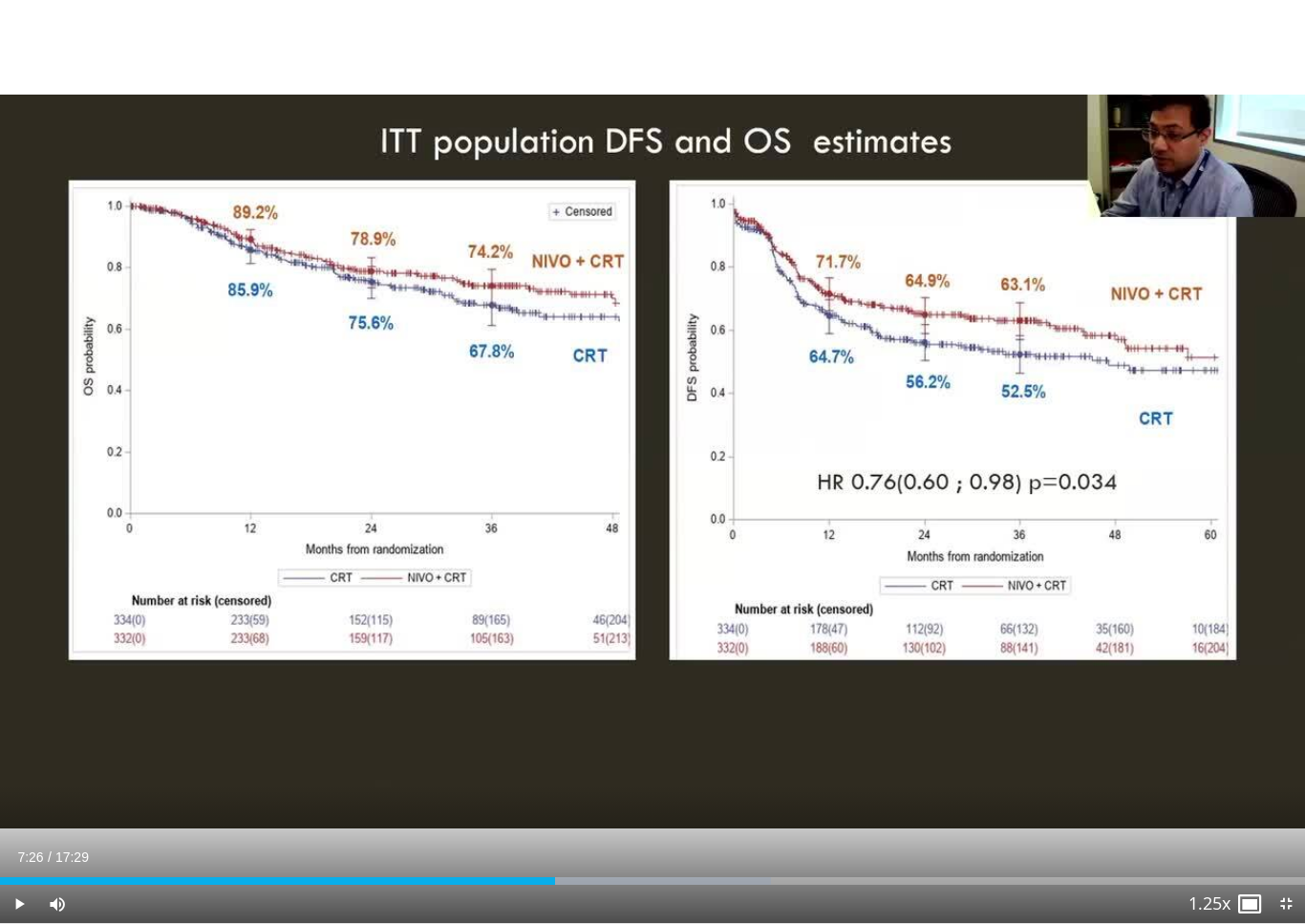 click at bounding box center [652, 881] 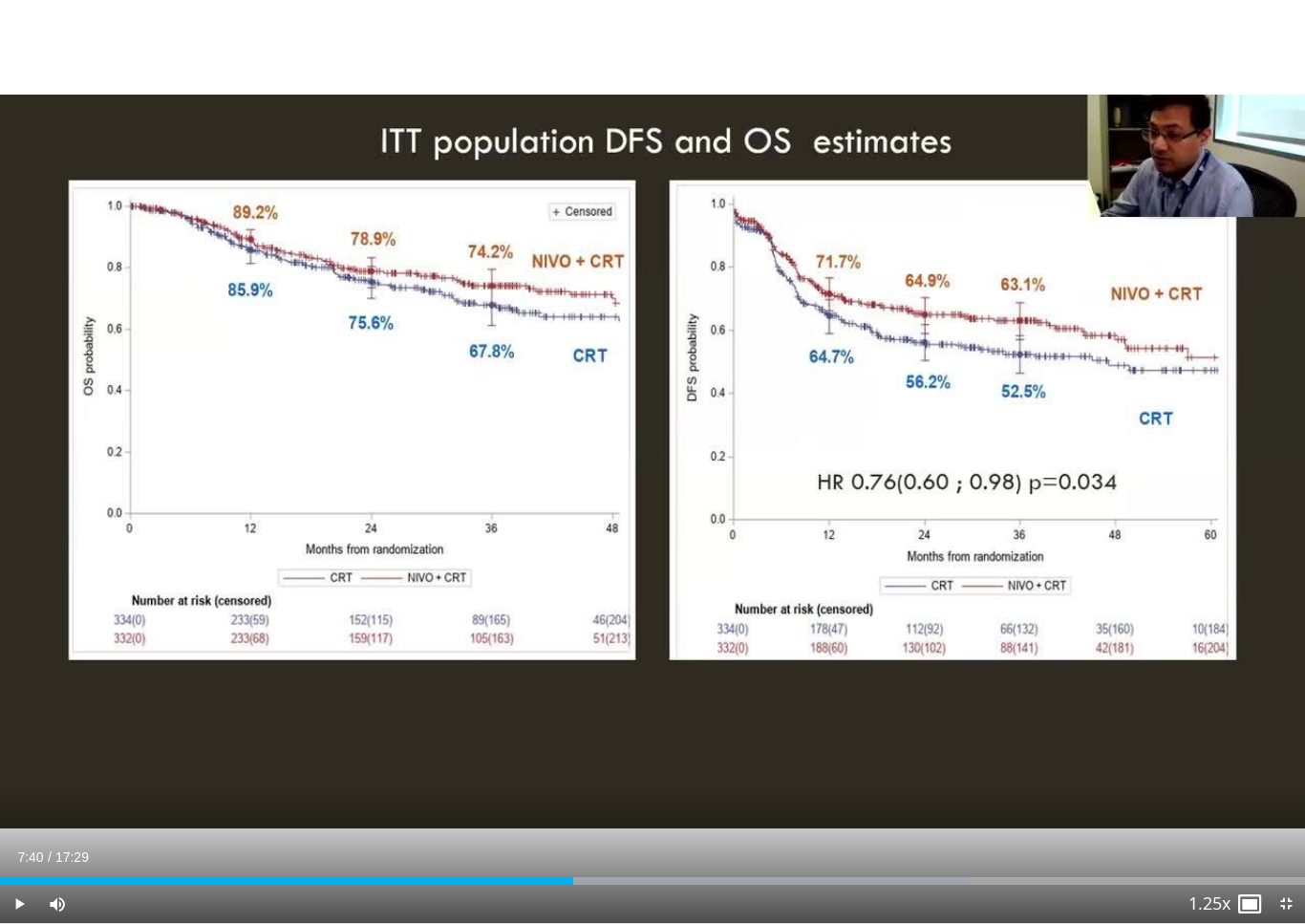 click at bounding box center (753, 881) 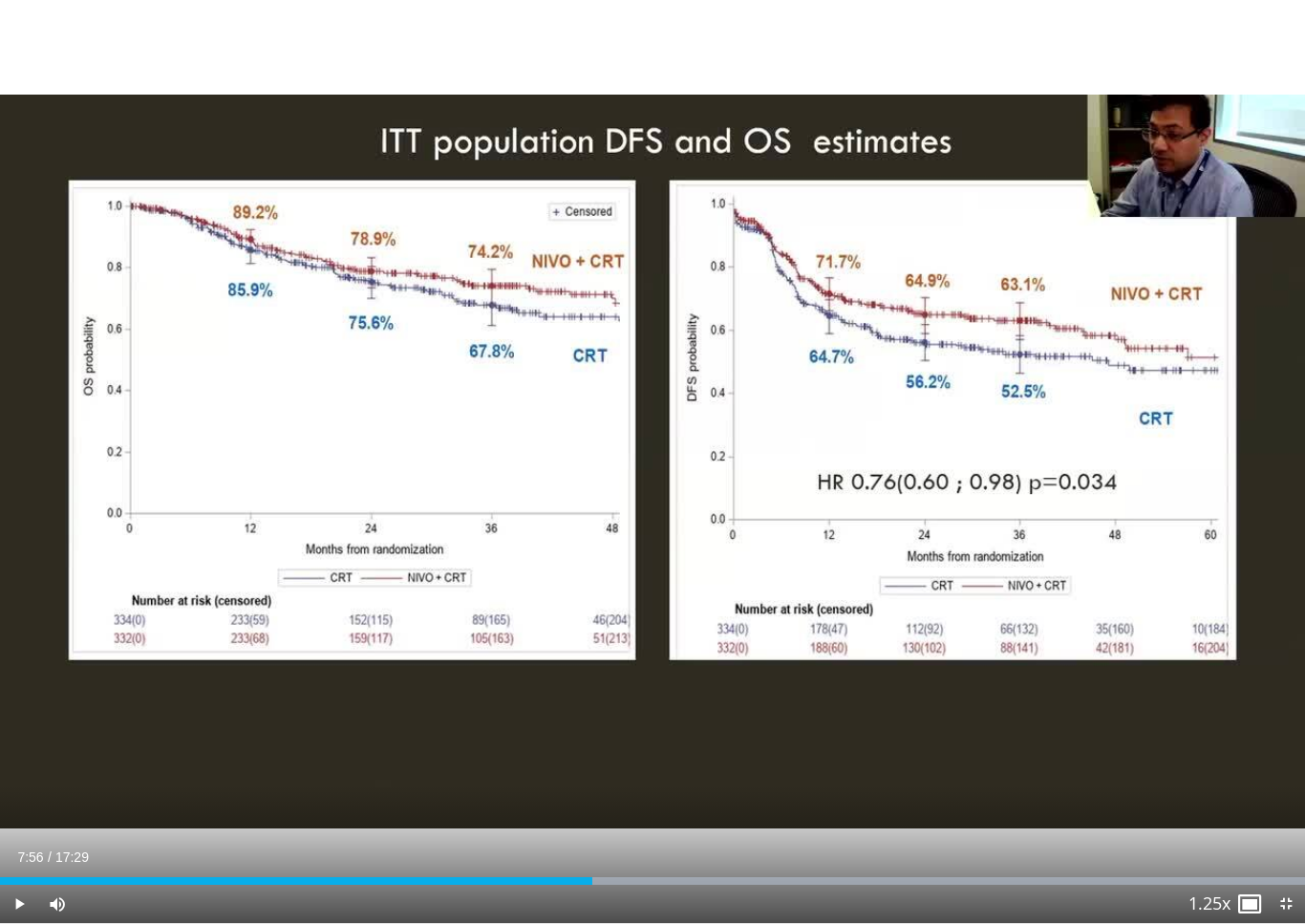 click at bounding box center [296, 881] 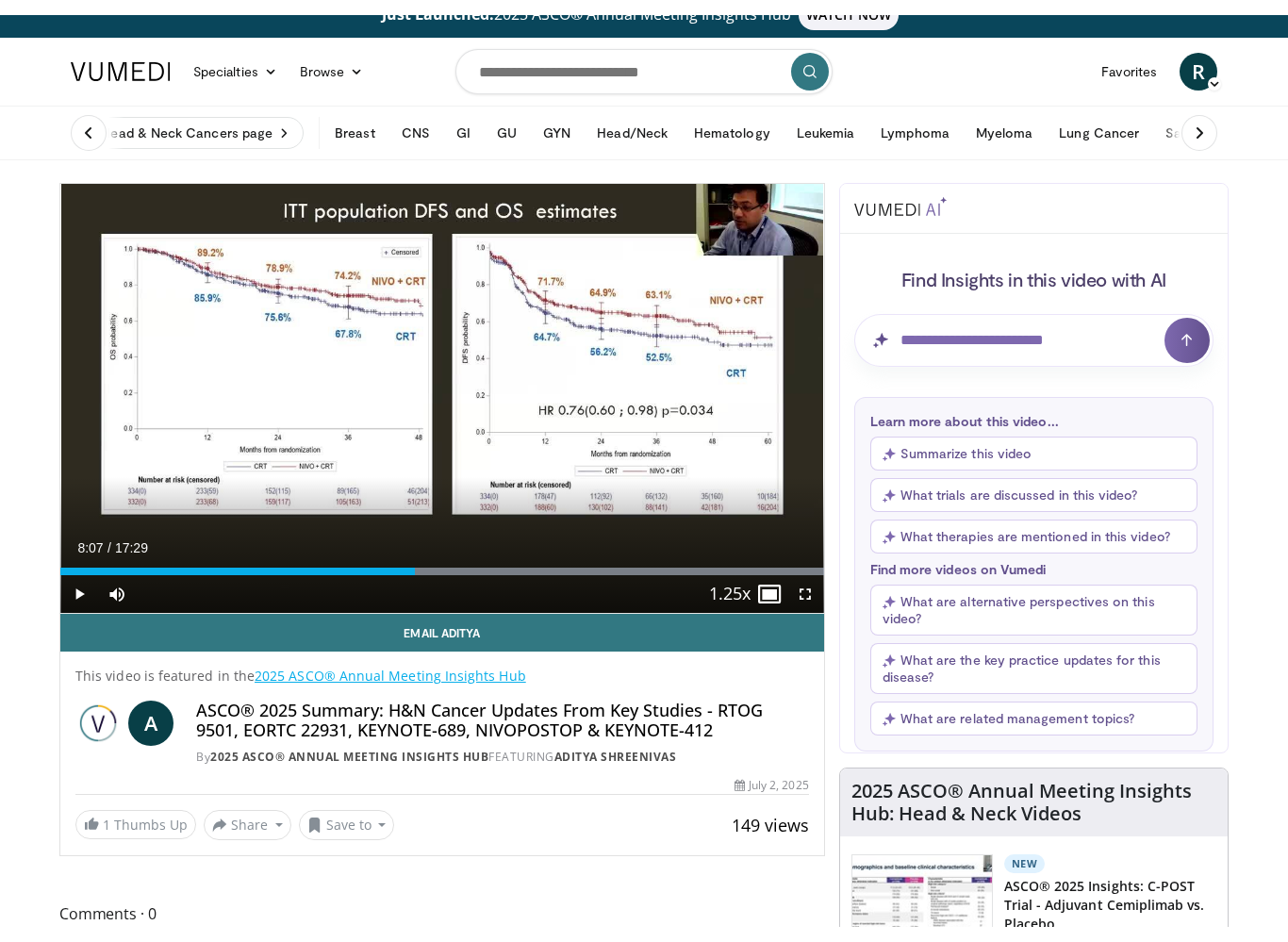 scroll, scrollTop: 0, scrollLeft: 0, axis: both 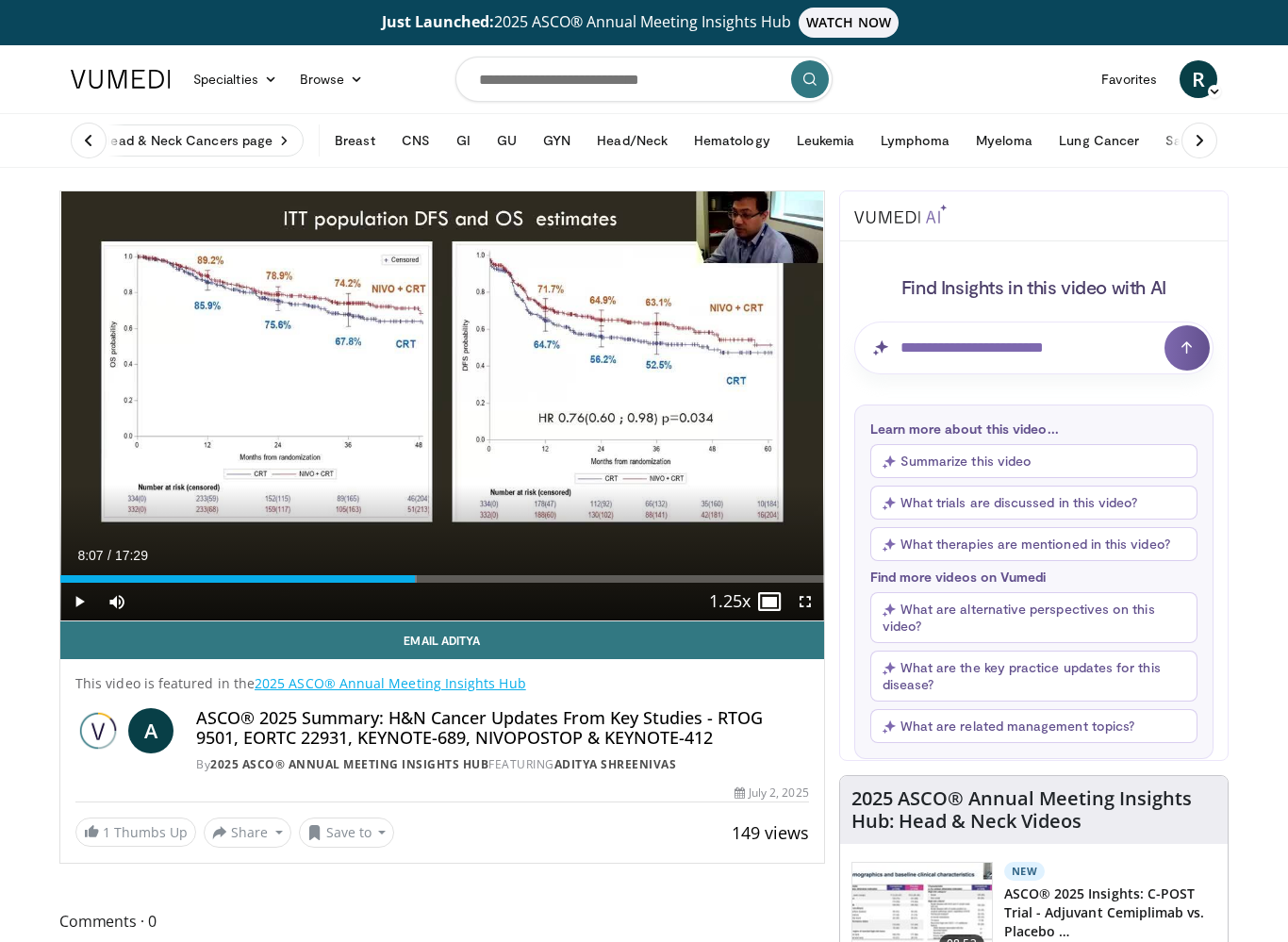 click on "Summarize this video" at bounding box center [1033, 461] 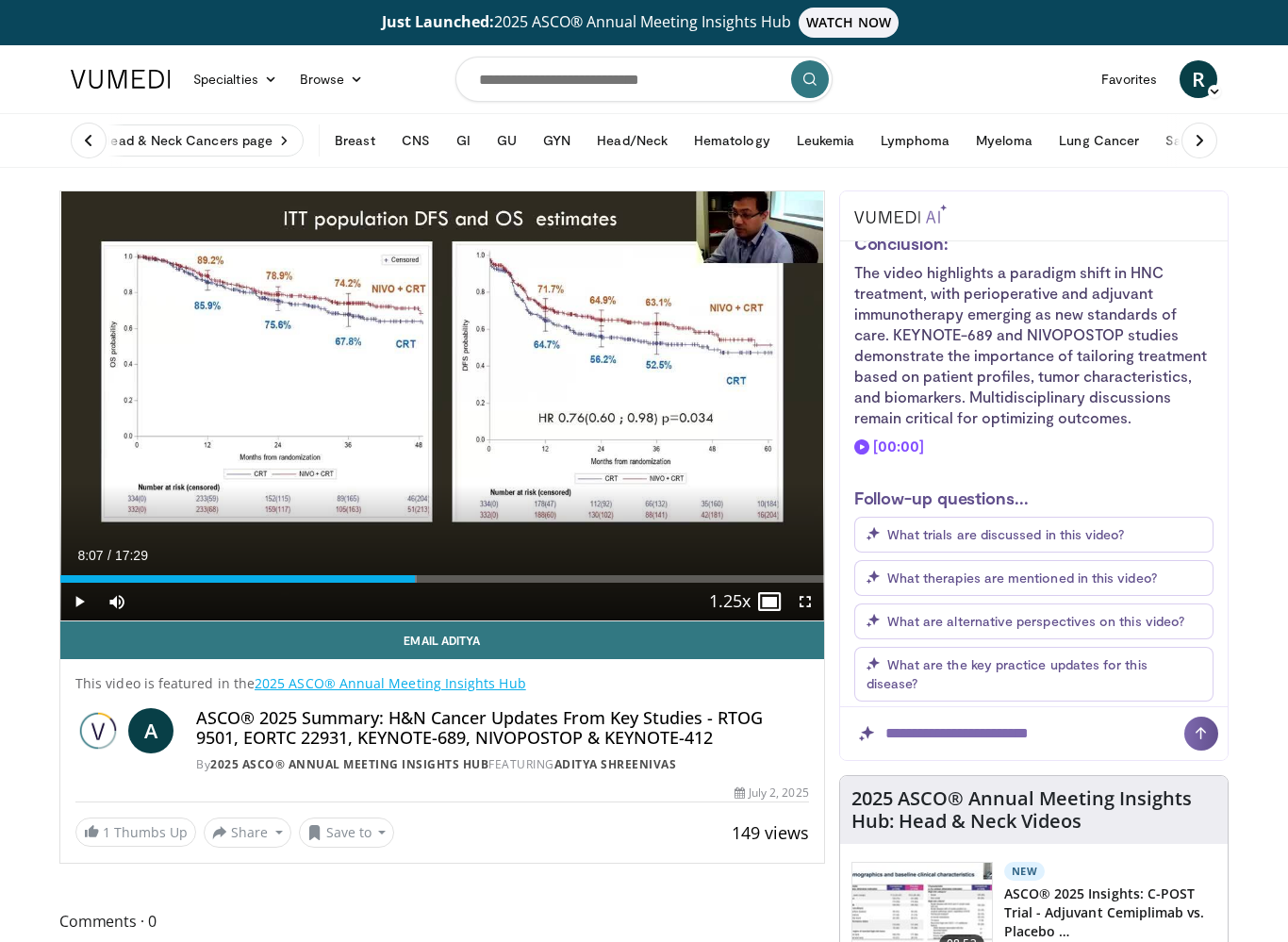 scroll, scrollTop: 2002, scrollLeft: 0, axis: vertical 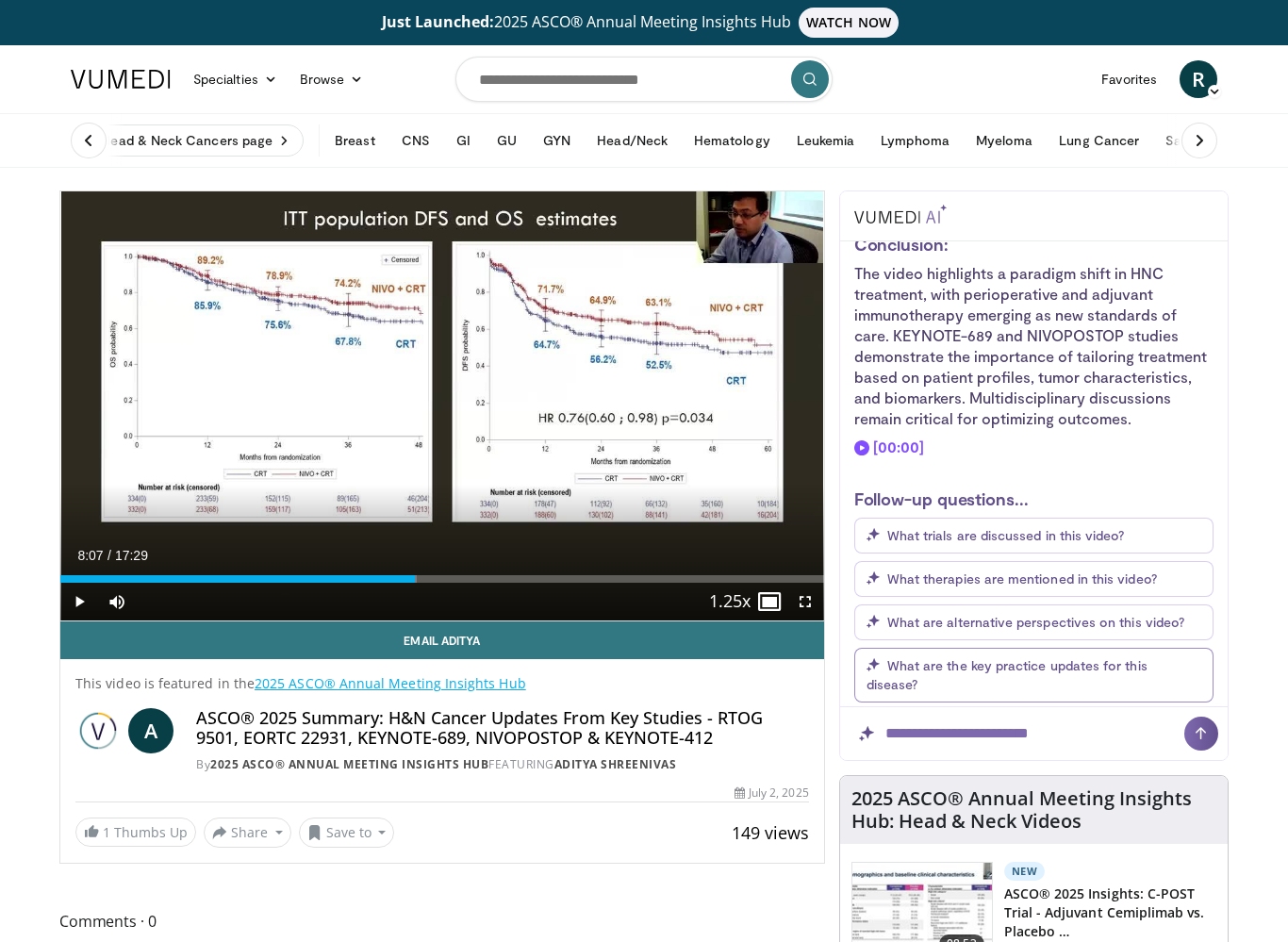 click on "What are the key practice updates for this disease?" at bounding box center (1007, 674) 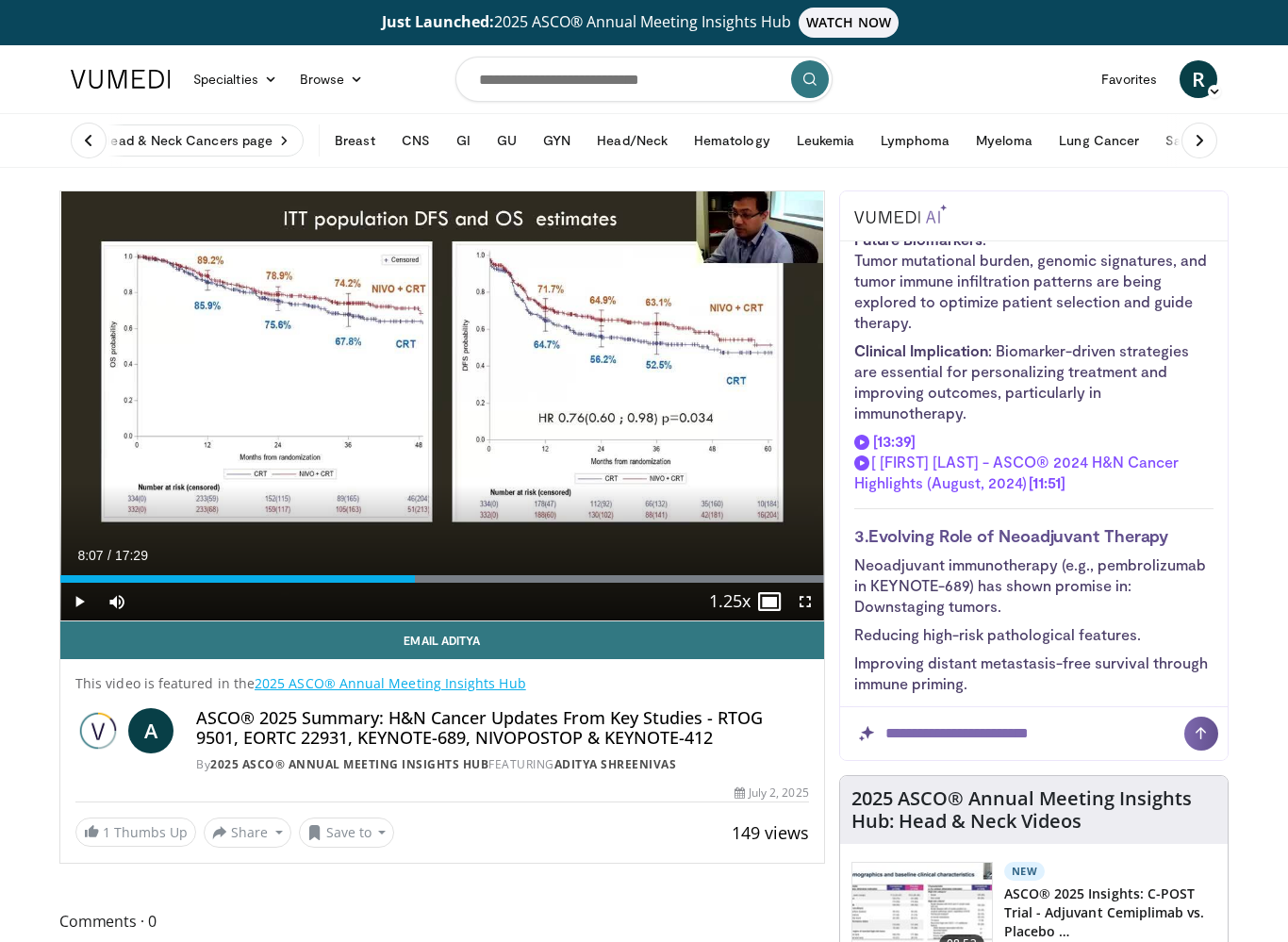 scroll, scrollTop: 3797, scrollLeft: 0, axis: vertical 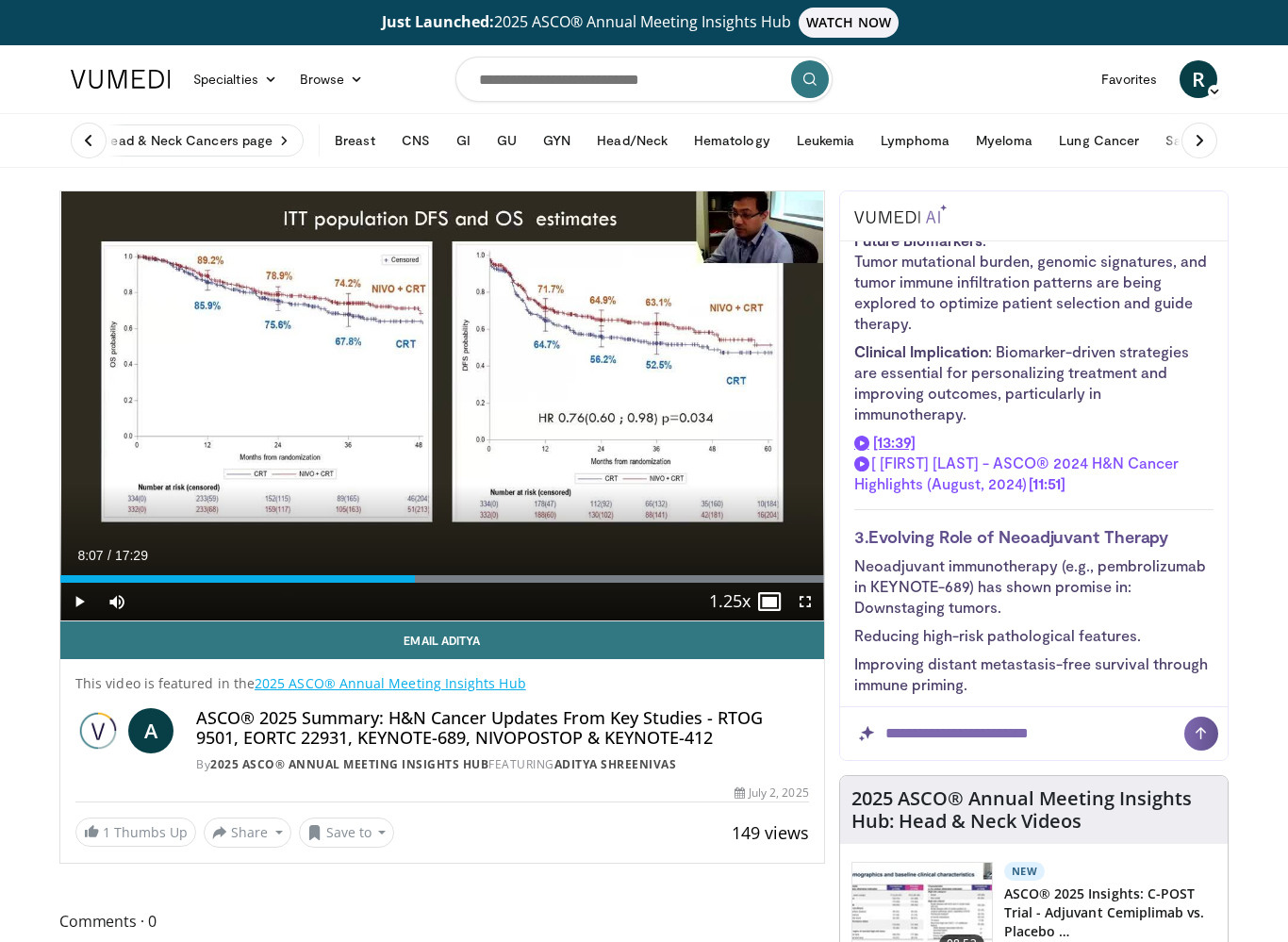 click on "[13:39]" at bounding box center (893, 441) 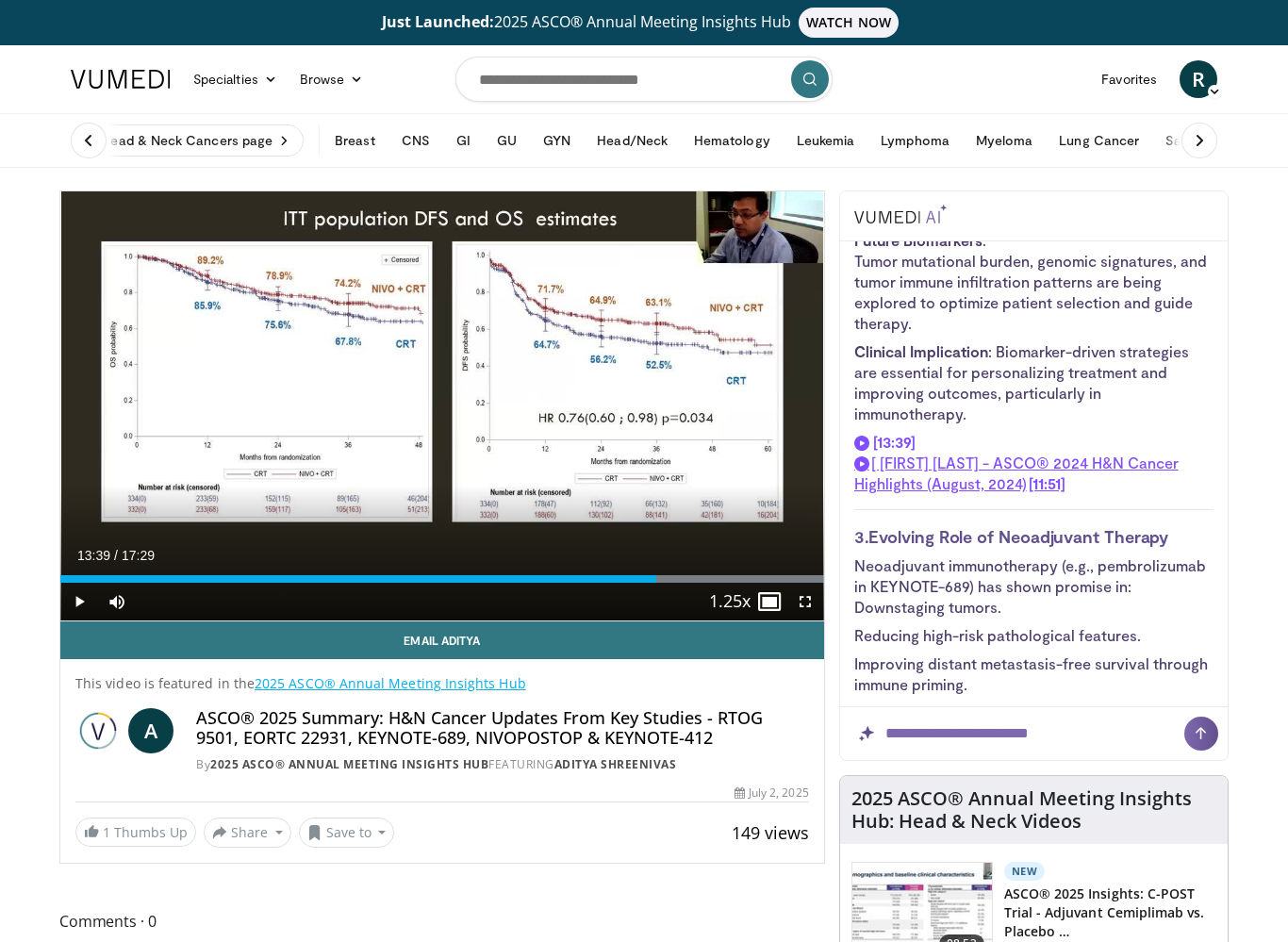 click on "[NAME] [LAST] - ASCO® 2024 H&N Cancer Highlights (August, 2024)" at bounding box center (1016, 472) 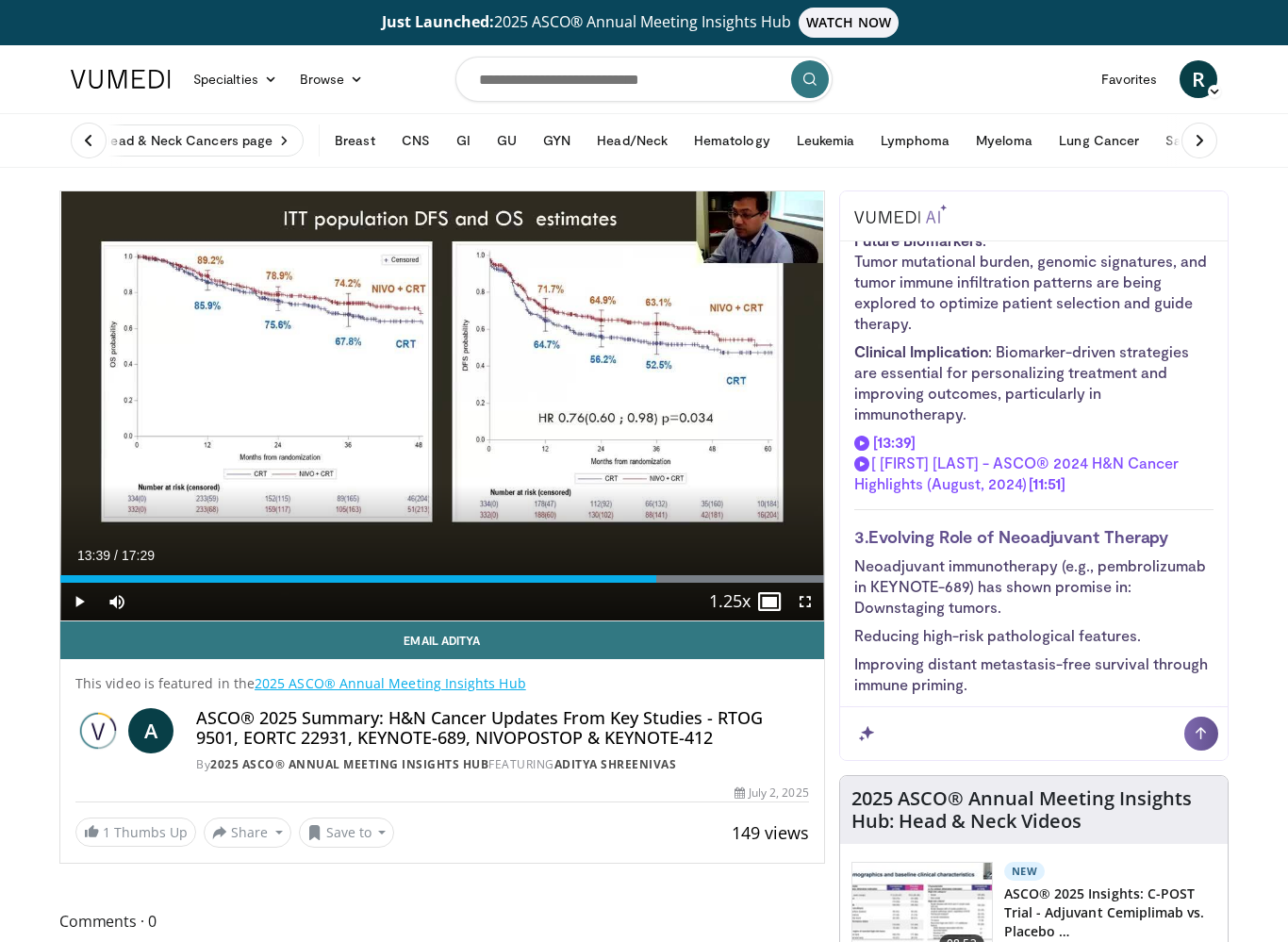 click at bounding box center (1033, 734) 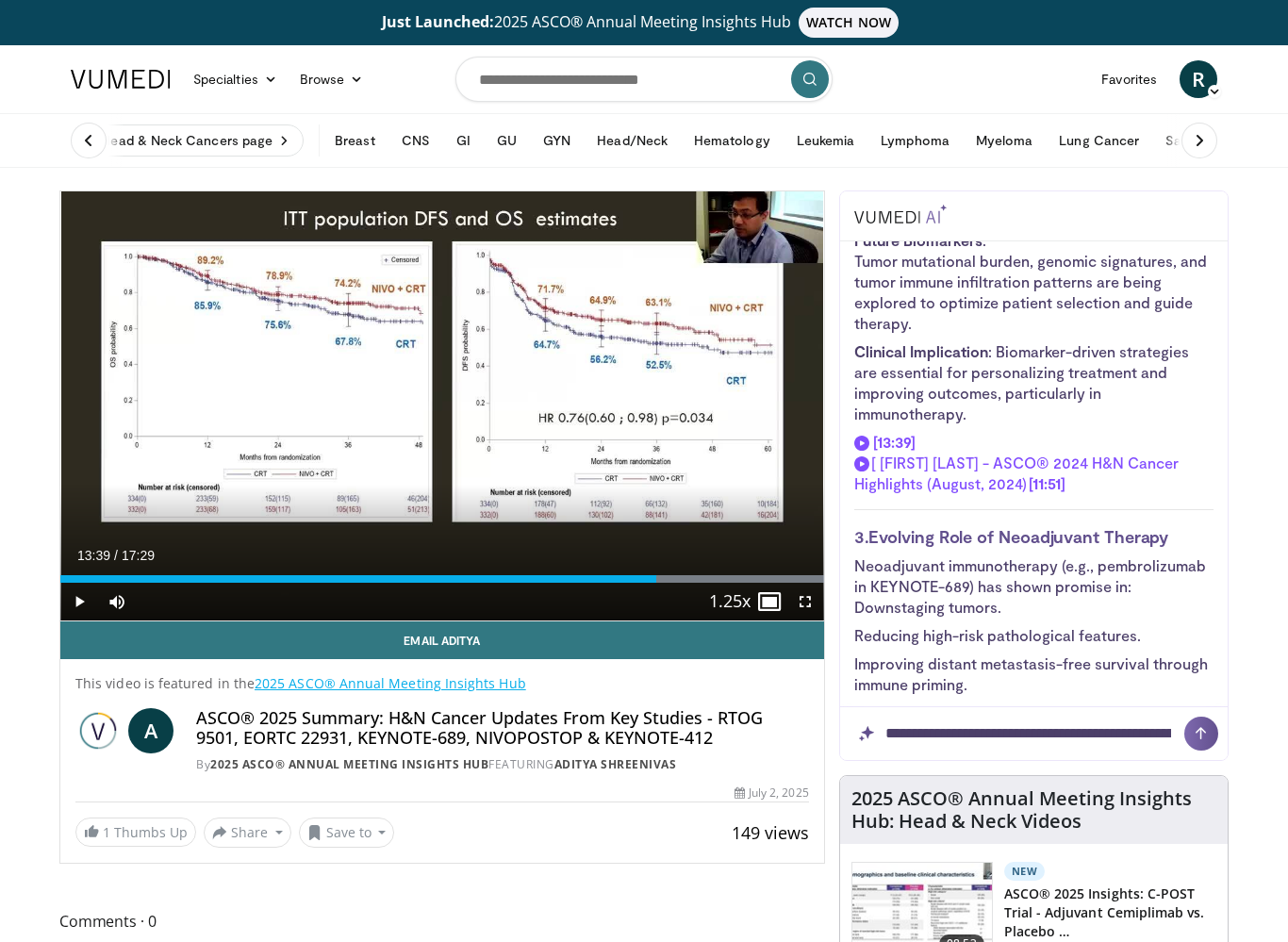 type on "**********" 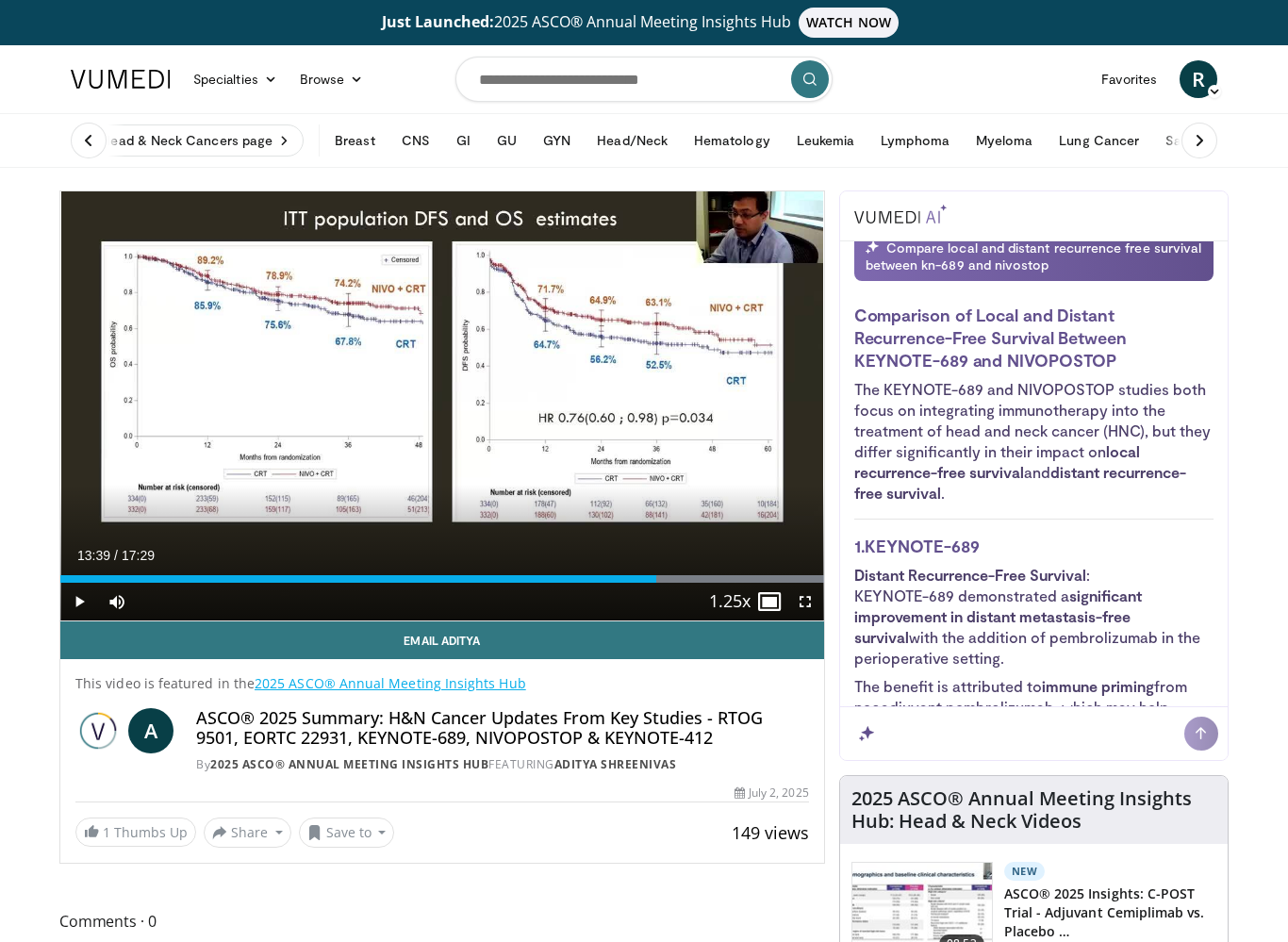 scroll, scrollTop: 6149, scrollLeft: 0, axis: vertical 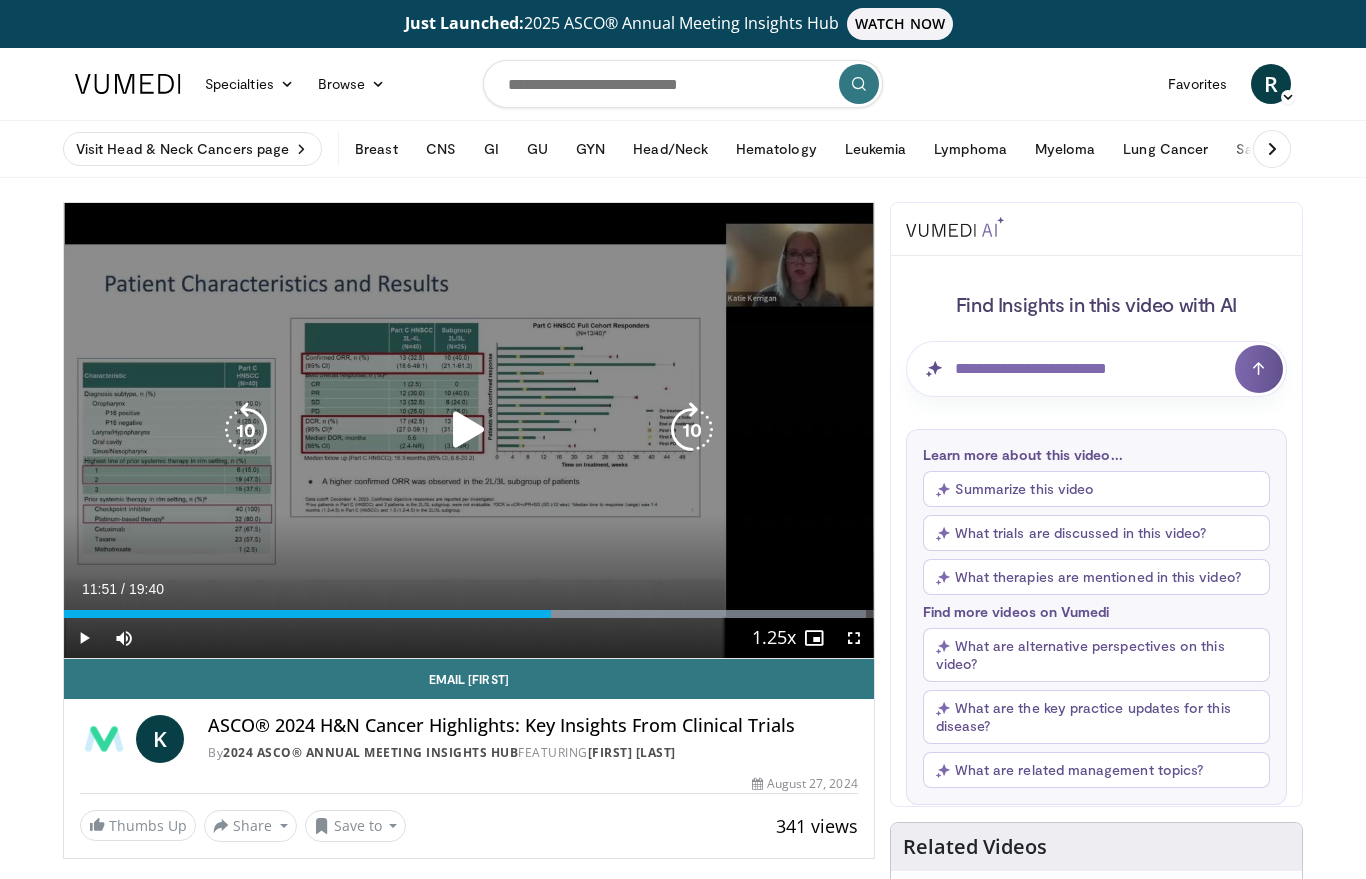 click at bounding box center [469, 430] 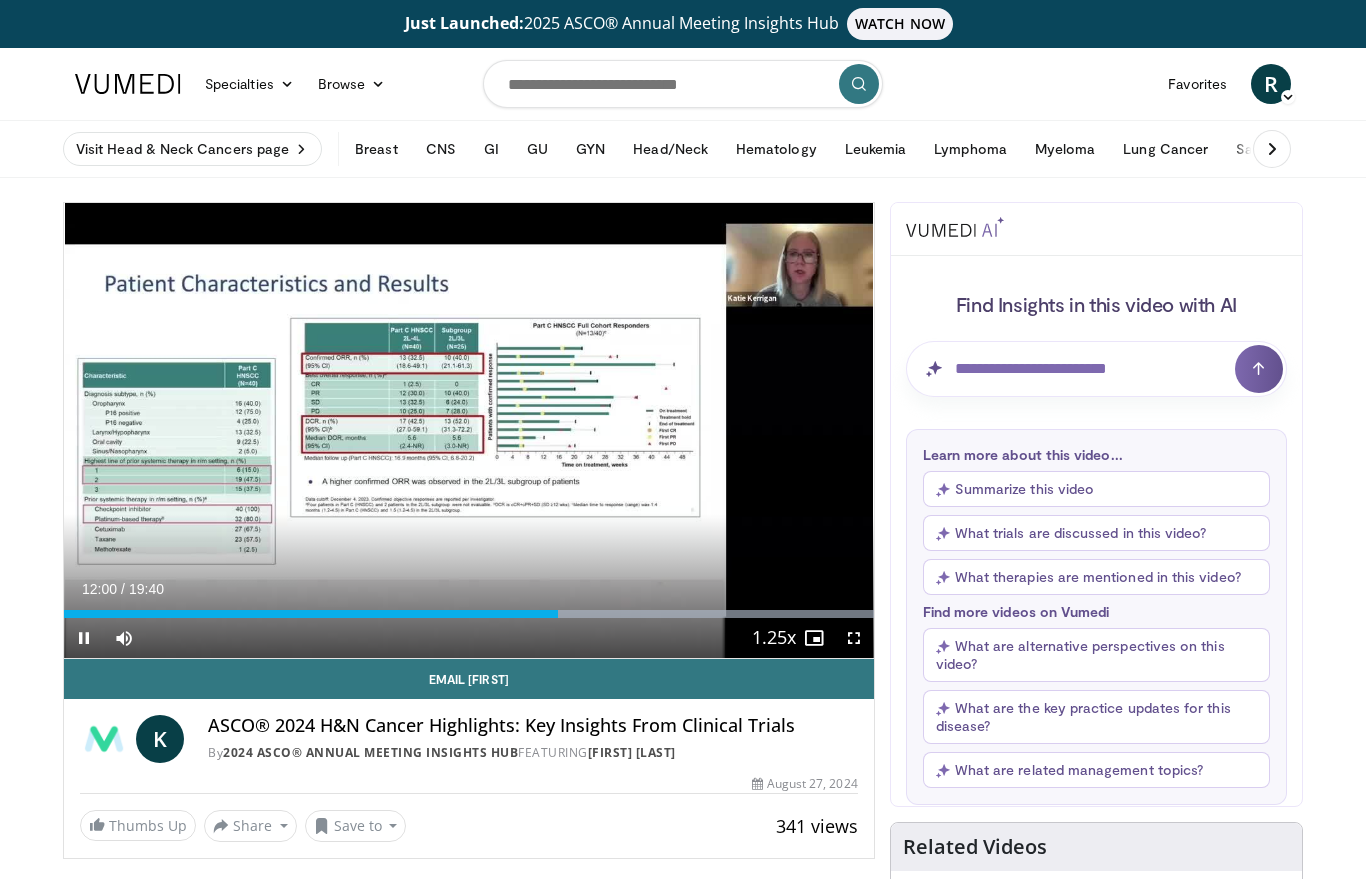 click at bounding box center (84, 638) 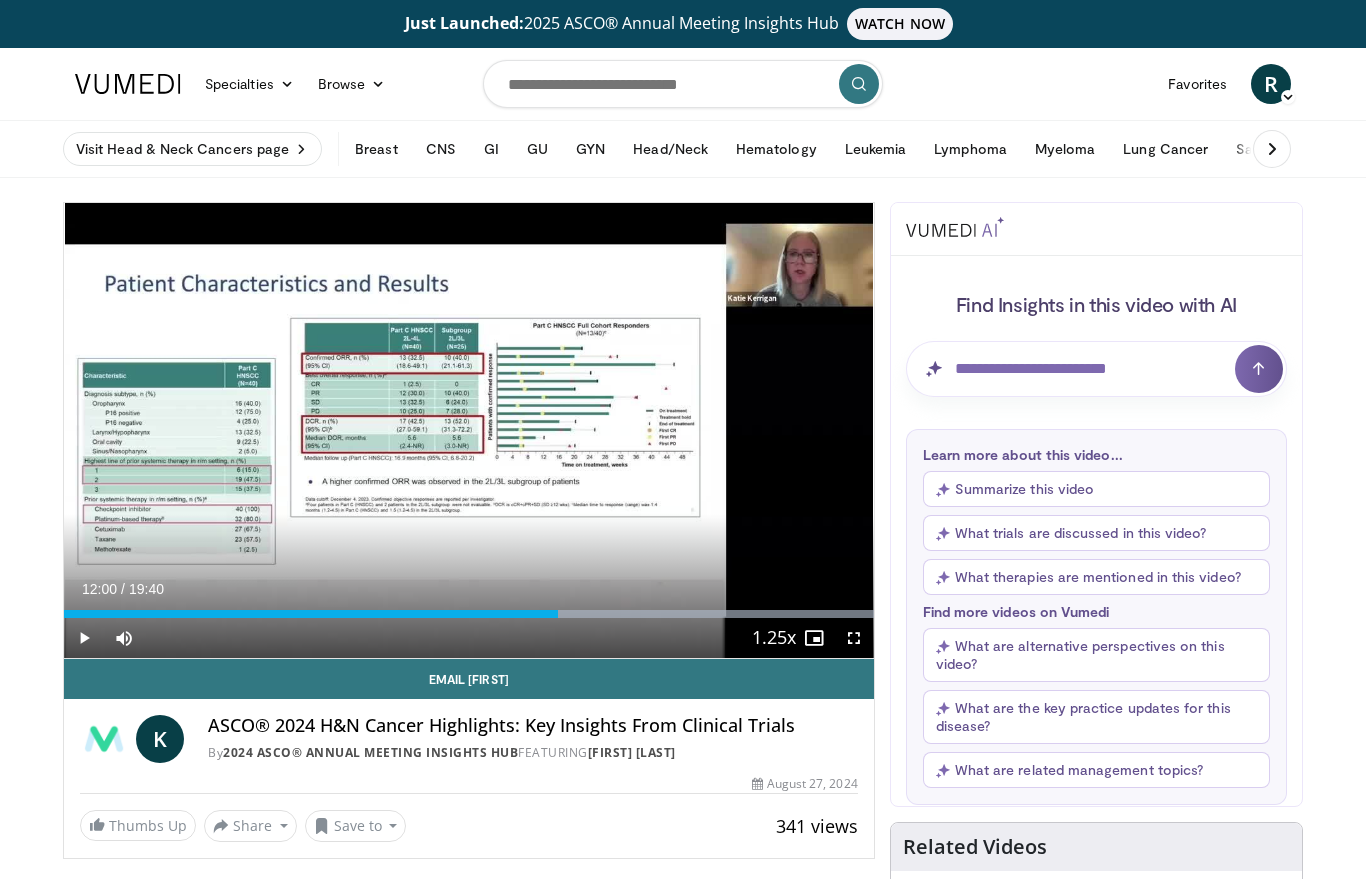 click at bounding box center (311, 614) 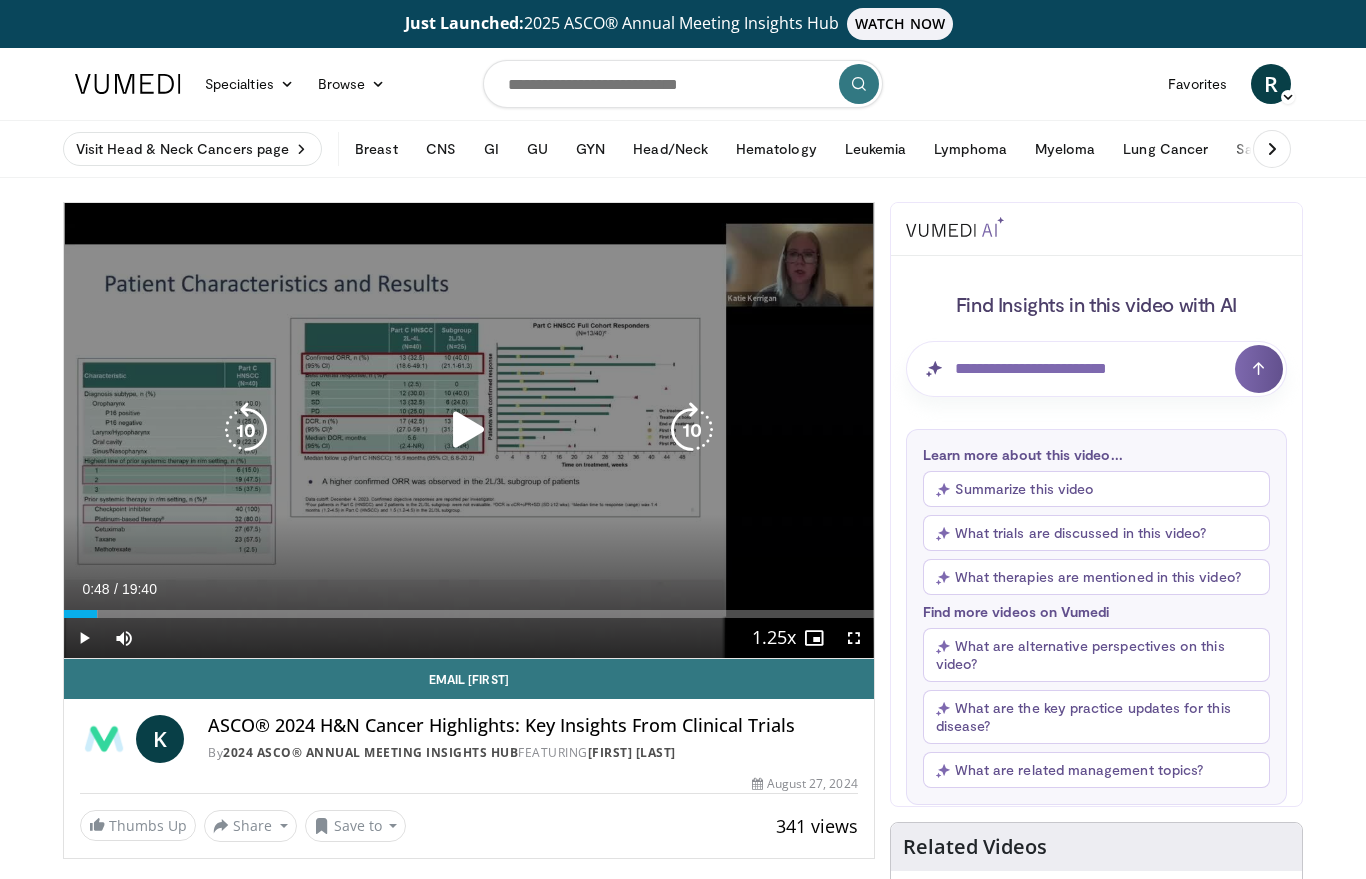 click on "10 seconds
Tap to unmute" at bounding box center [469, 430] 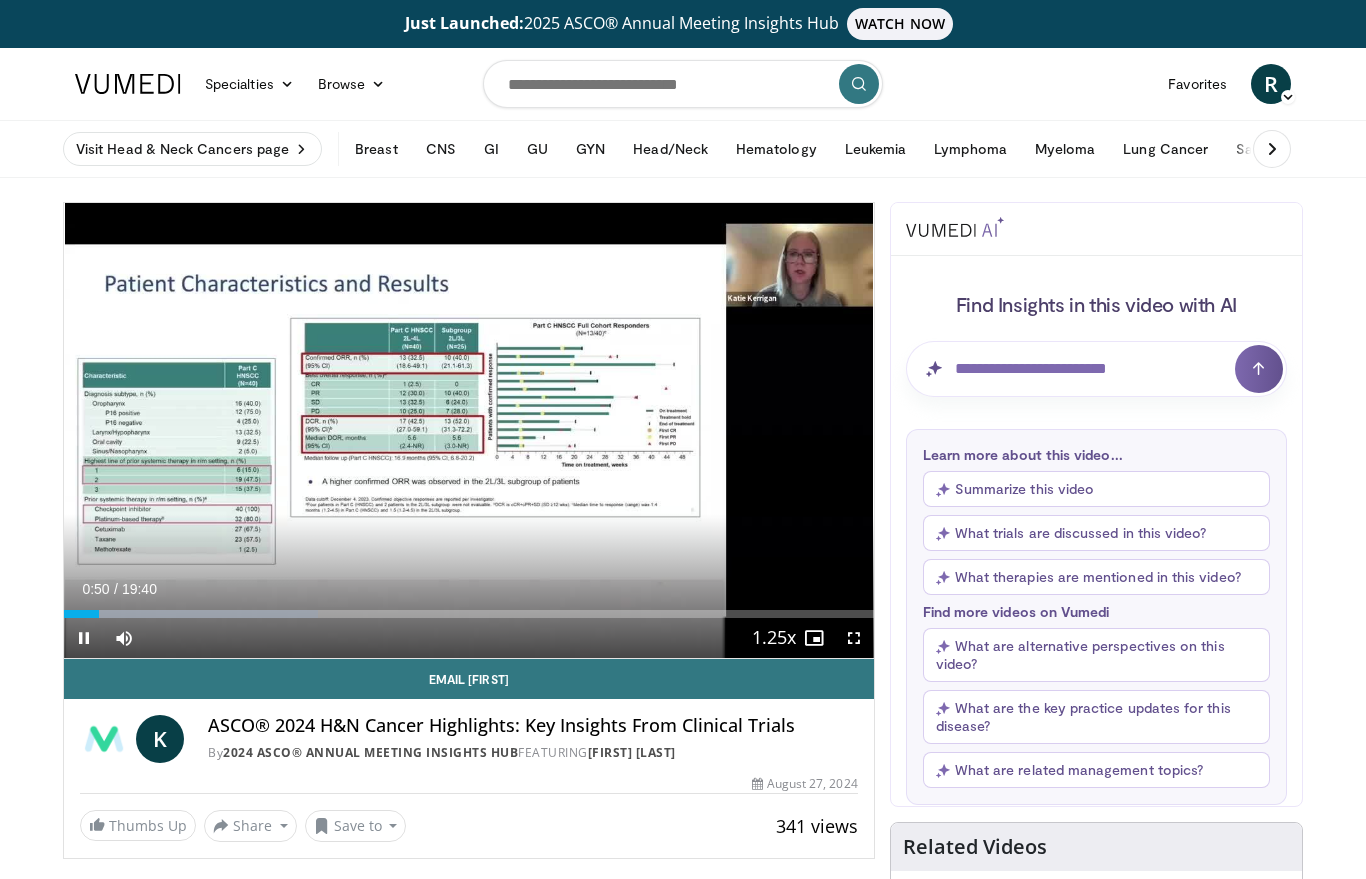 click at bounding box center [204, 614] 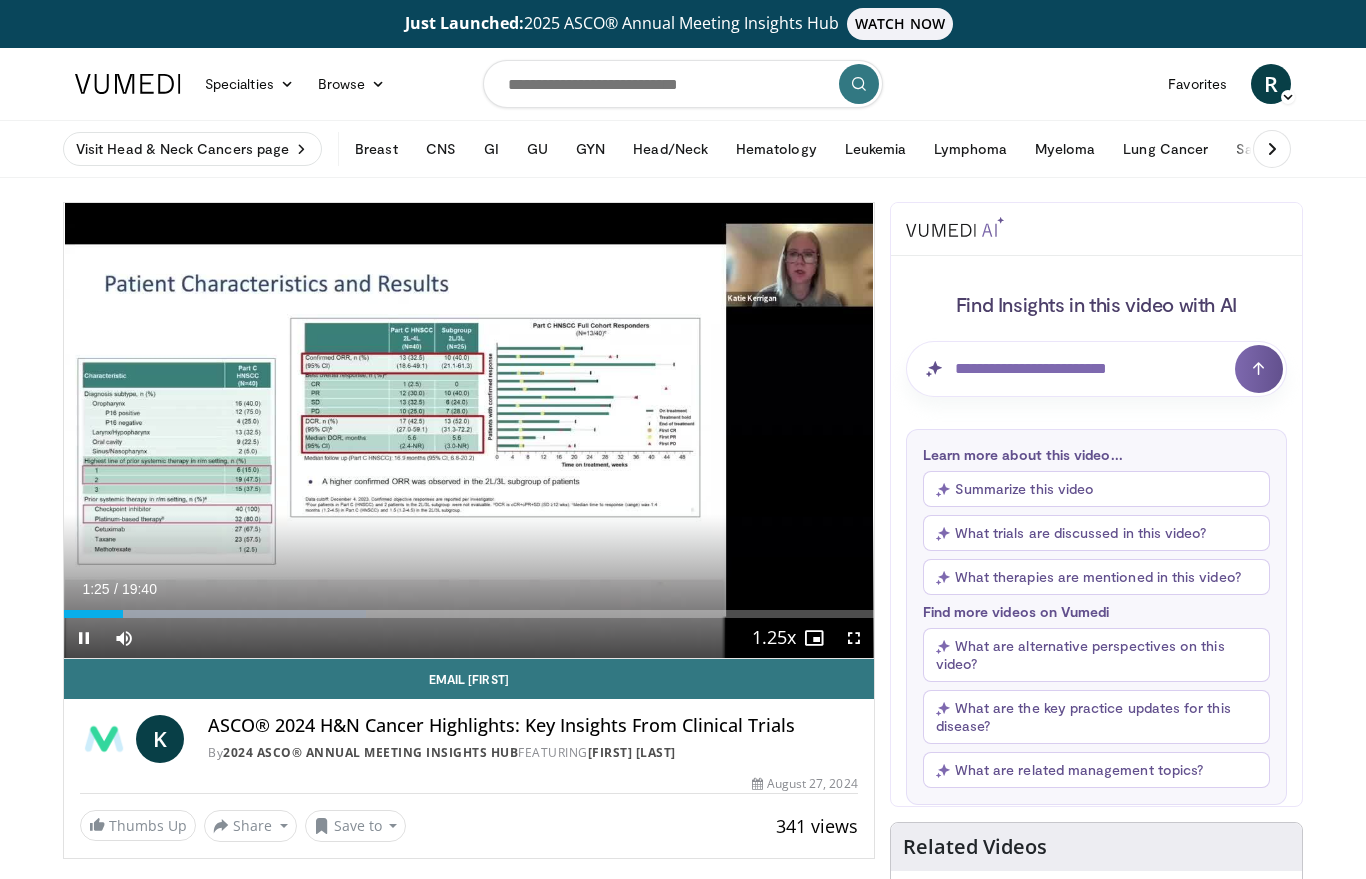 click at bounding box center [228, 614] 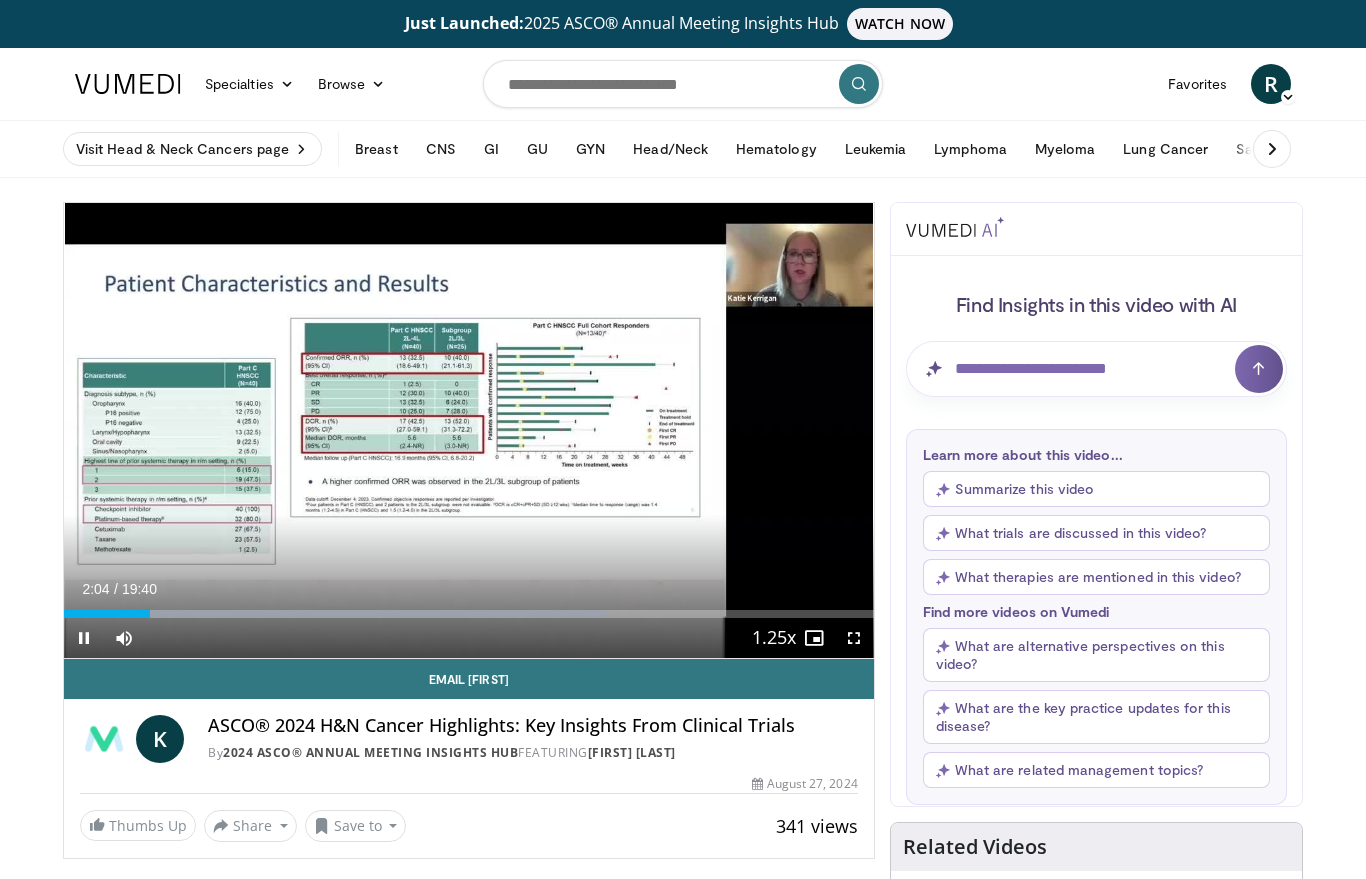 click at bounding box center (362, 614) 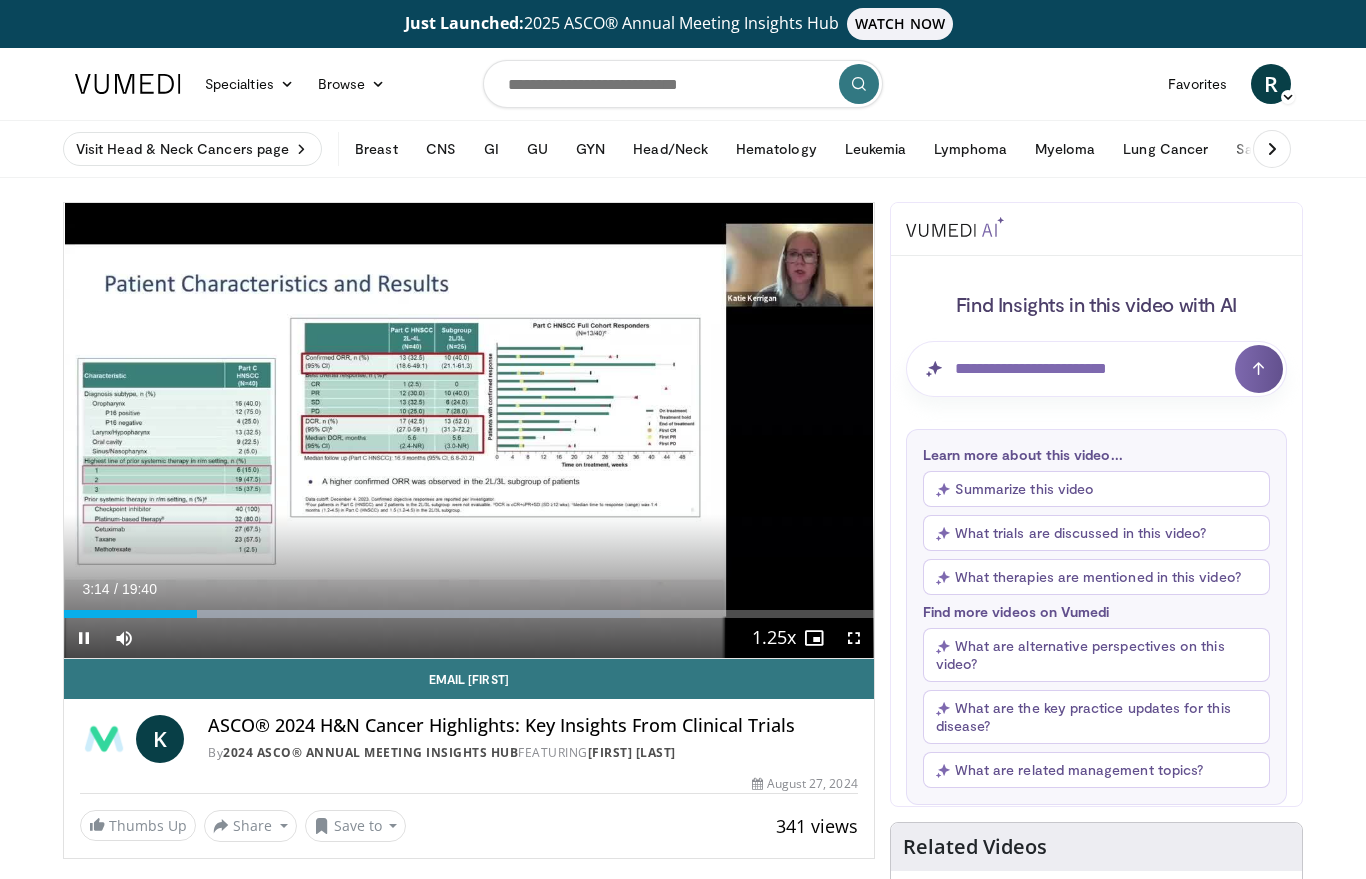 click at bounding box center [384, 614] 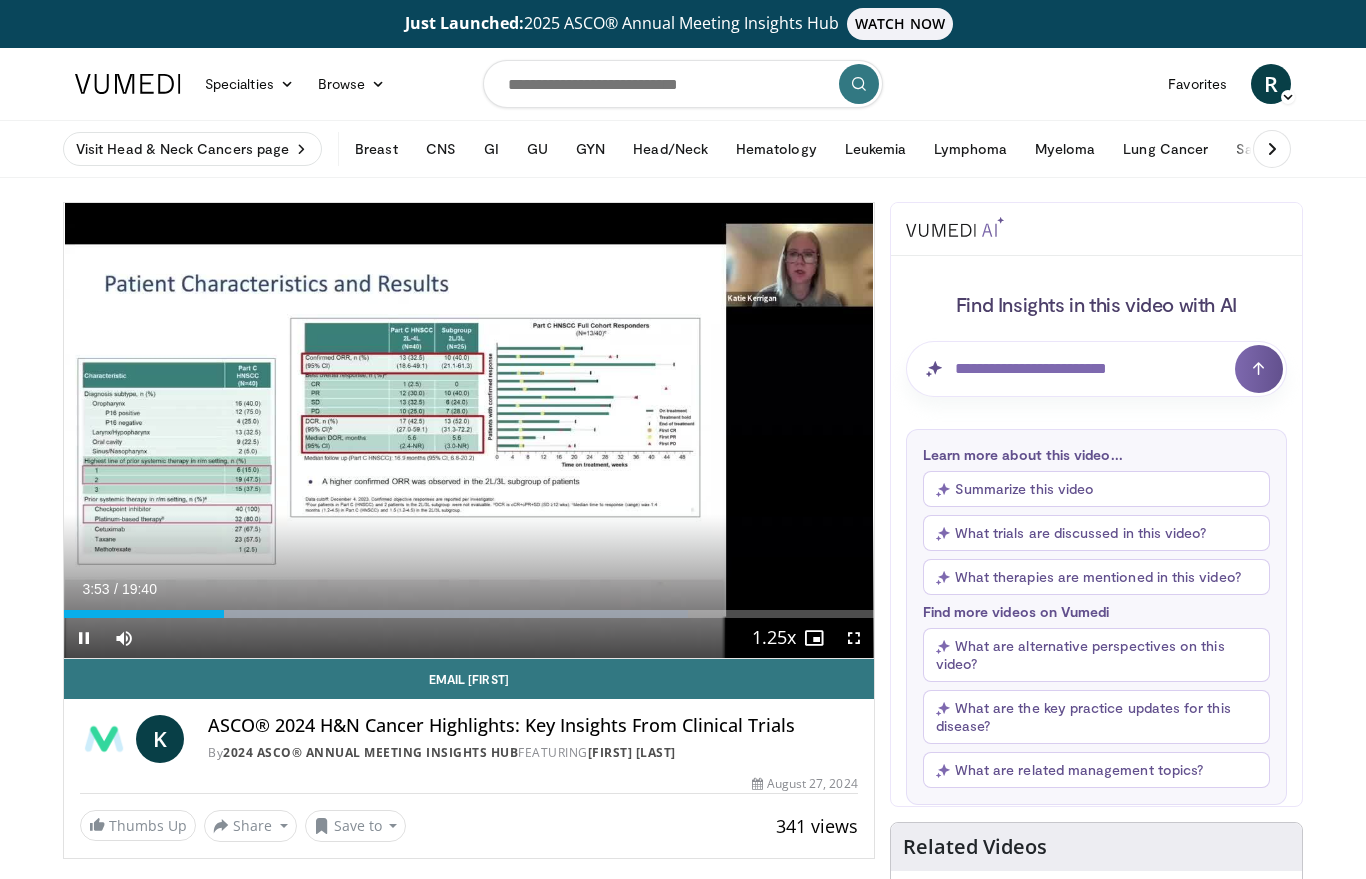 click on "Current Time  3:53 / Duration  19:40 Pause Skip Backward Skip Forward Mute Loaded :  77.05% Stream Type  LIVE Seek to live, currently behind live LIVE   1.25x Playback Rate 0.5x 0.75x 1x 1.25x , selected 1.5x 1.75x 2x Chapters Chapters Descriptions descriptions off , selected Captions captions off , selected Audio Track en (Main) , selected Fullscreen Enable picture-in-picture mode" at bounding box center [469, 638] 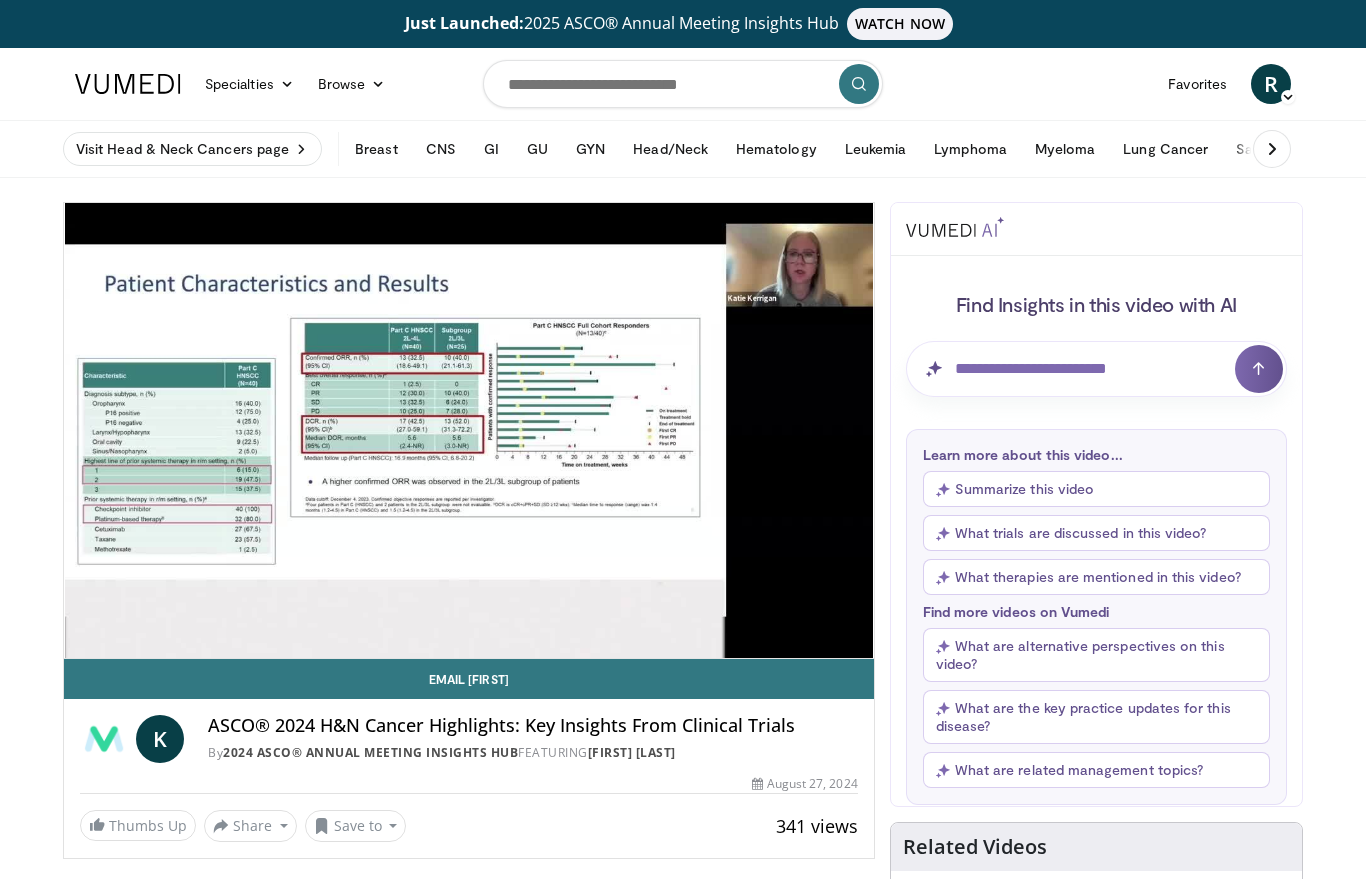 click on "Summarize this video" at bounding box center (1096, 489) 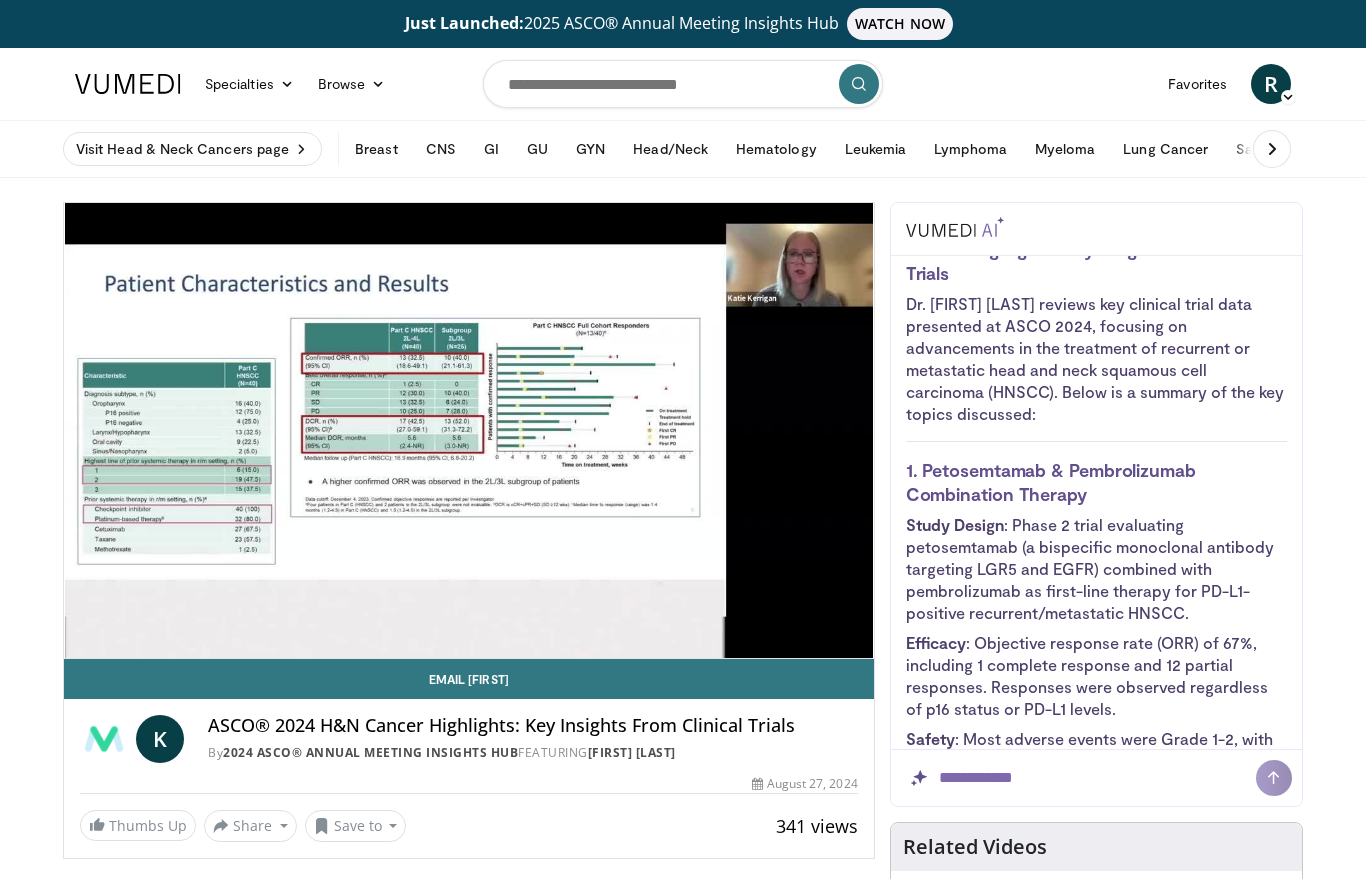 scroll, scrollTop: 152, scrollLeft: 0, axis: vertical 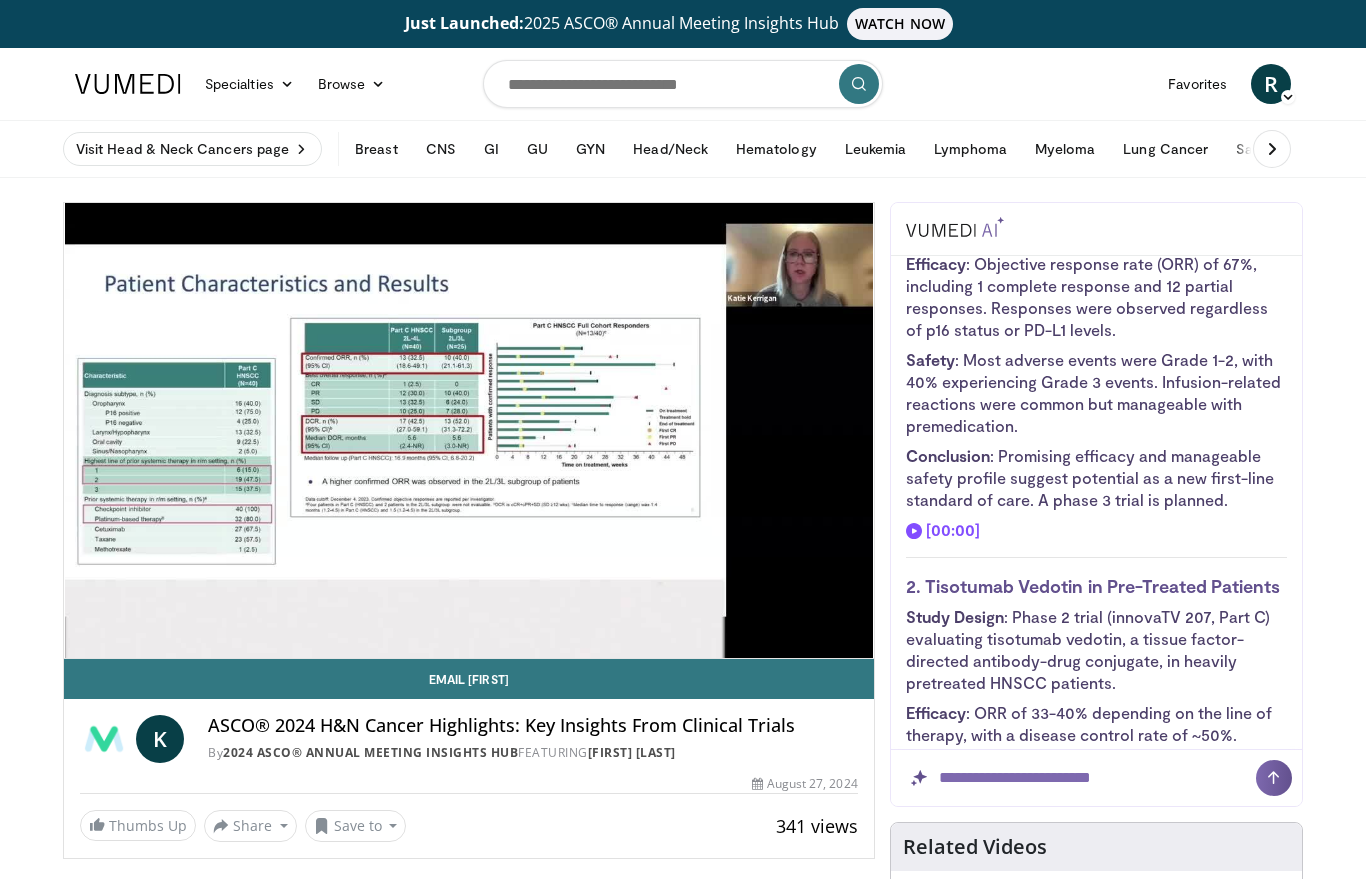 click on "Just Launched:  2025 ASCO® Annual Meeting Insights Hub WATCH NOW
Specialties
Adult & Family Medicine
Allergy, Asthma, Immunology
Anesthesiology
Cardiology
Dental
Dermatology
Endocrinology
Gastroenterology & Hepatology
General Surgery
Hematology & Oncology
Infectious Disease
Nephrology
Neurology
Neurosurgery
Obstetrics & Gynecology
Ophthalmology
Oral Maxillofacial
Orthopaedics
Otolaryngology
Pediatrics
Plastic Surgery Podiatry" at bounding box center (683, 439) 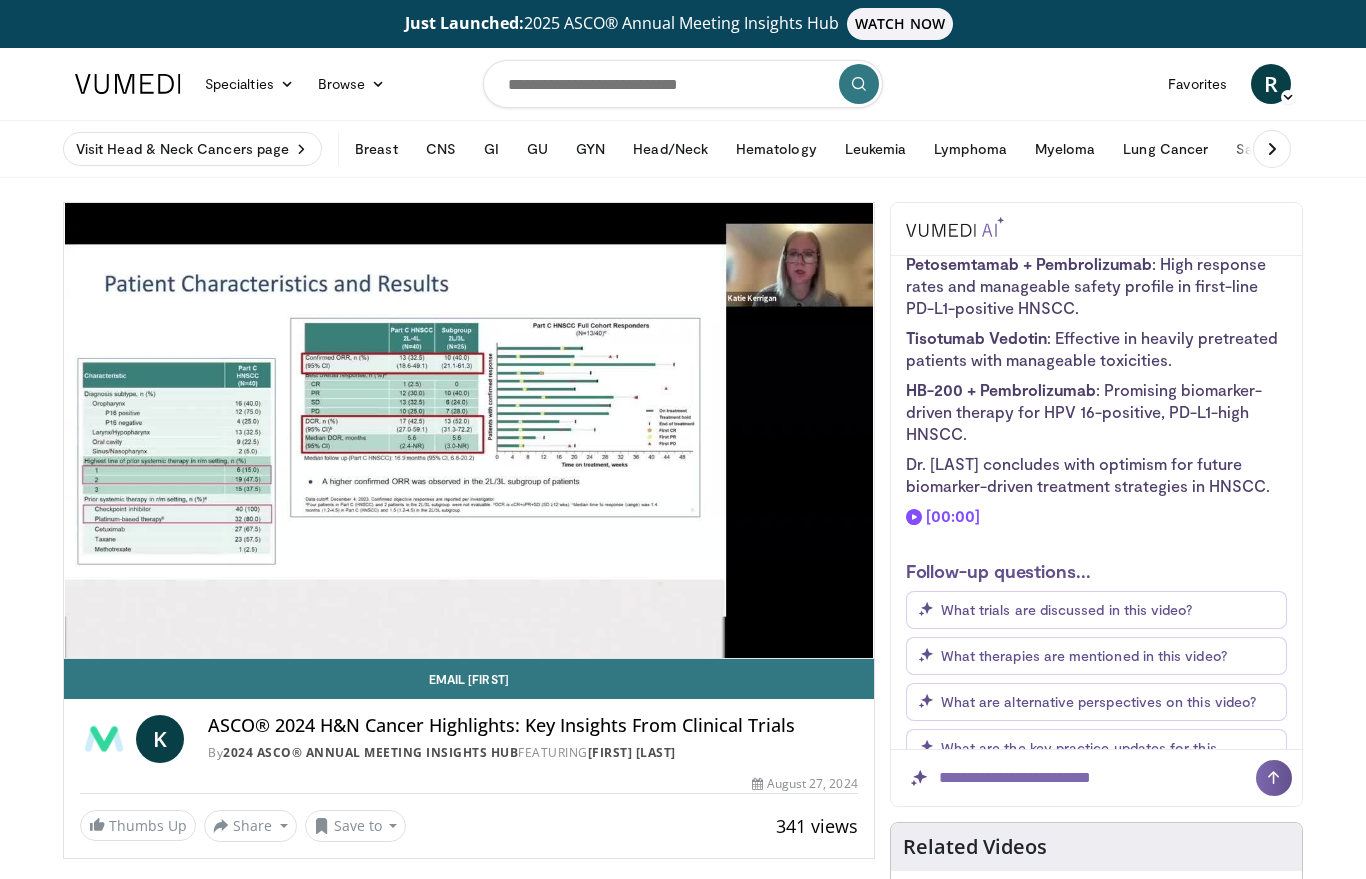 scroll, scrollTop: 1749, scrollLeft: 0, axis: vertical 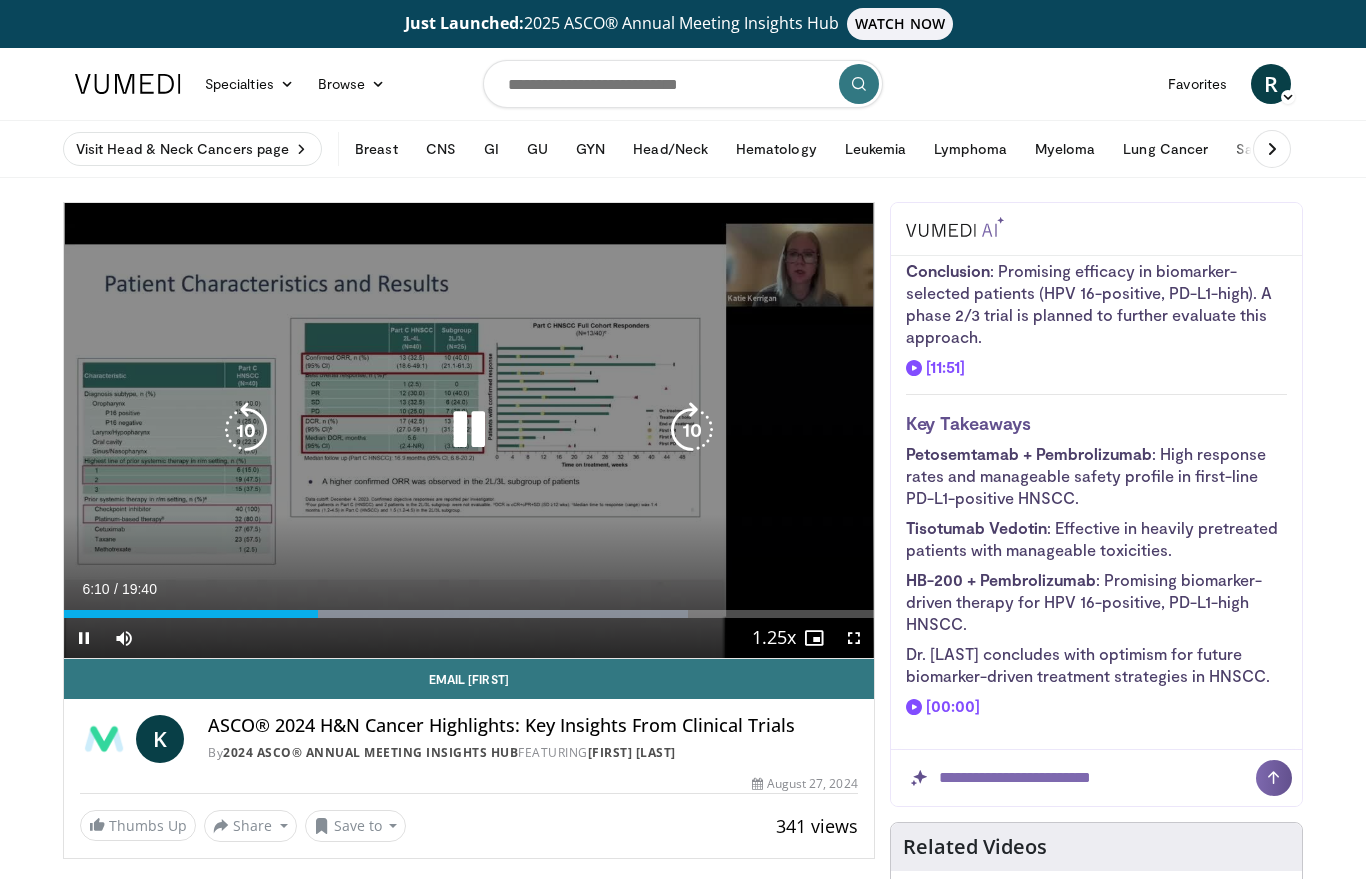 click at bounding box center (469, 430) 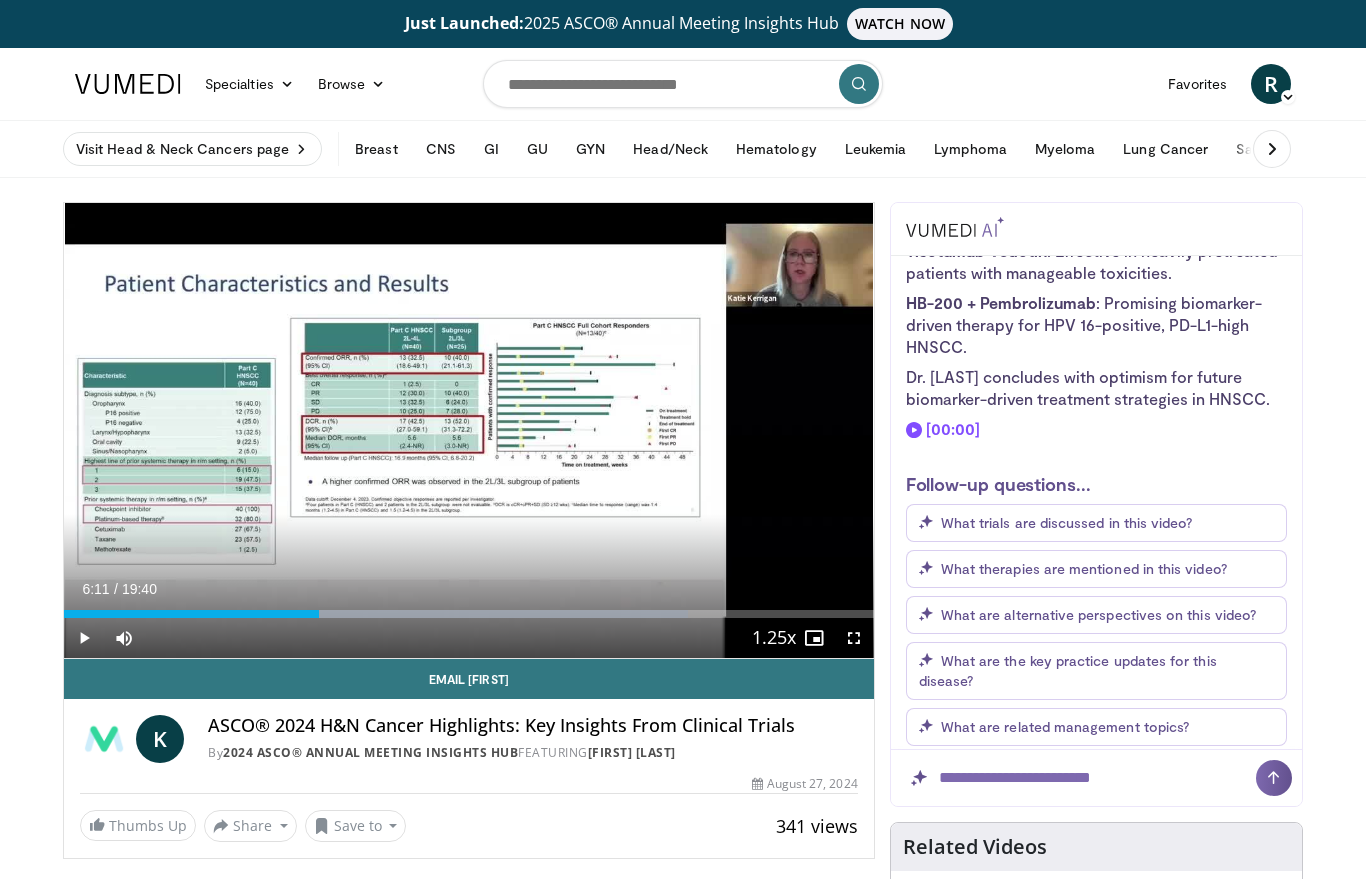 scroll, scrollTop: 1835, scrollLeft: 0, axis: vertical 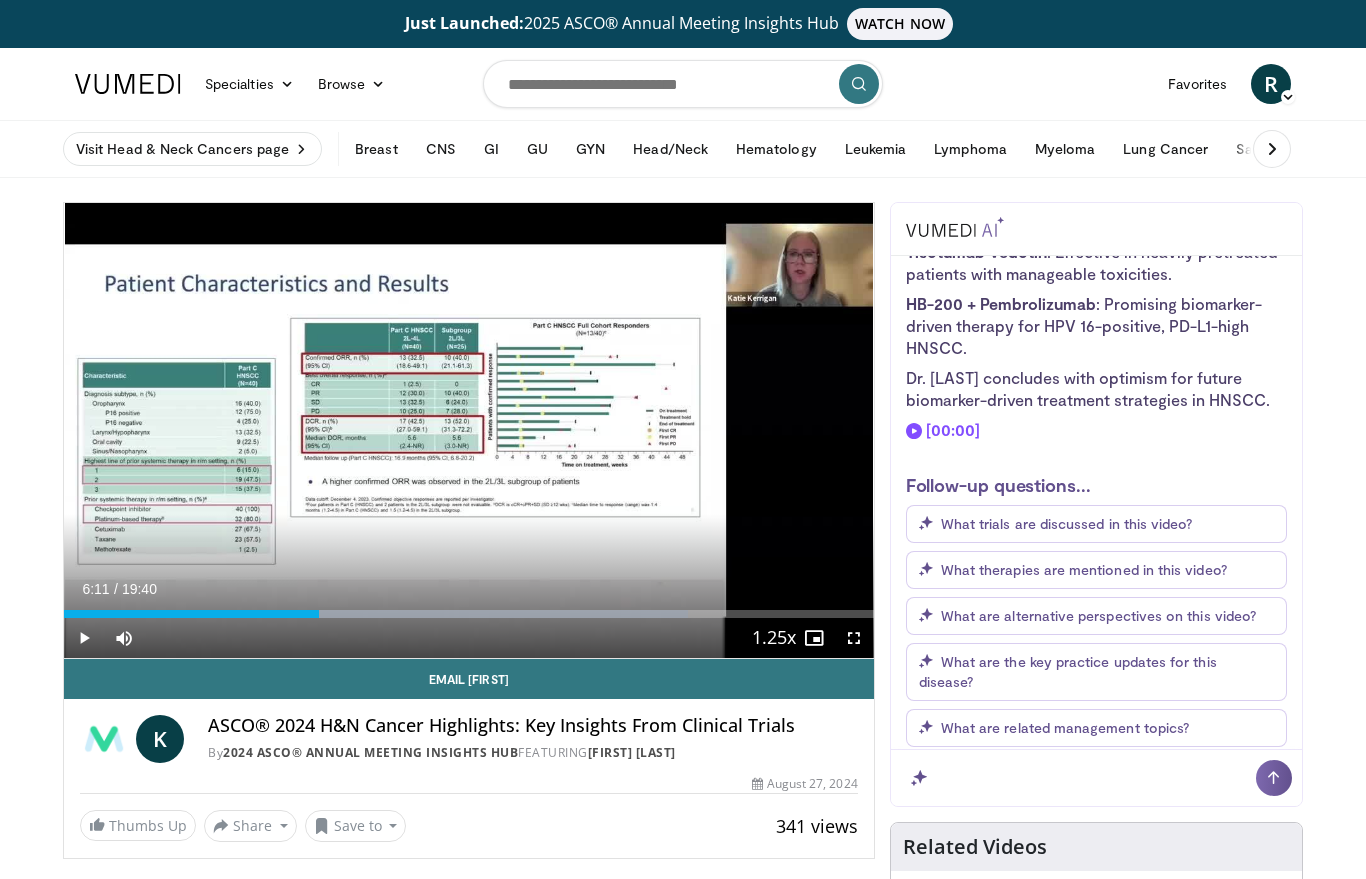 click at bounding box center (1096, 778) 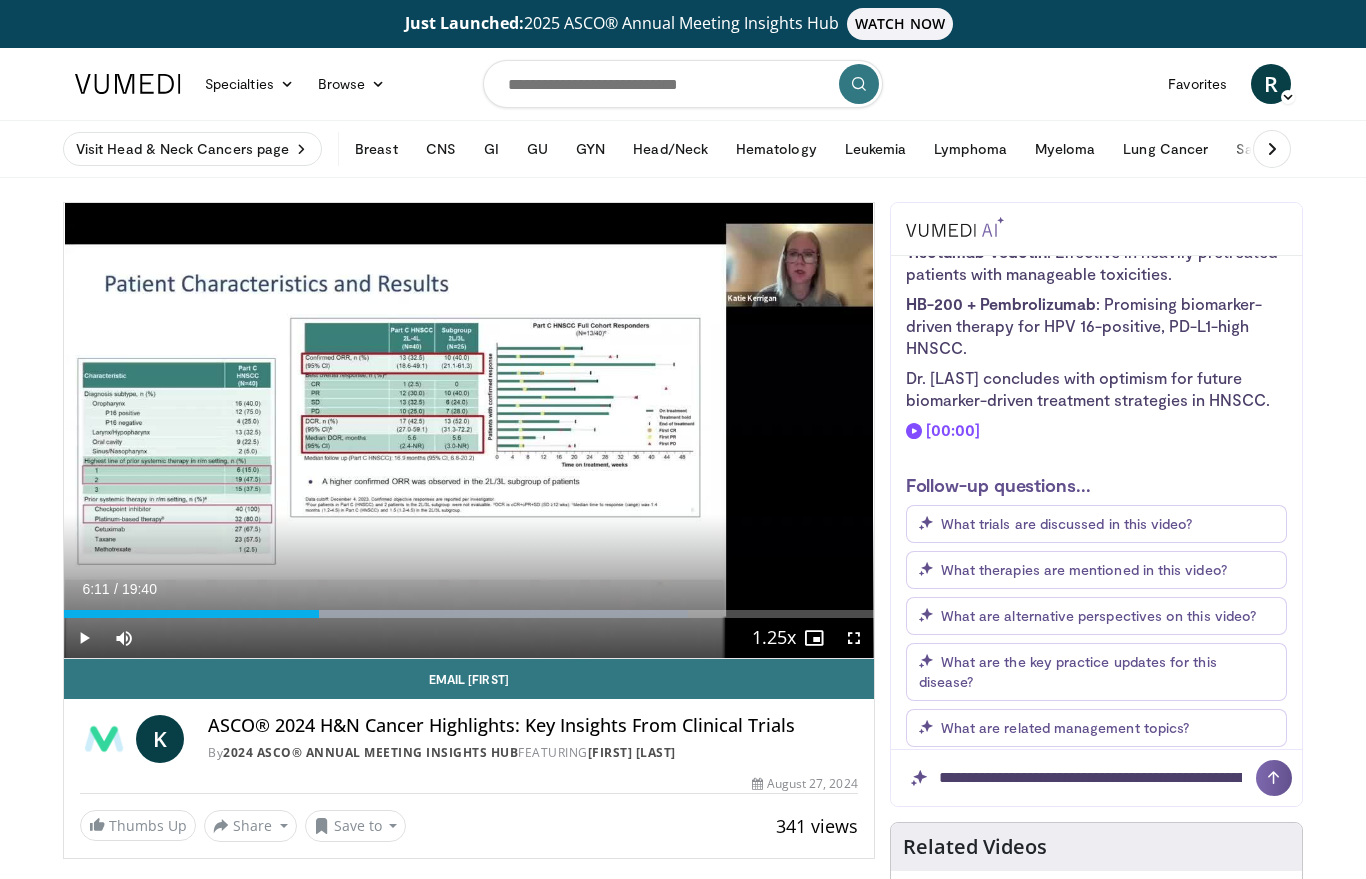 type on "**********" 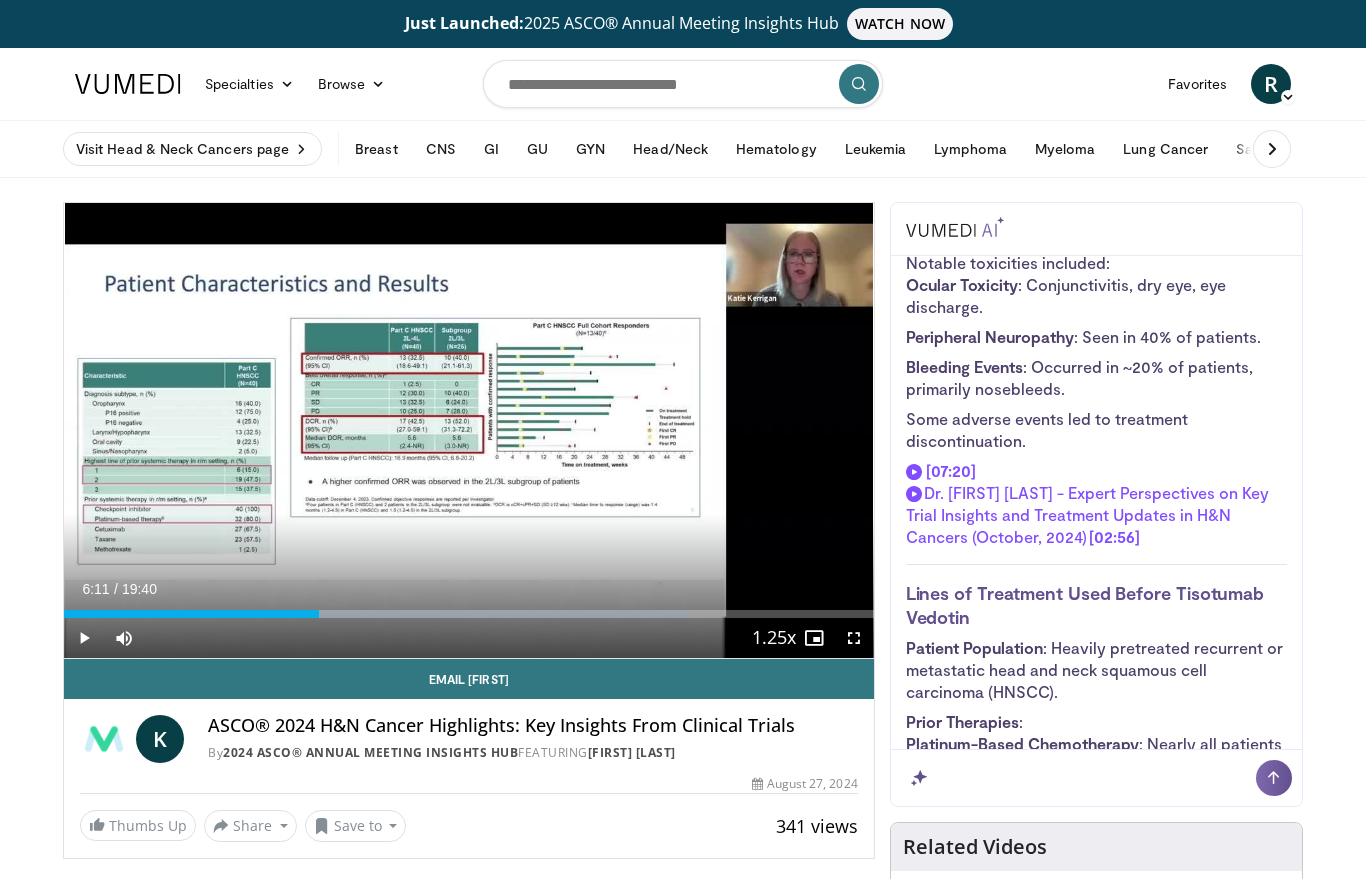 scroll, scrollTop: 2779, scrollLeft: 0, axis: vertical 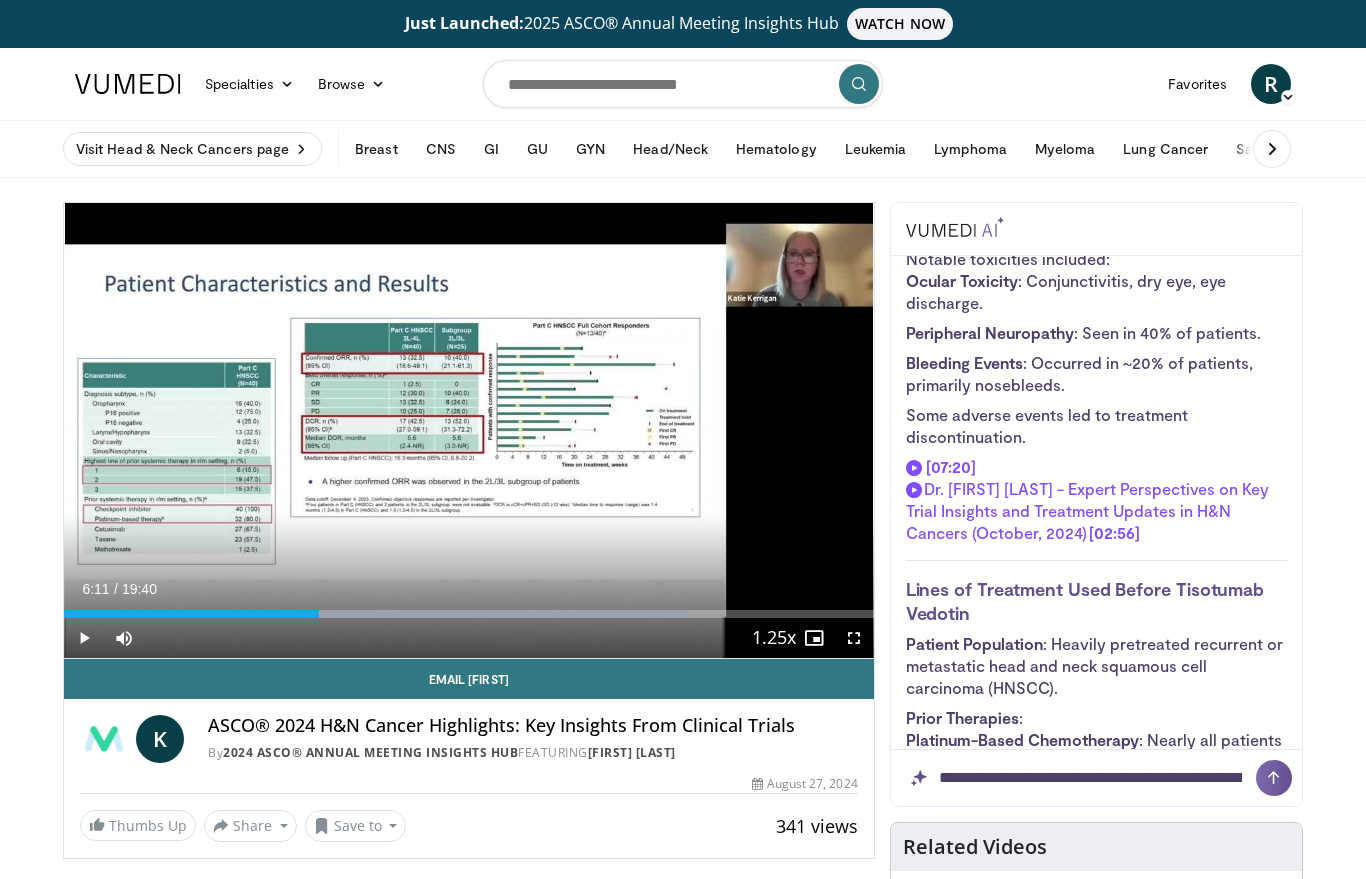 type on "**********" 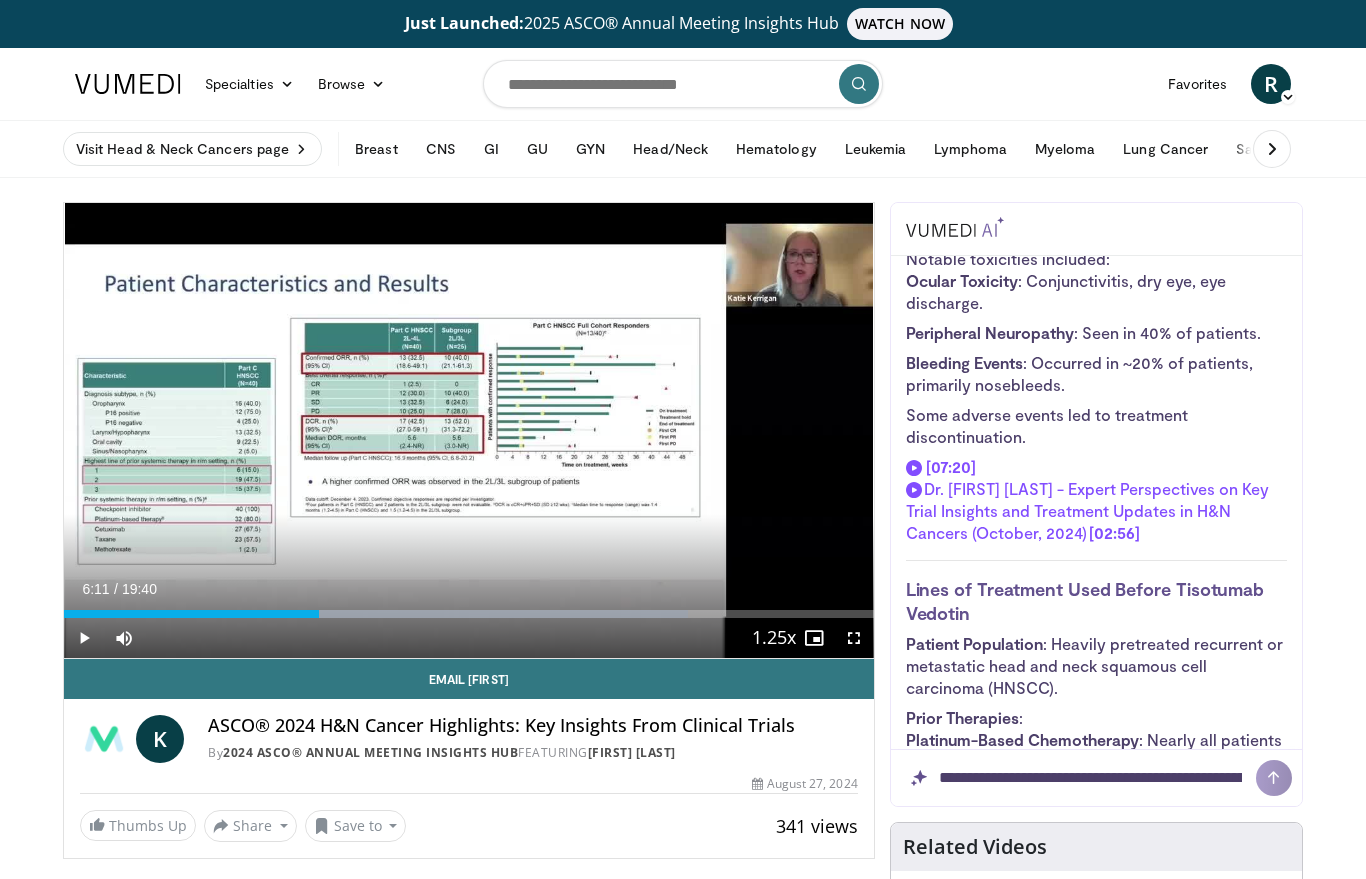 type 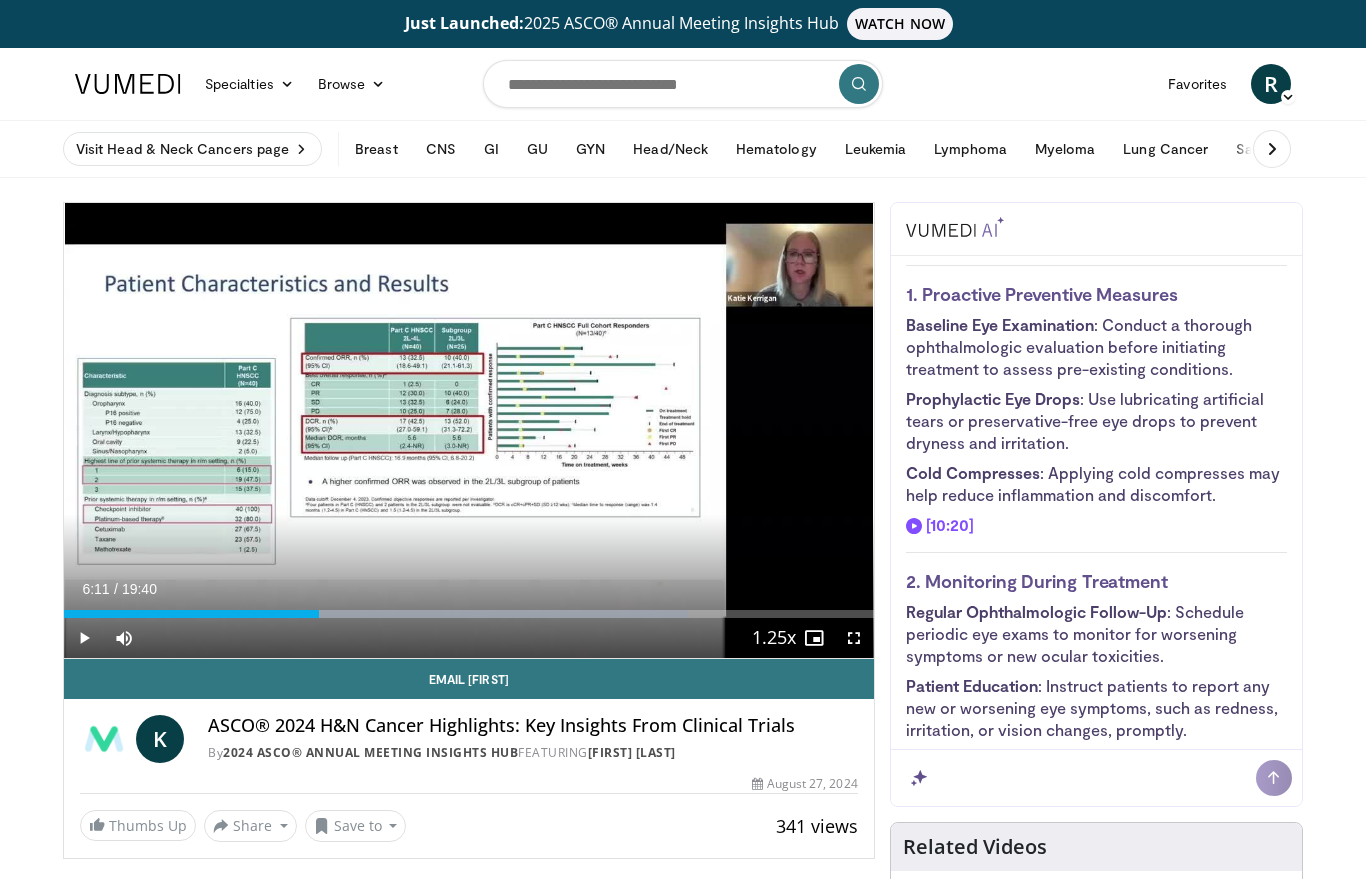 scroll, scrollTop: 4394, scrollLeft: 0, axis: vertical 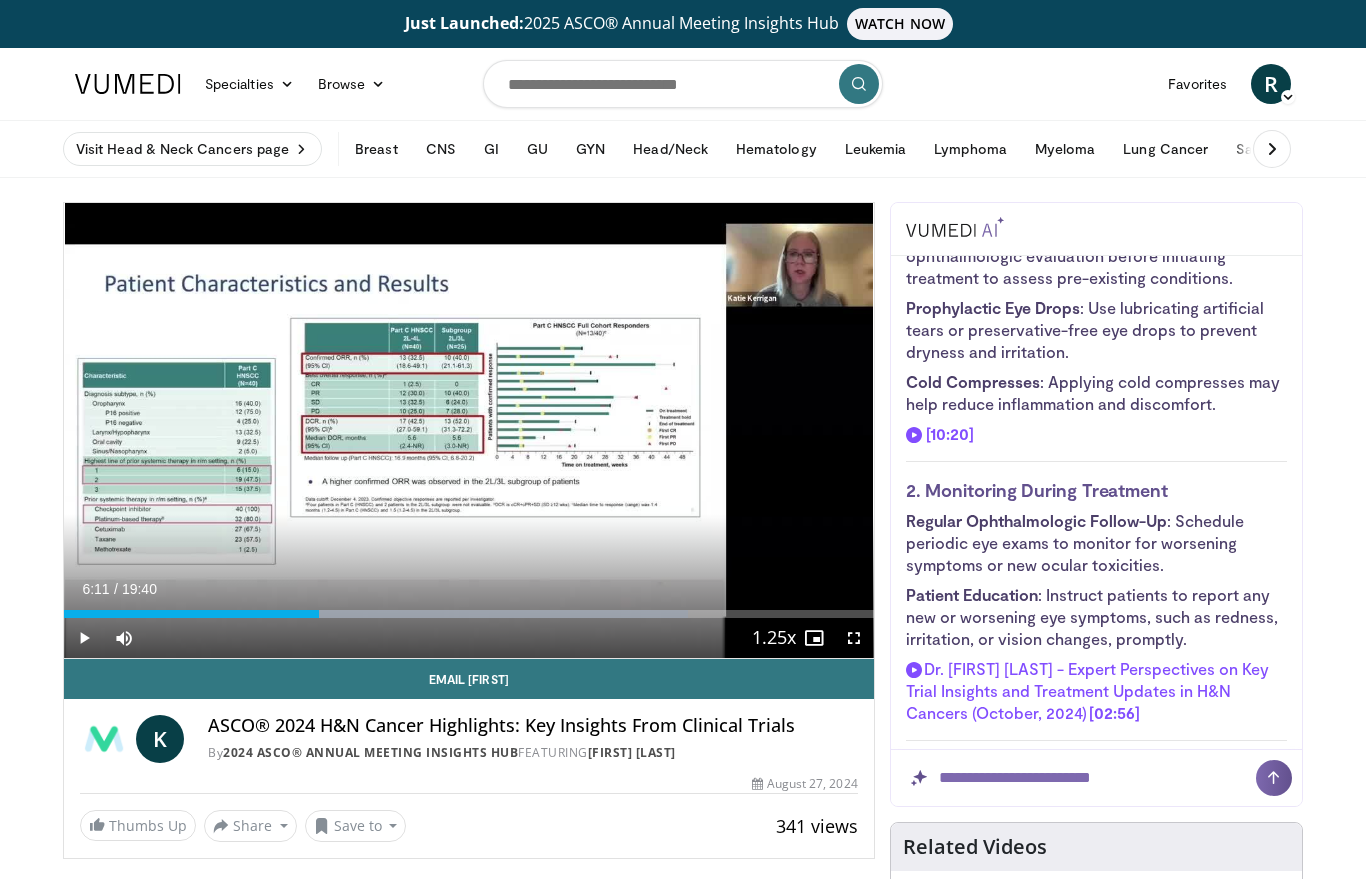 click on "Management of Dry Eye and Ocular Toxicity in Tisotumab Vedotin Therapy
Ocular toxicity, including dry eye, conjunctivitis, and eye discharge, is a notable side effect of Tisotumab Vedotin (TV) therapy. Below are strategies to manage these toxicities based on the trial data and known practices:
1. Proactive Preventive Measures
Baseline Eye Examination : Conduct a thorough ophthalmologic evaluation before initiating treatment to assess pre-existing conditions.
Prophylactic Eye Drops : Use lubricating artificial tears or preservative-free eye drops to prevent dryness and irritation.
Cold Compresses : Applying cold compresses may help reduce inflammation and discomfort.
[10:20]
2. Monitoring During Treatment
Regular Ophthalmologic Follow-Up : Schedule periodic eye exams to monitor for worsening symptoms or new ocular toxicities.
Patient Education : Instruct patients to report any new or worsening eye symptoms, such as redness, irritation, or vision changes, promptly.
[02:56]" at bounding box center (1096, 792) 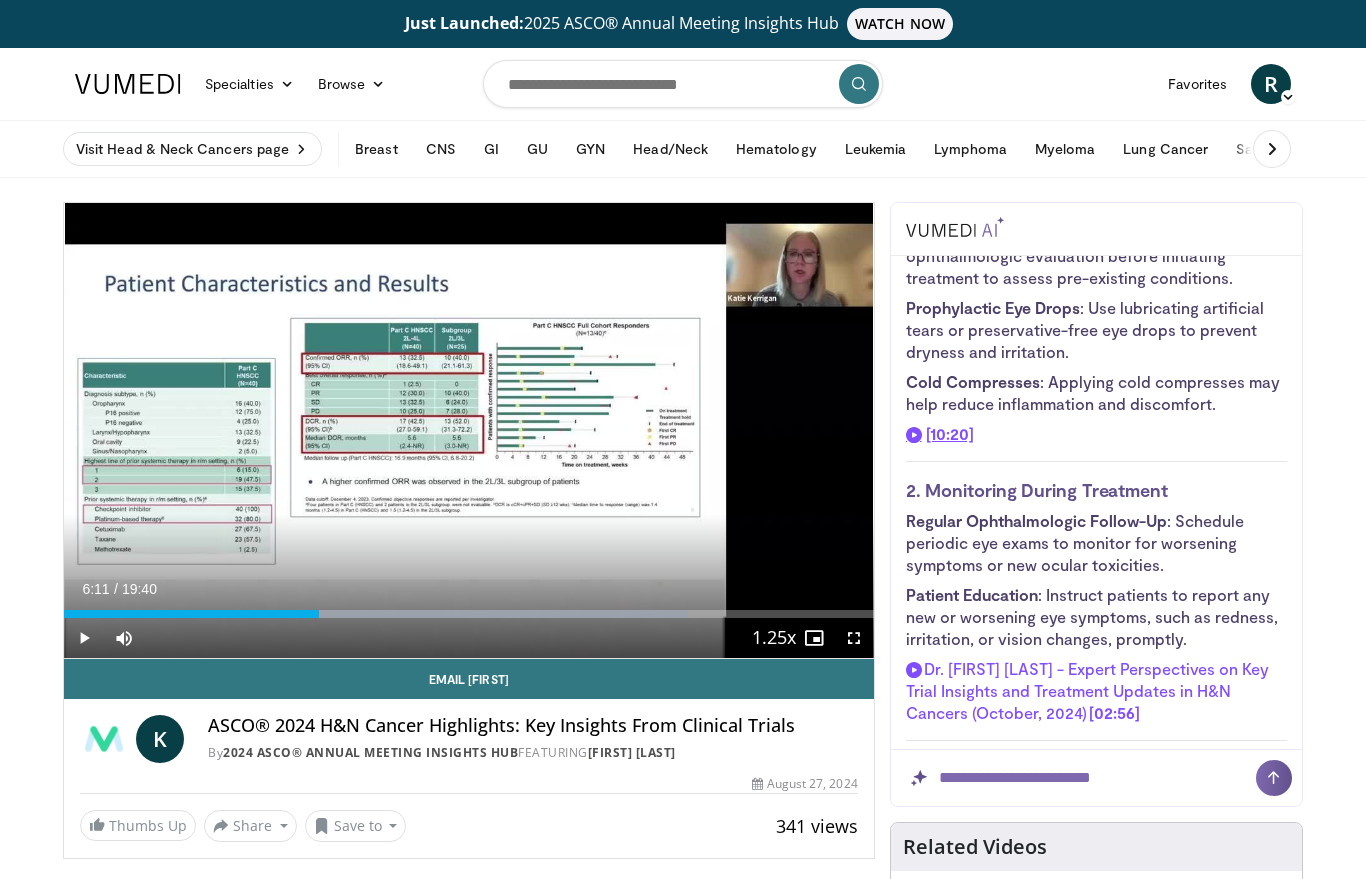 click on "[10:20]" at bounding box center [949, 433] 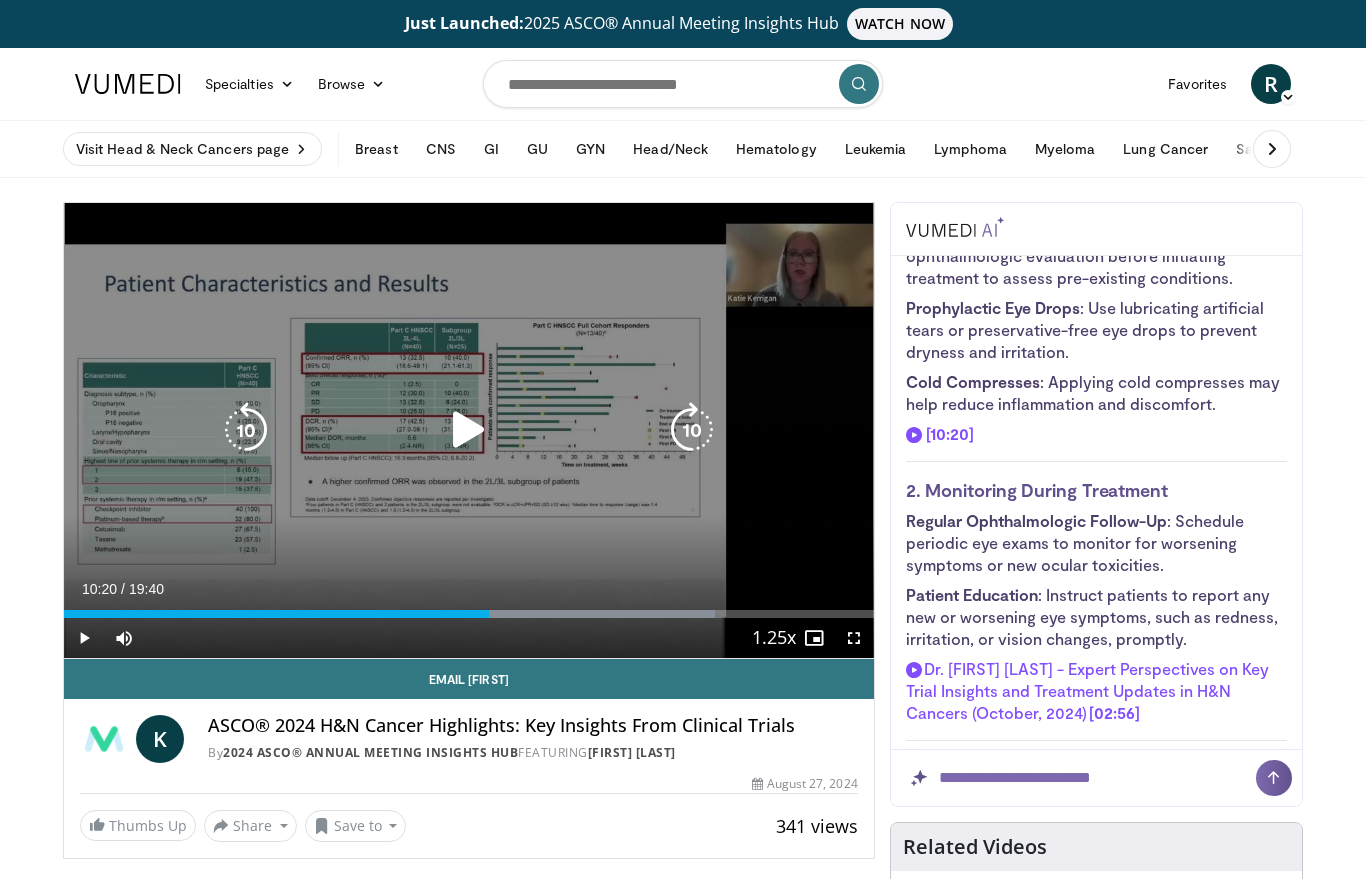 click at bounding box center [469, 430] 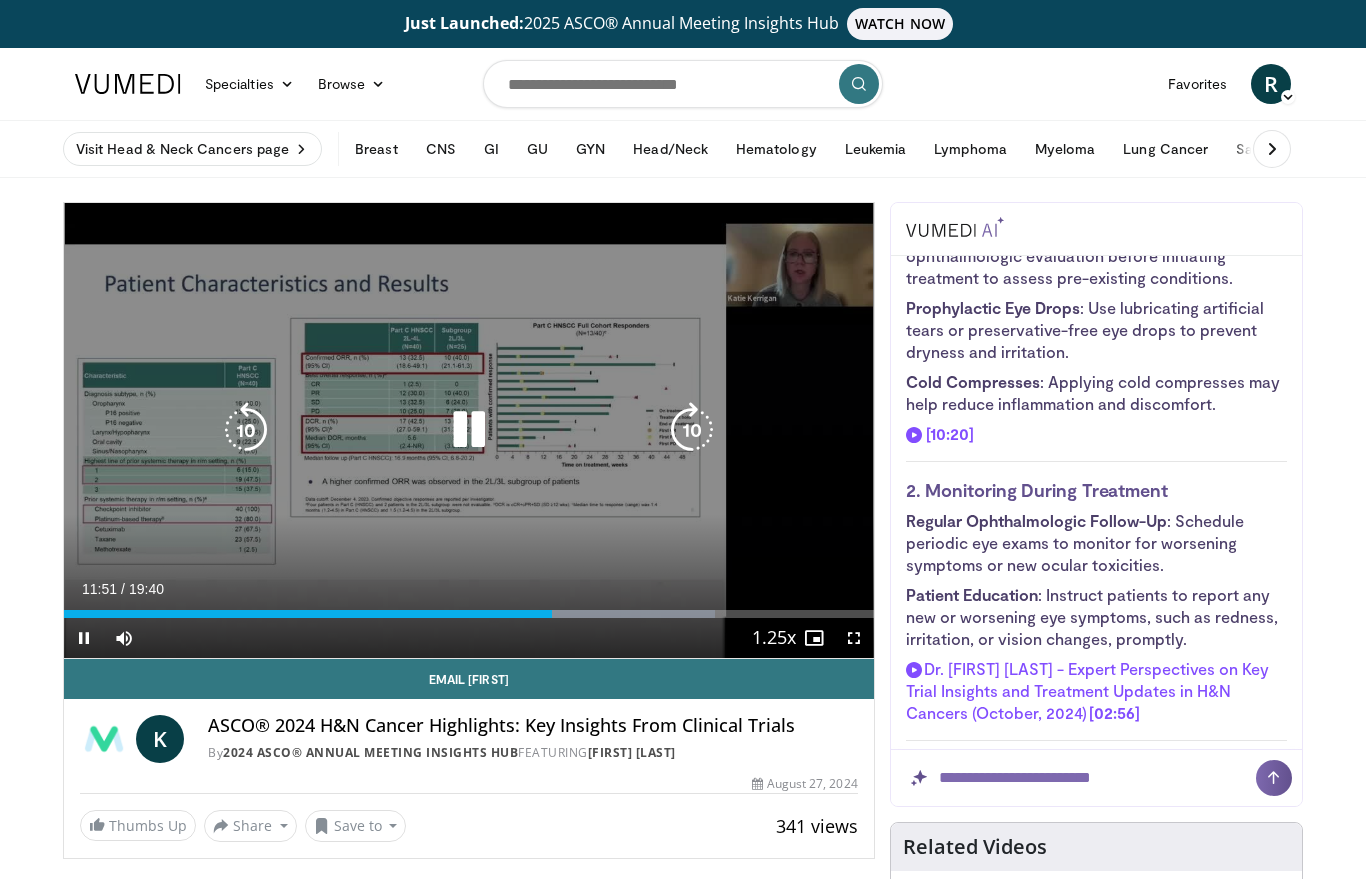 click at bounding box center (469, 430) 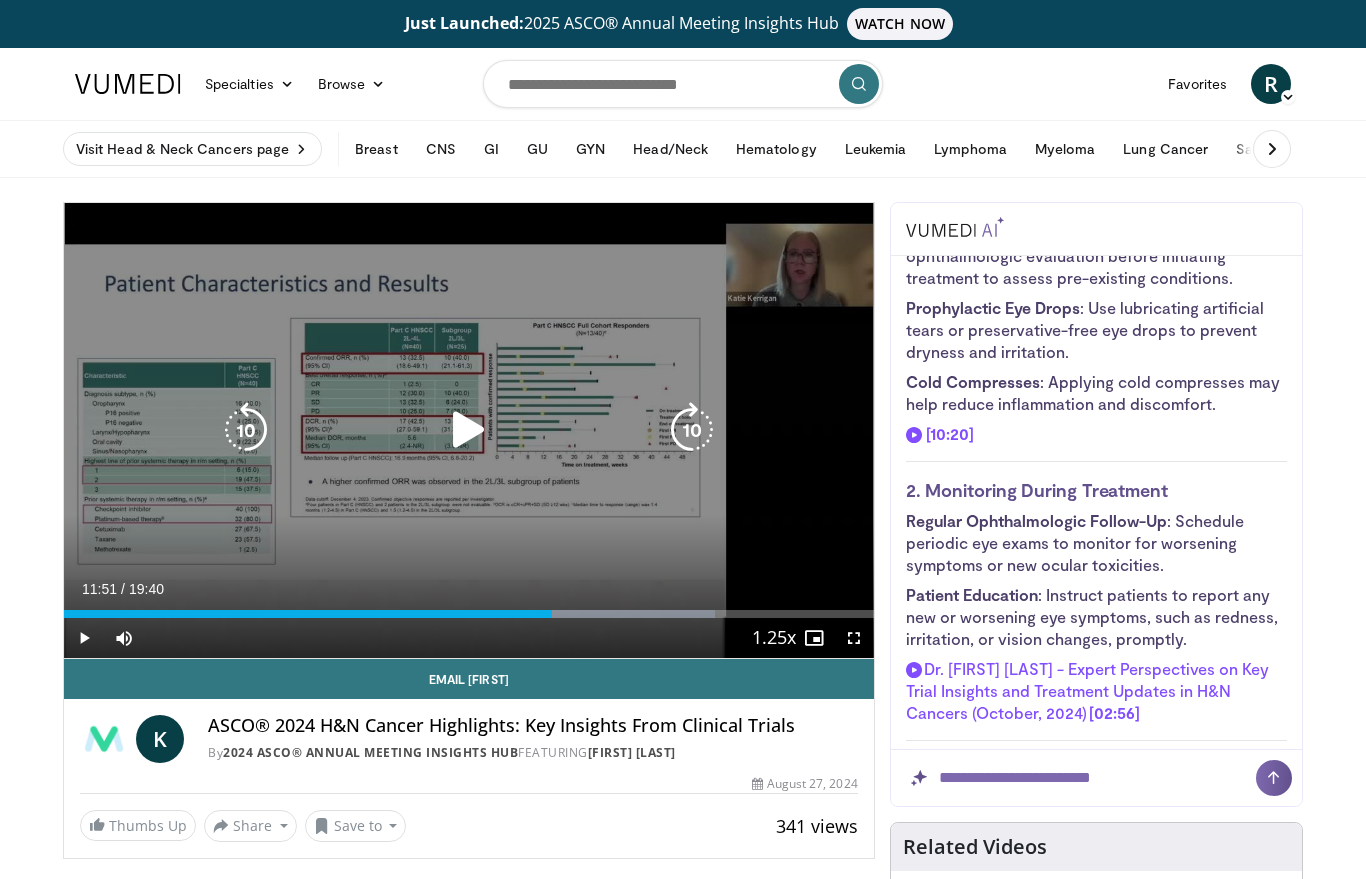 click at bounding box center (246, 430) 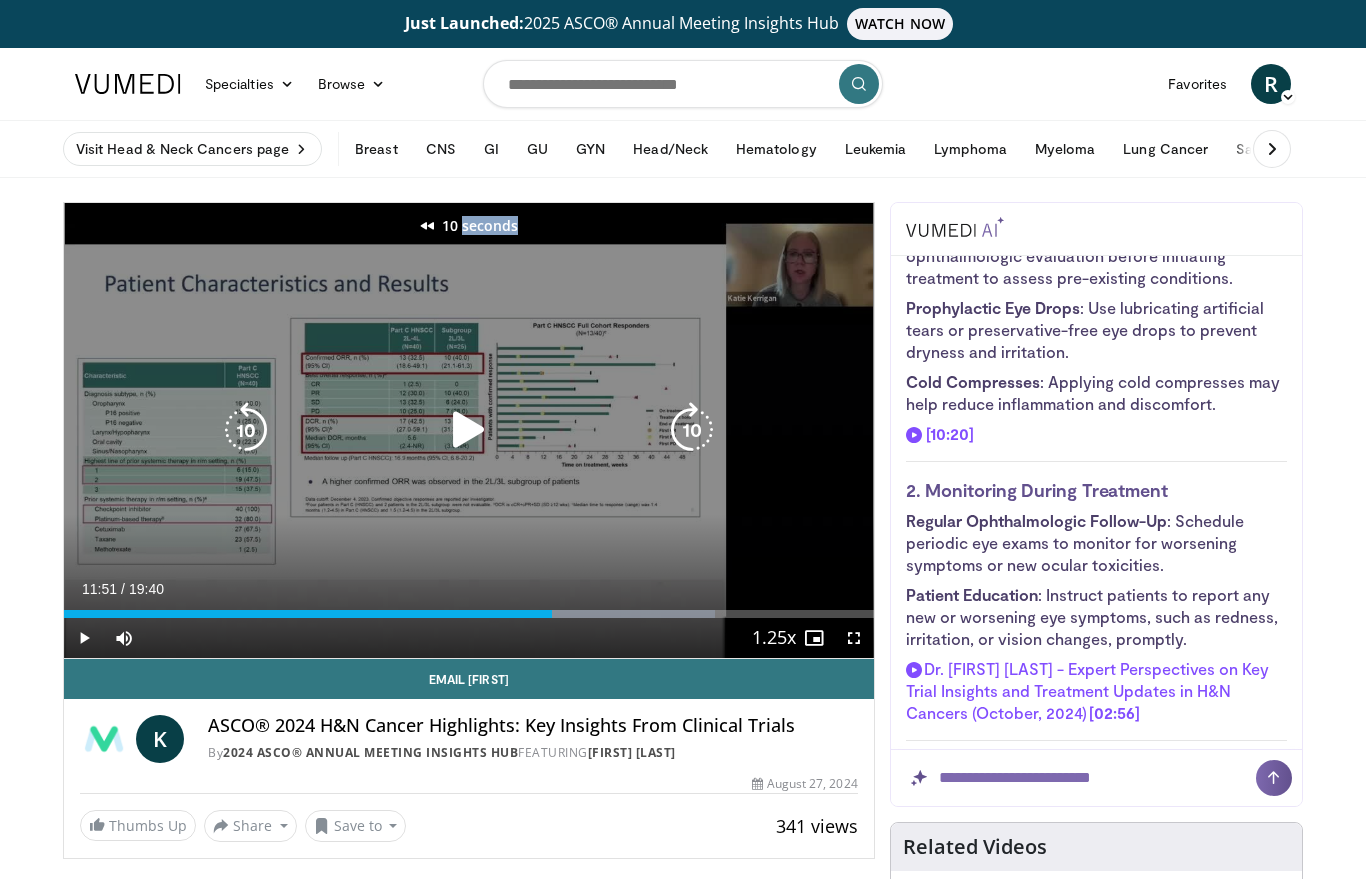 click at bounding box center (246, 430) 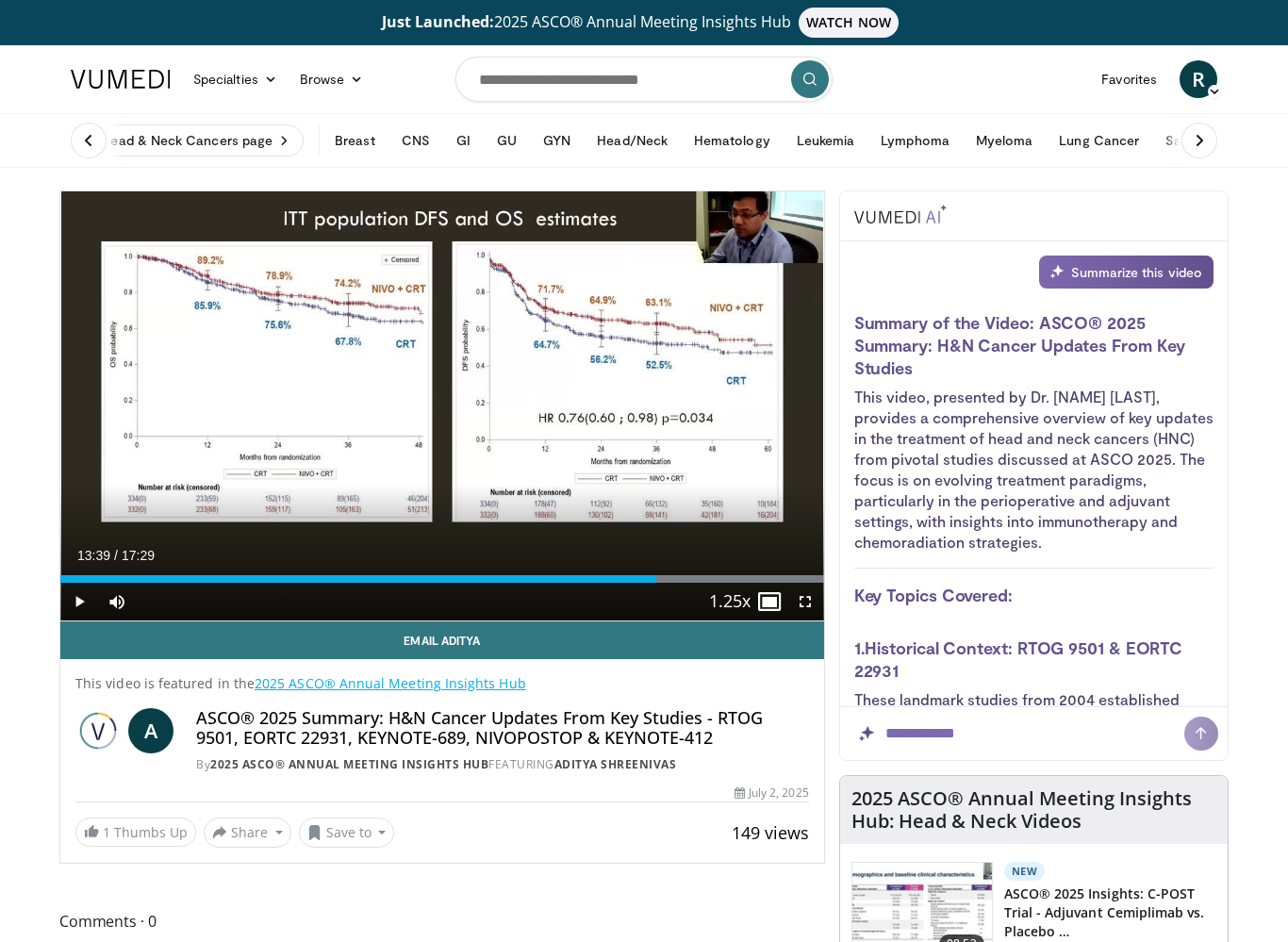 scroll, scrollTop: 0, scrollLeft: 0, axis: both 